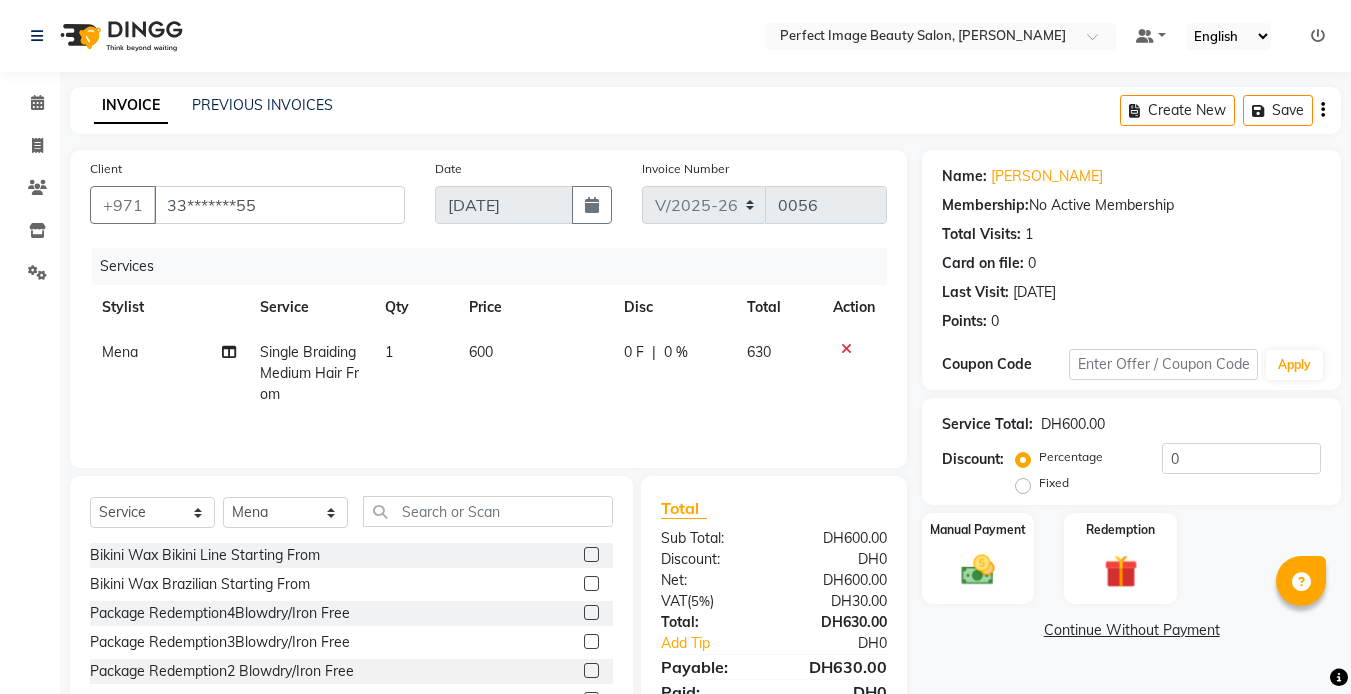 select on "8564" 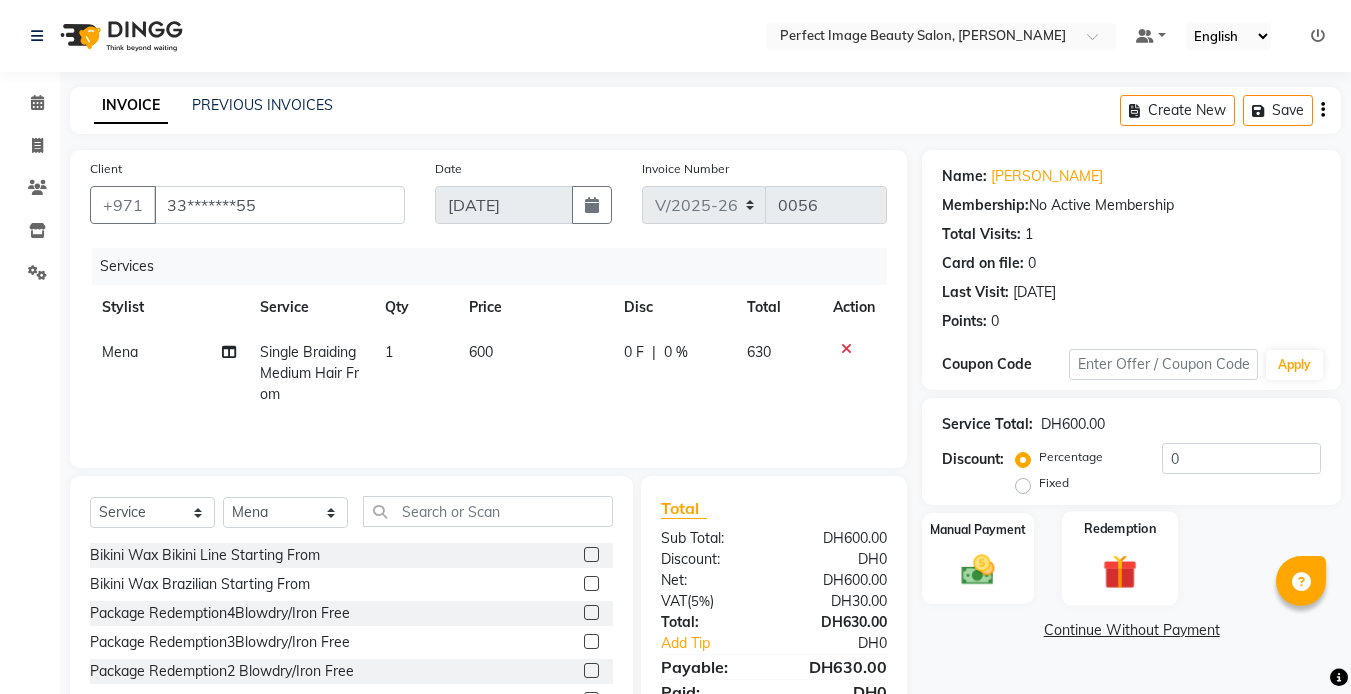 scroll, scrollTop: 0, scrollLeft: 0, axis: both 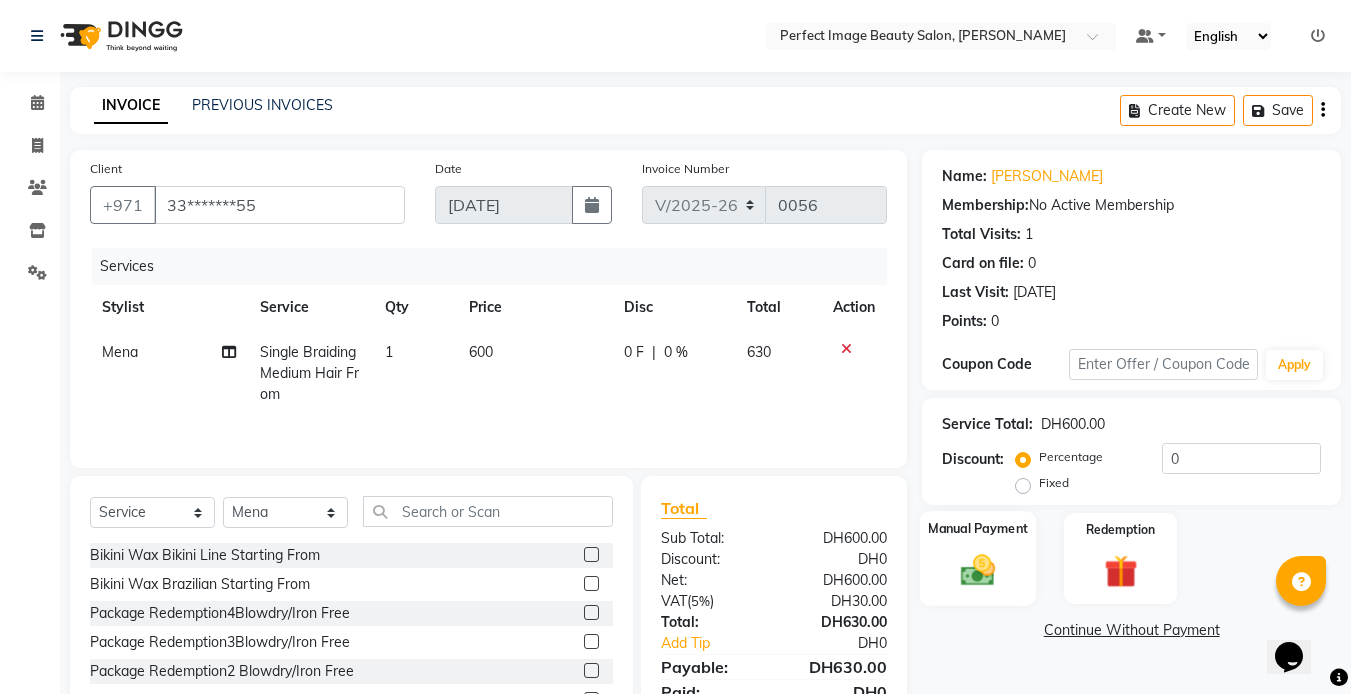 click 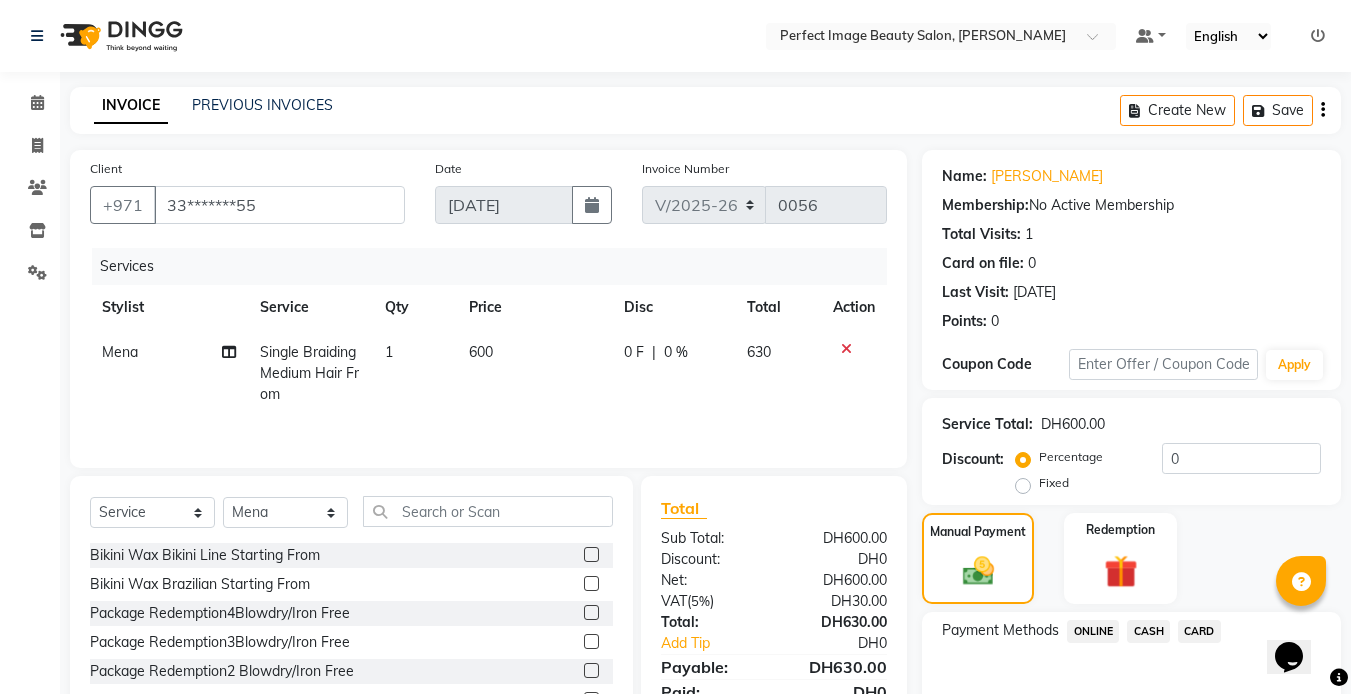 click on "CARD" 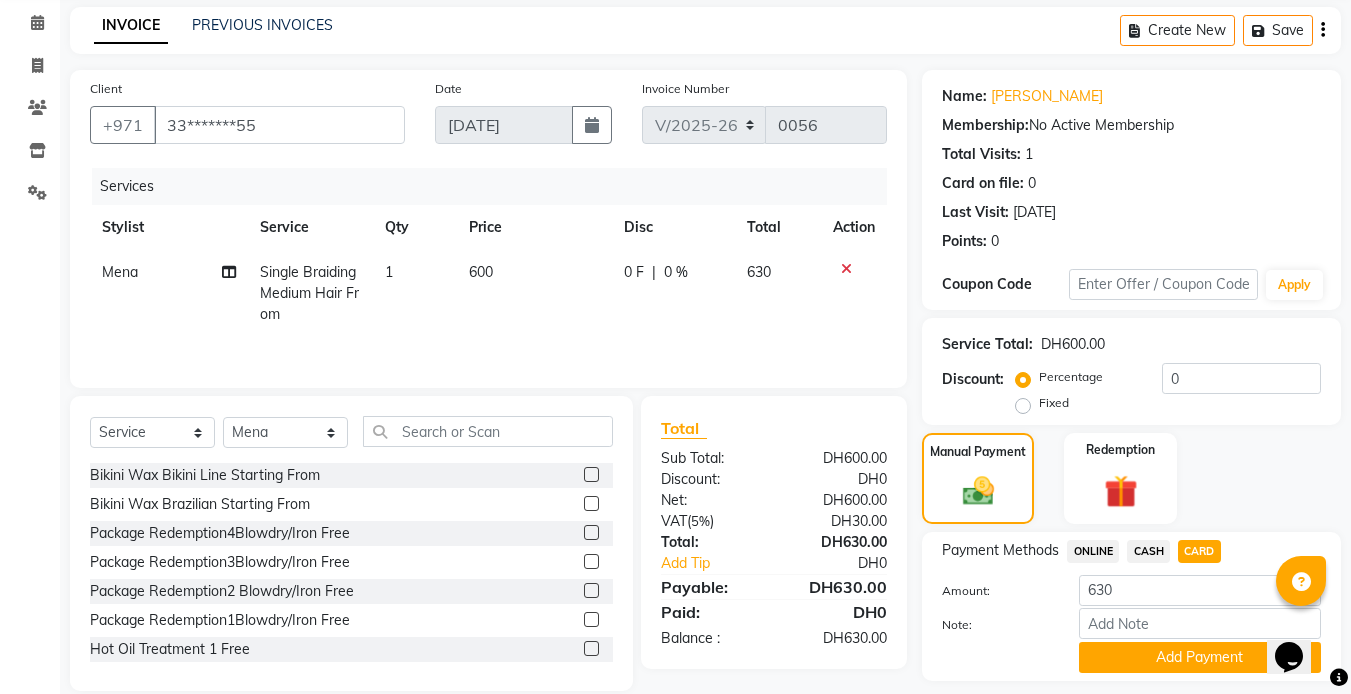 scroll, scrollTop: 138, scrollLeft: 0, axis: vertical 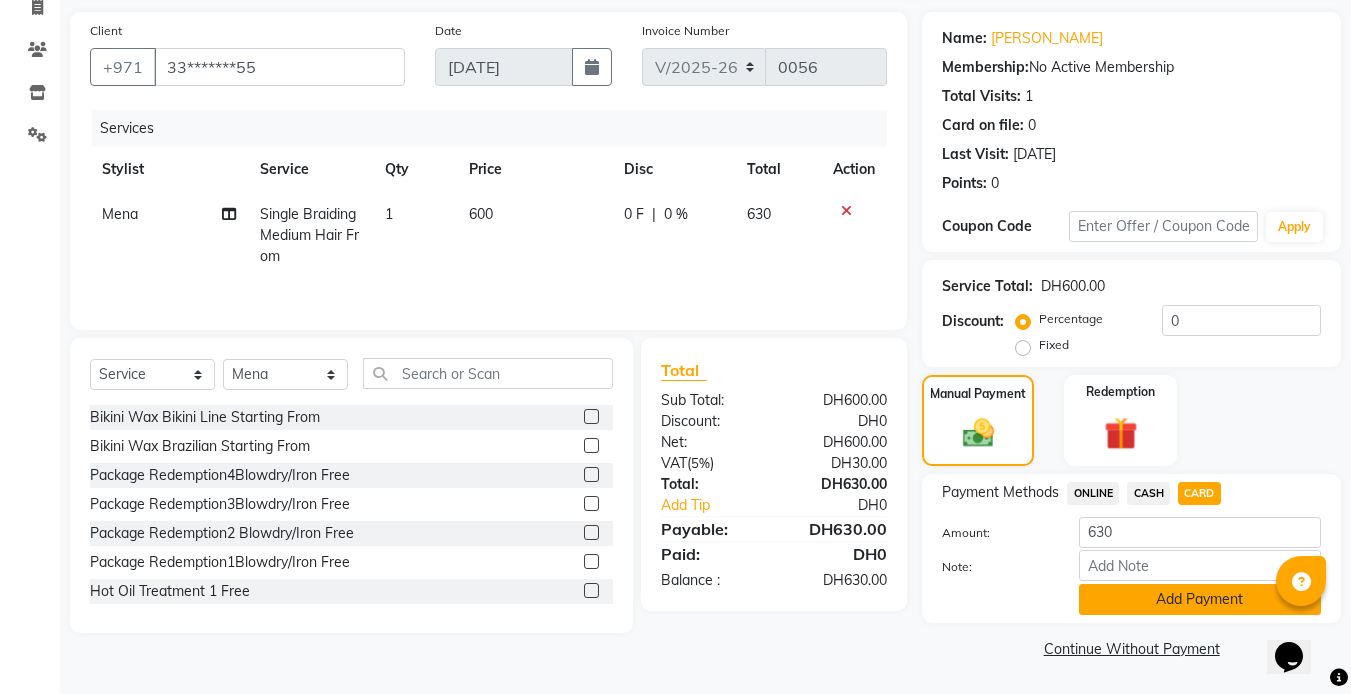 click on "Add Payment" 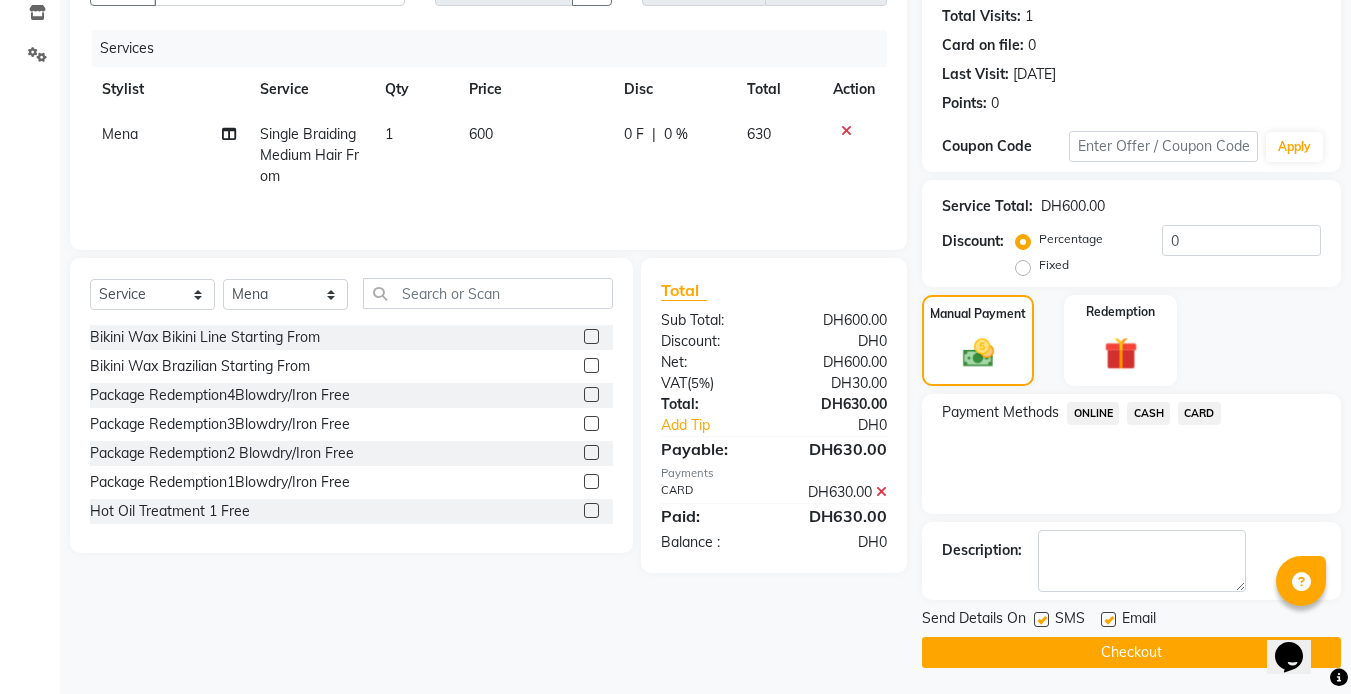 scroll, scrollTop: 222, scrollLeft: 0, axis: vertical 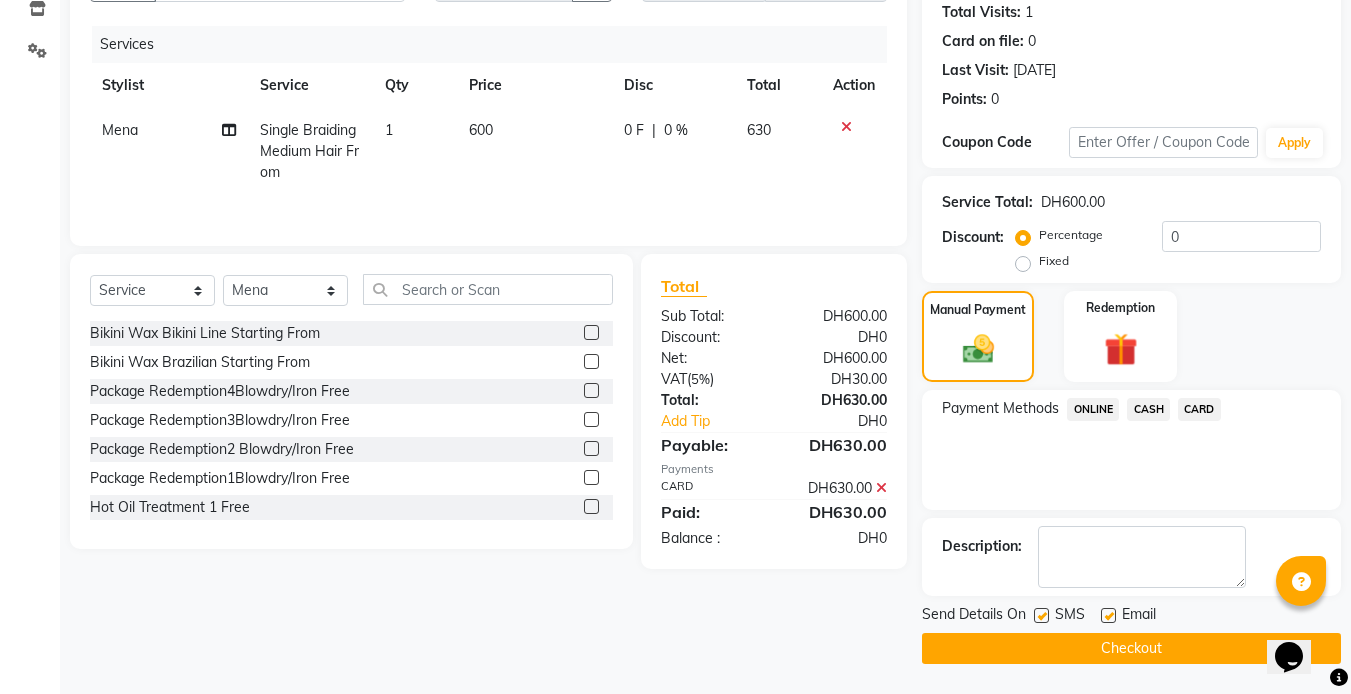 click on "Checkout" 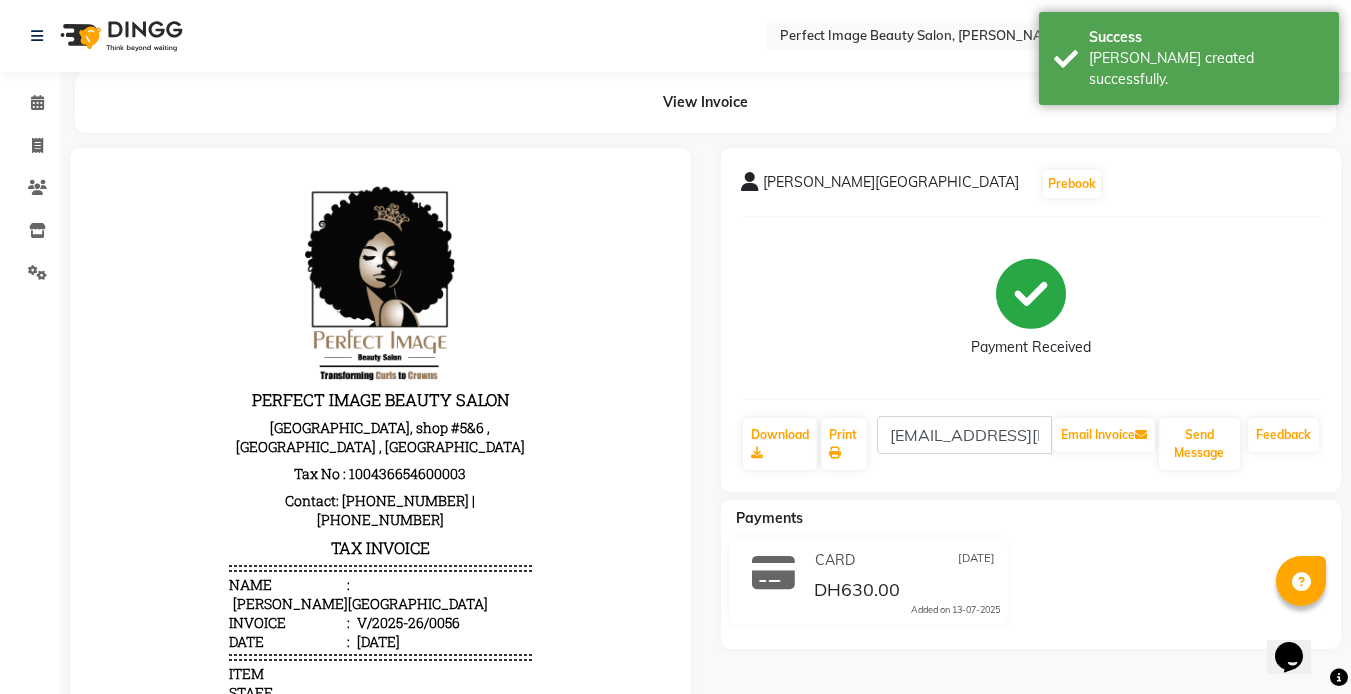 scroll, scrollTop: 0, scrollLeft: 0, axis: both 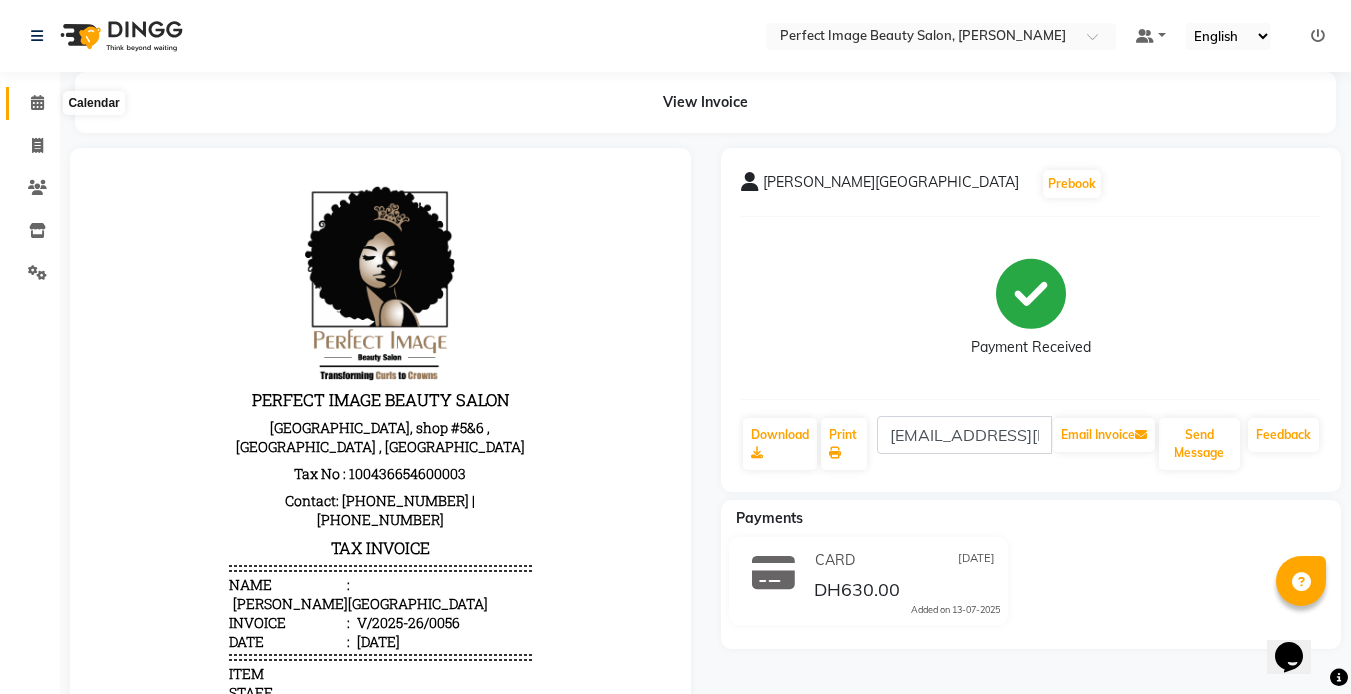 click 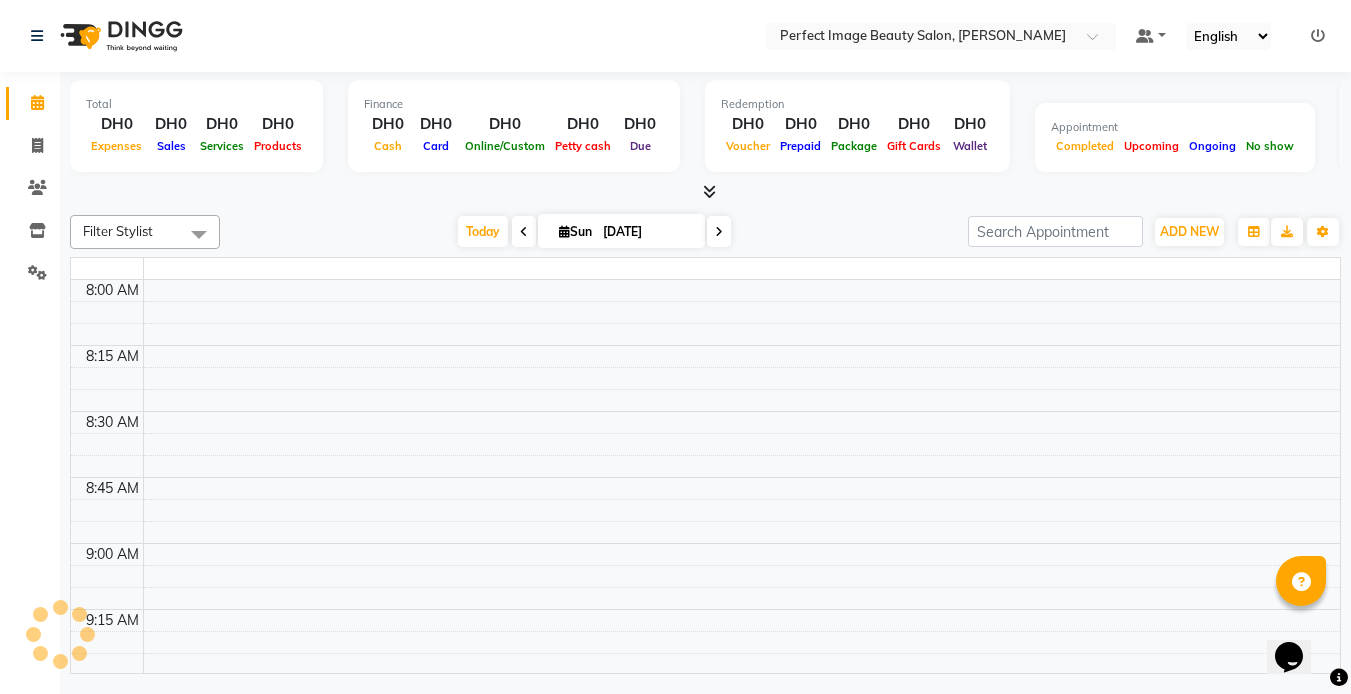 scroll, scrollTop: 0, scrollLeft: 0, axis: both 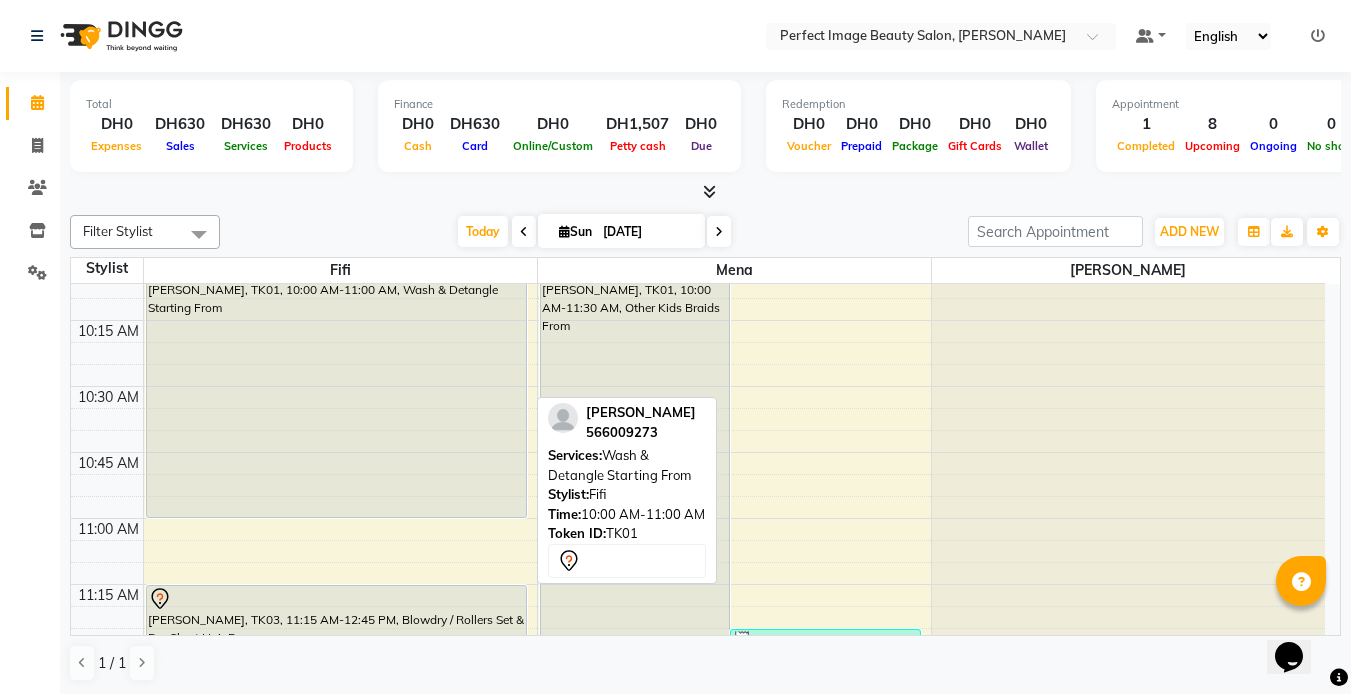 click on "[PERSON_NAME], TK01, 10:00 AM-11:00 AM, Wash & Detangle Starting From" at bounding box center [336, 386] 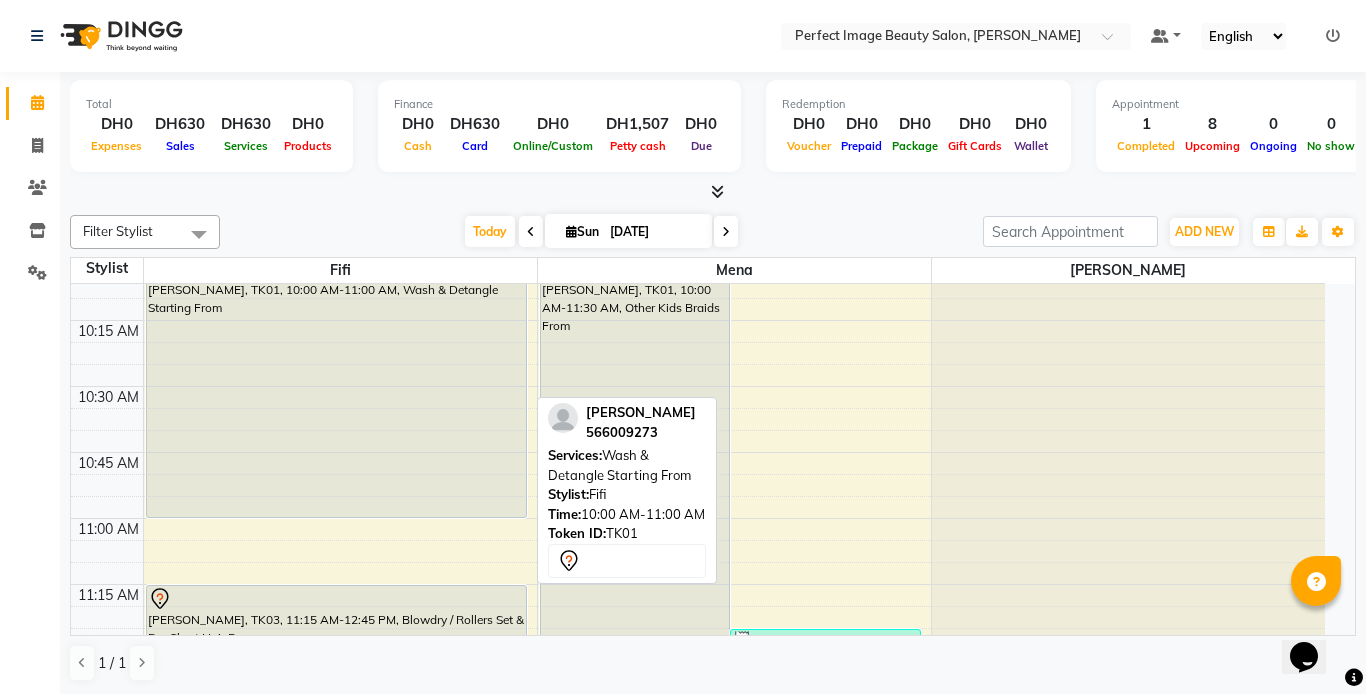 select on "7" 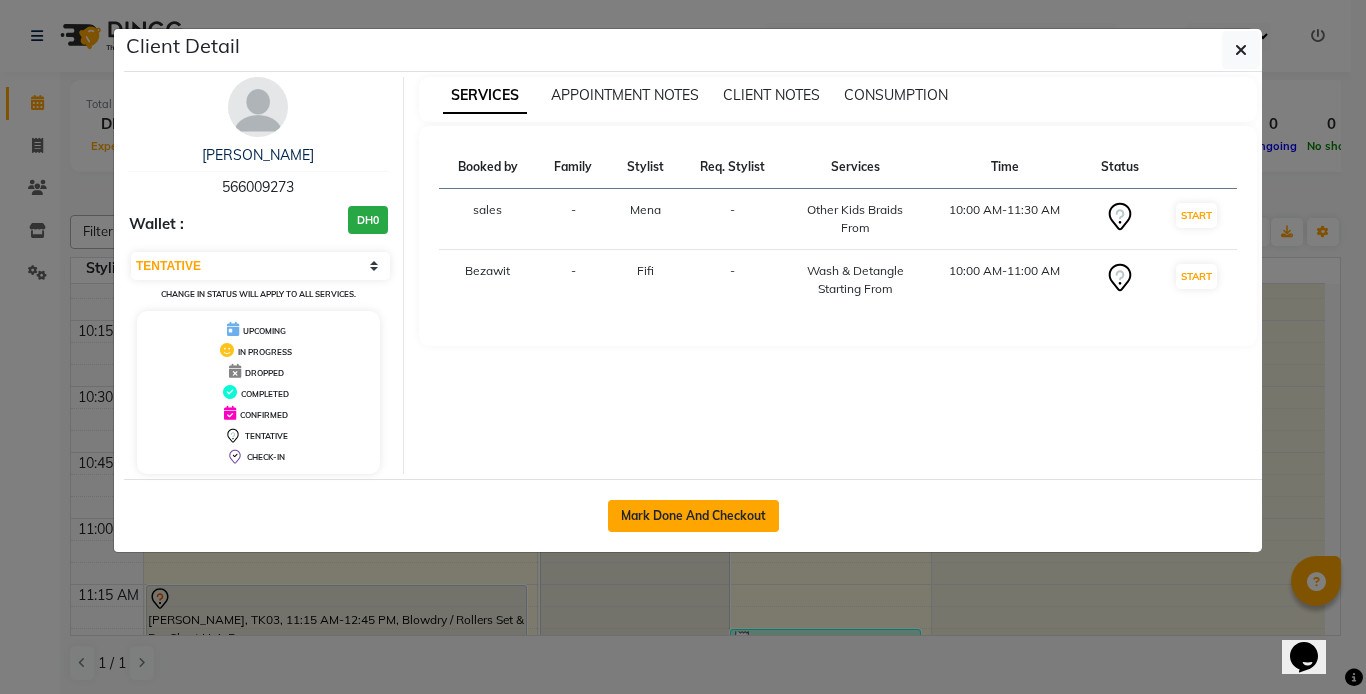 click on "Mark Done And Checkout" 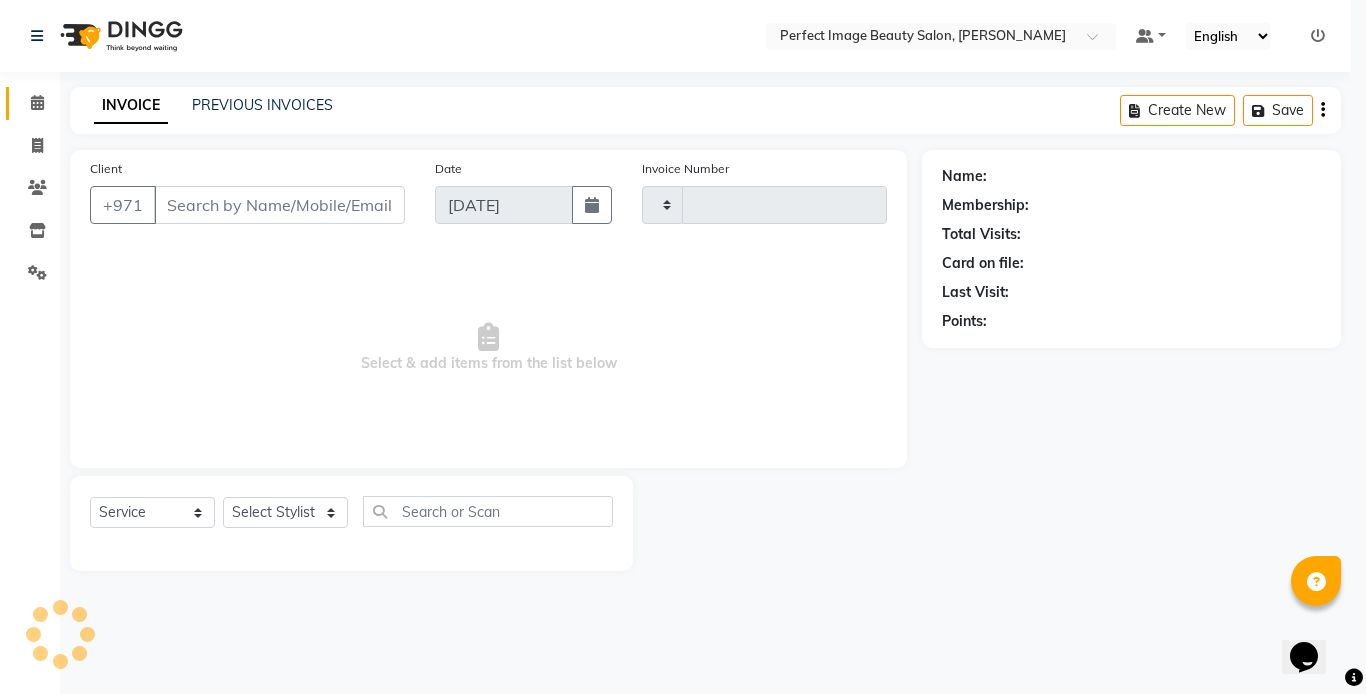 type on "0057" 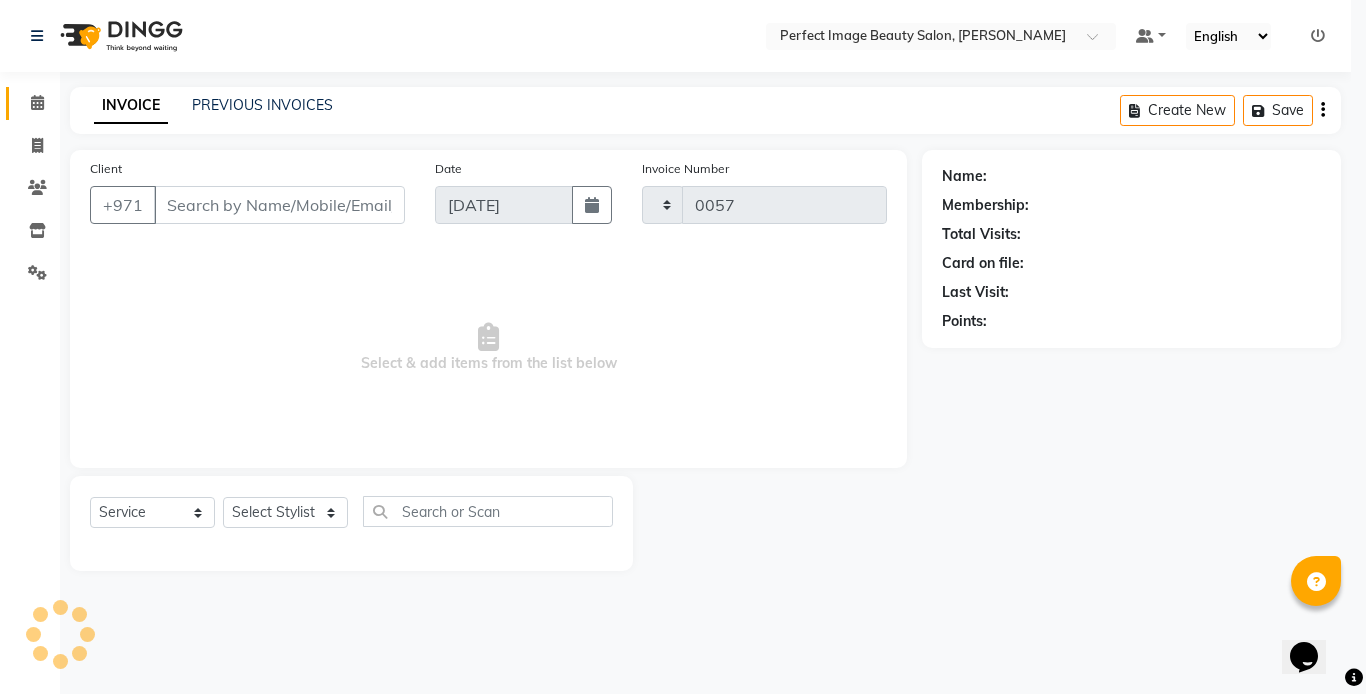 select on "8564" 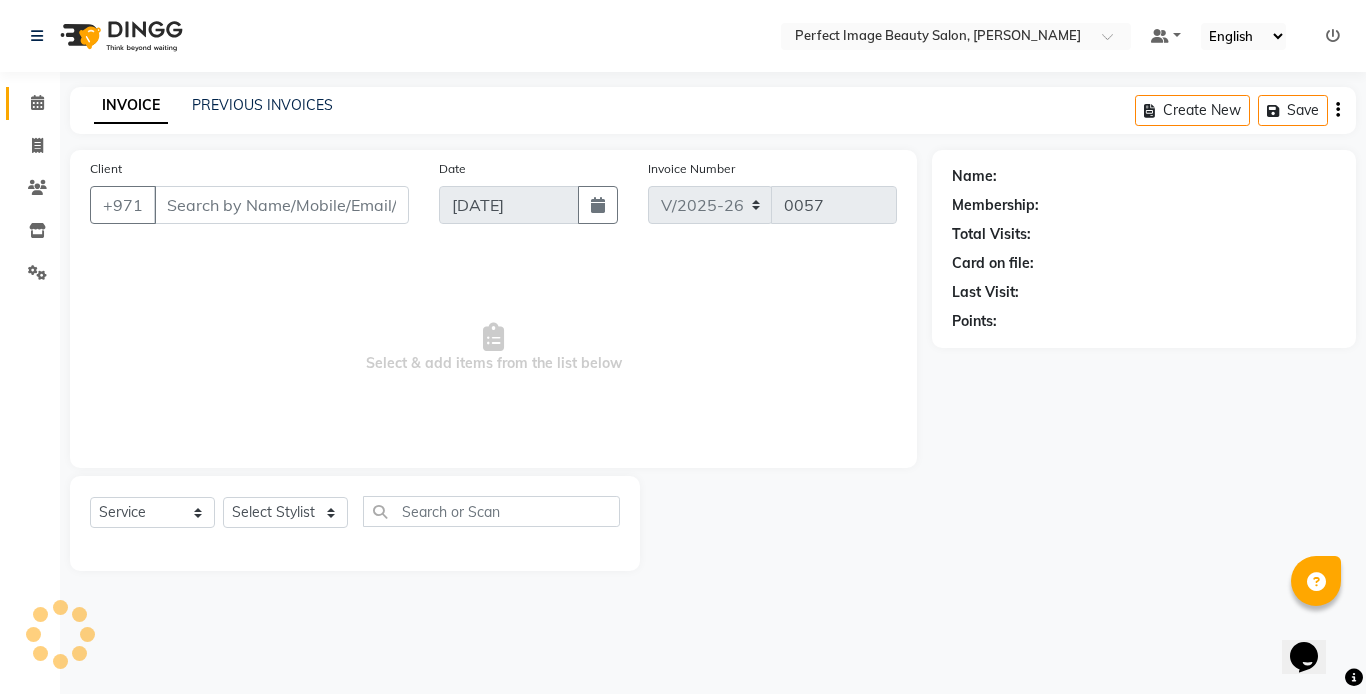 type on "56*****73" 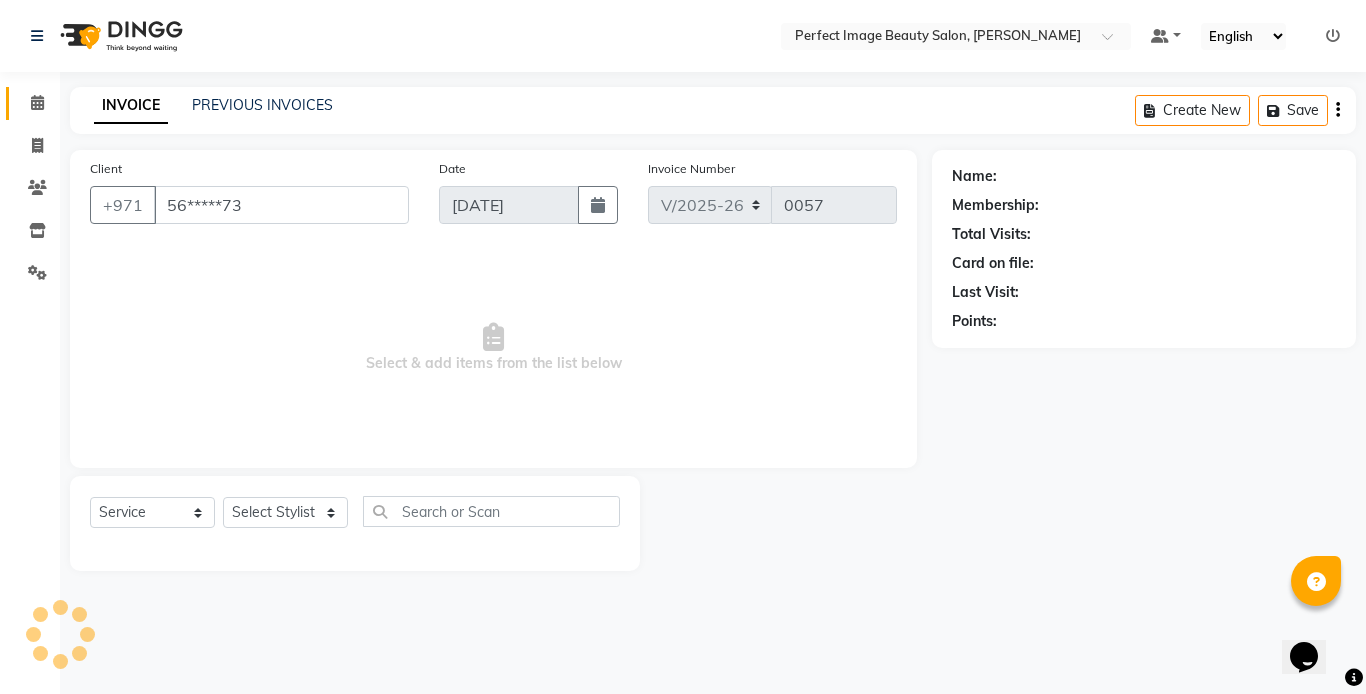 select on "85054" 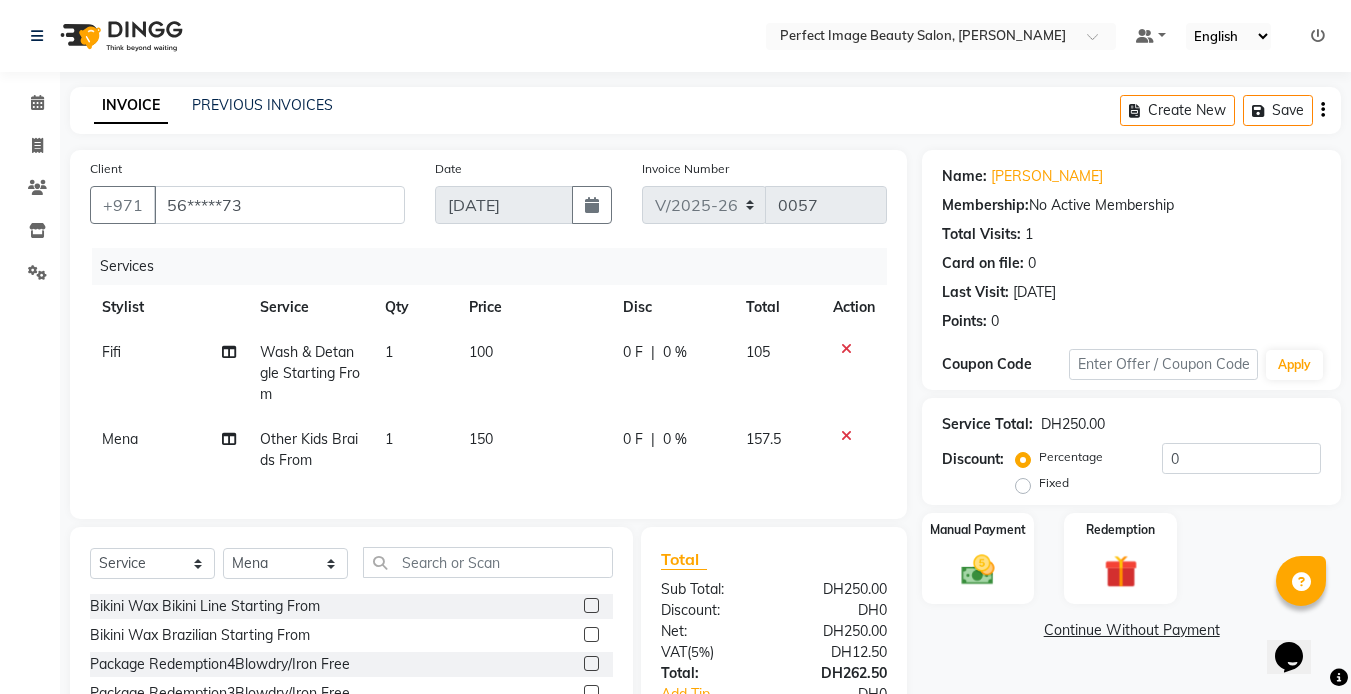 click on "150" 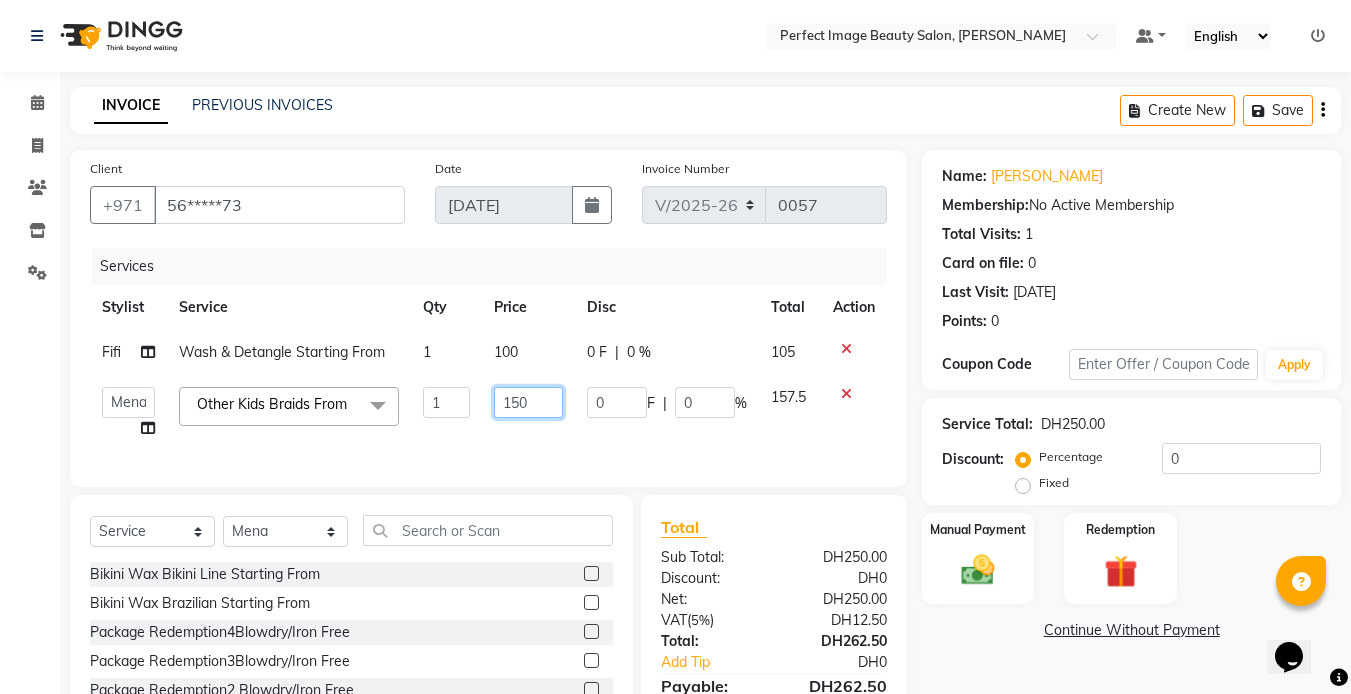 click on "150" 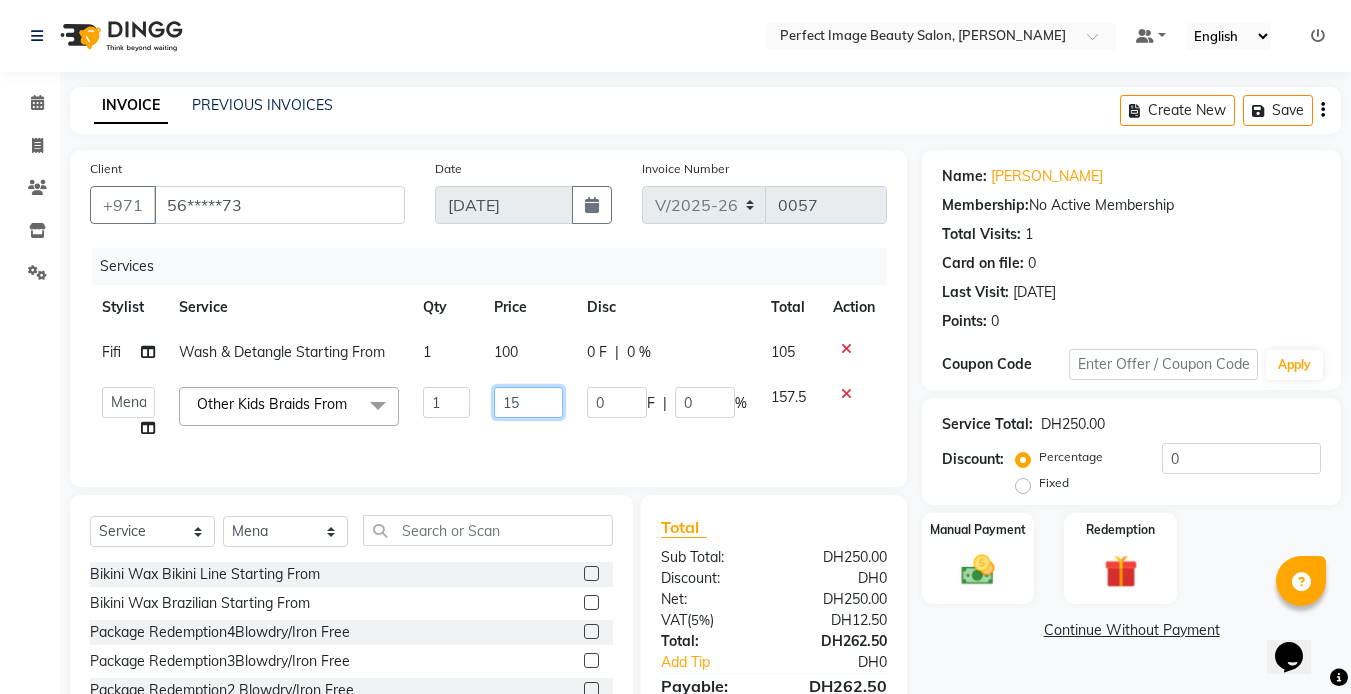 type on "1" 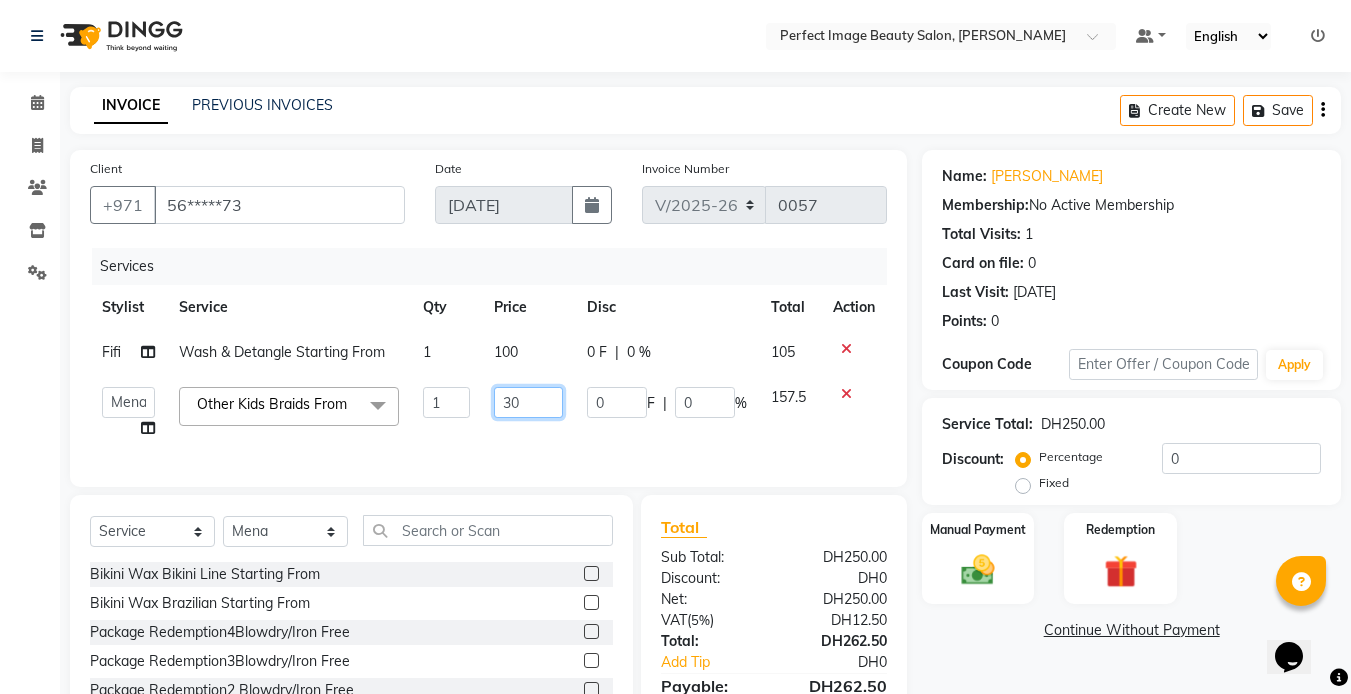 type on "300" 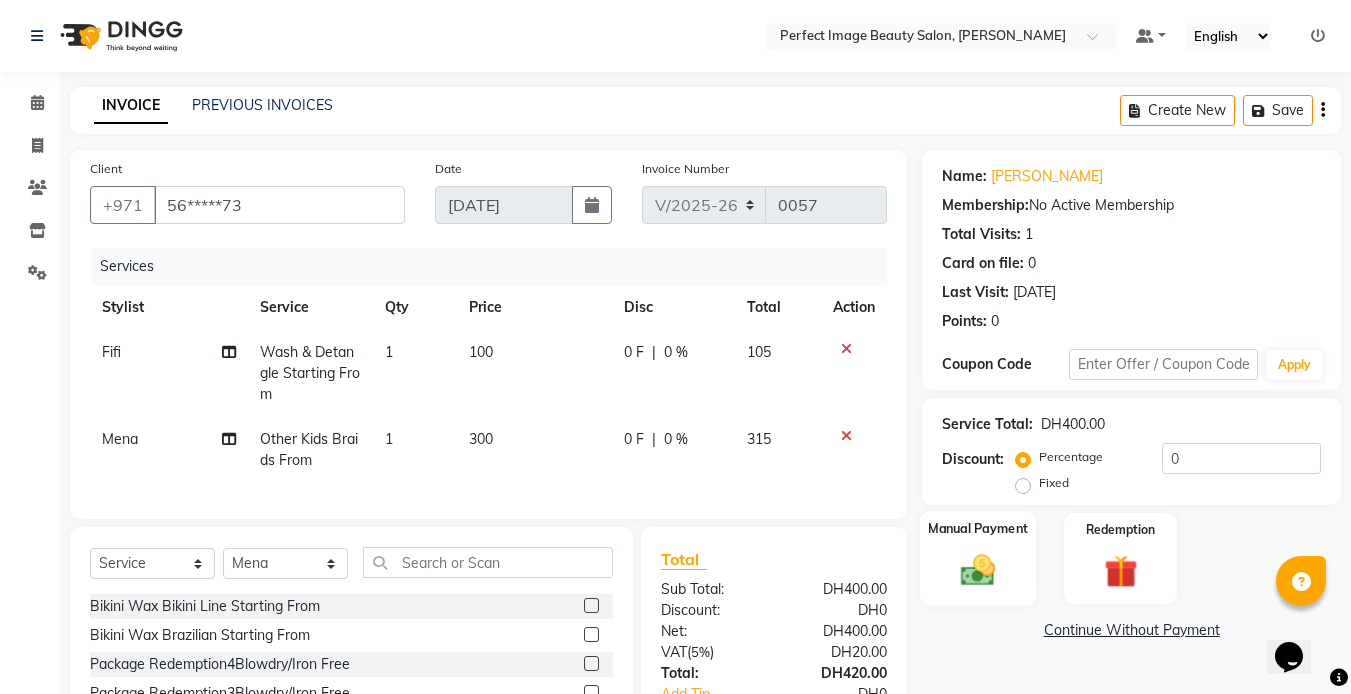 click 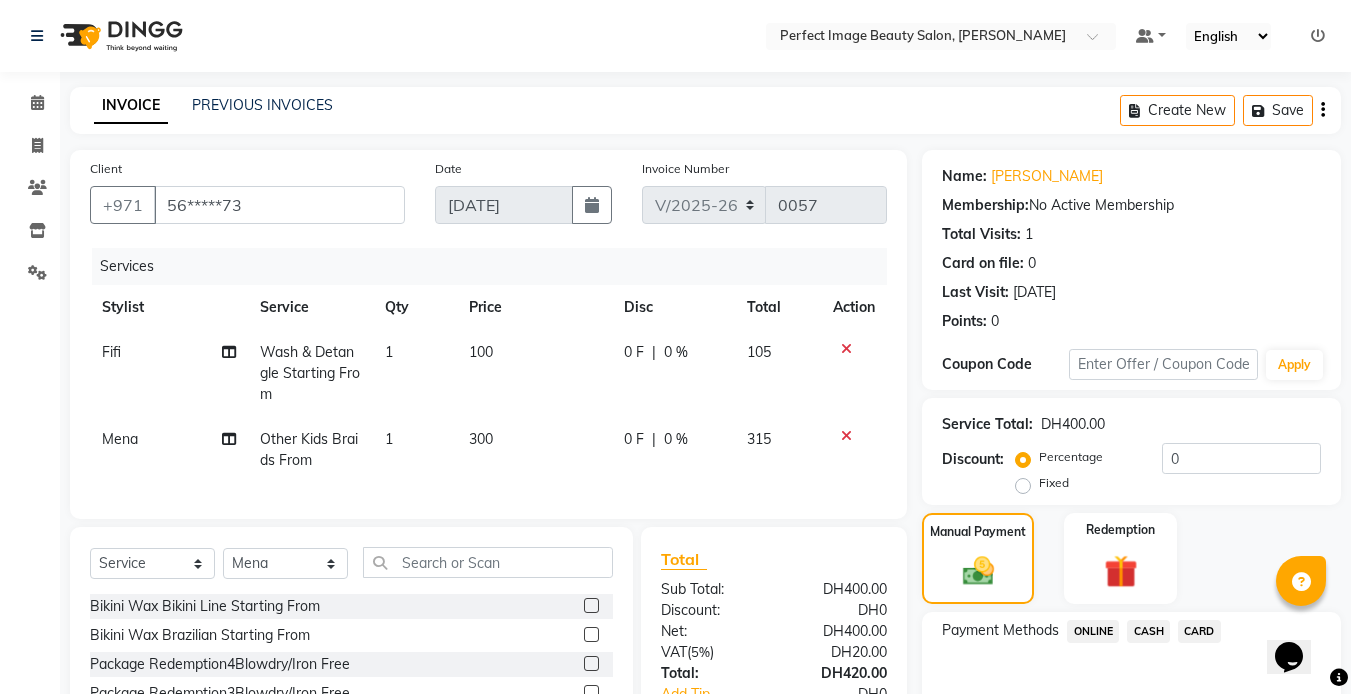 click on "100" 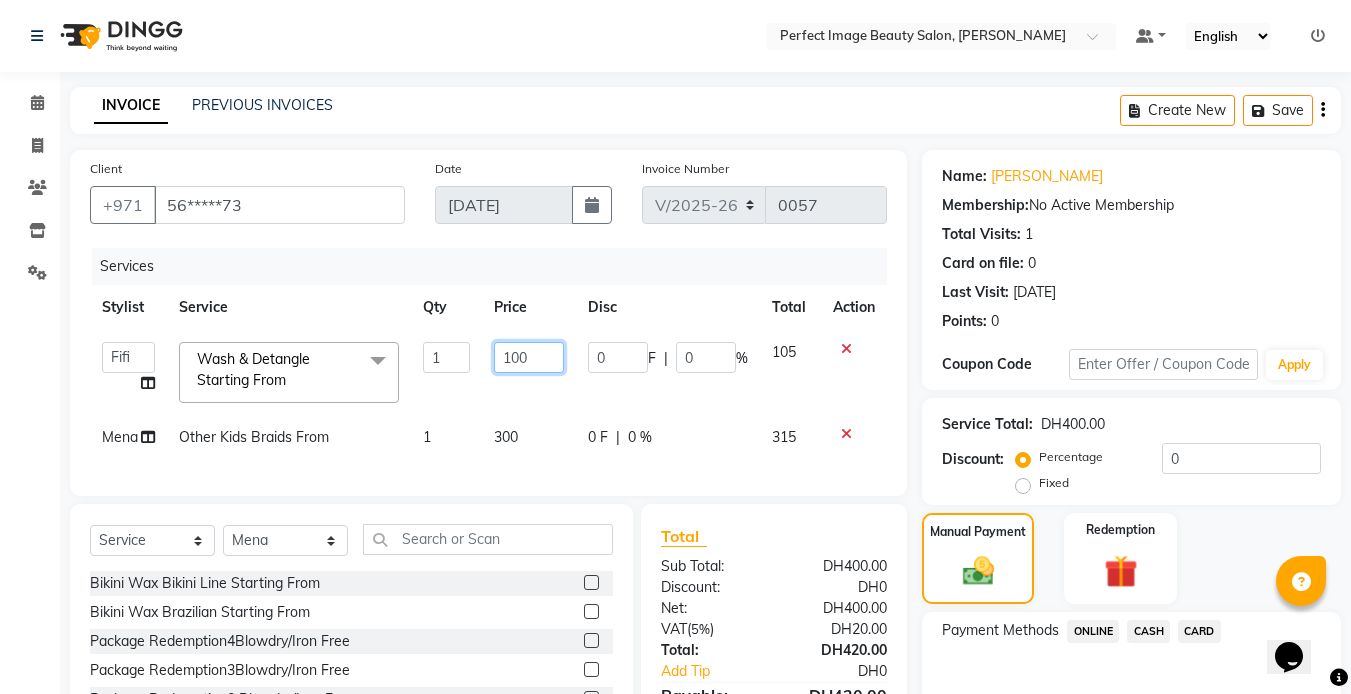click on "100" 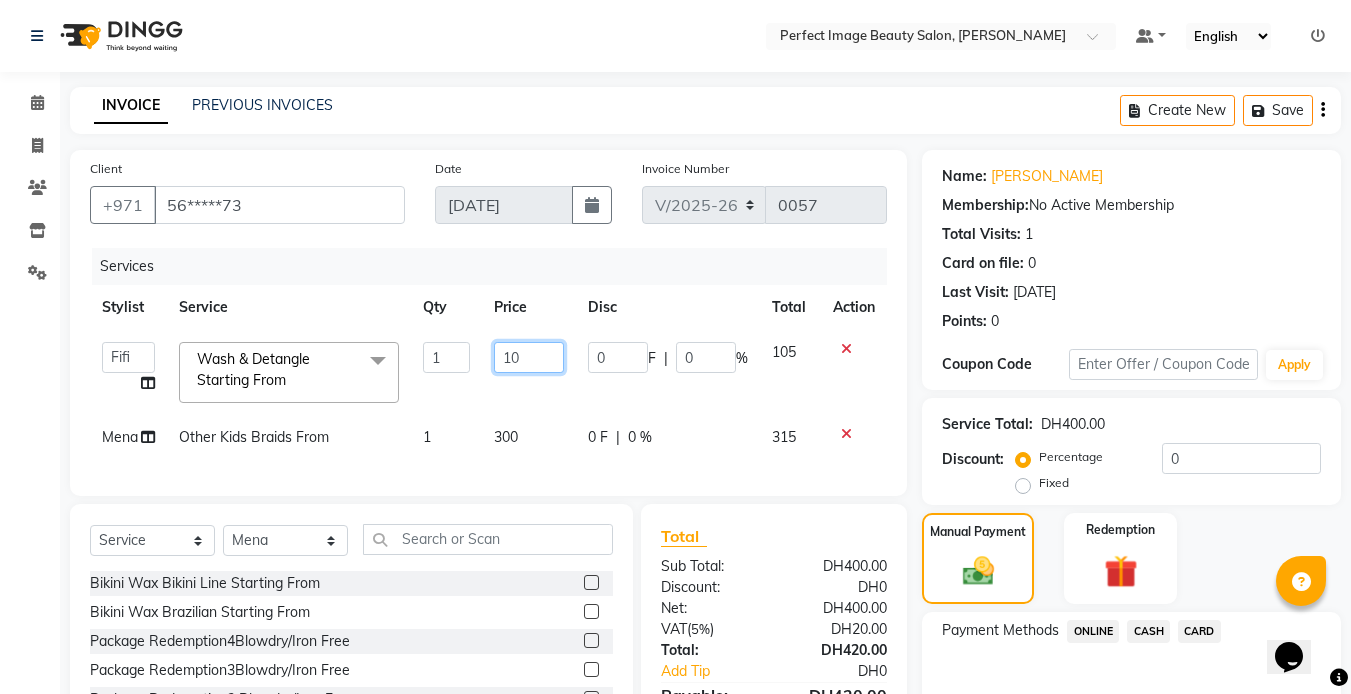 type on "1" 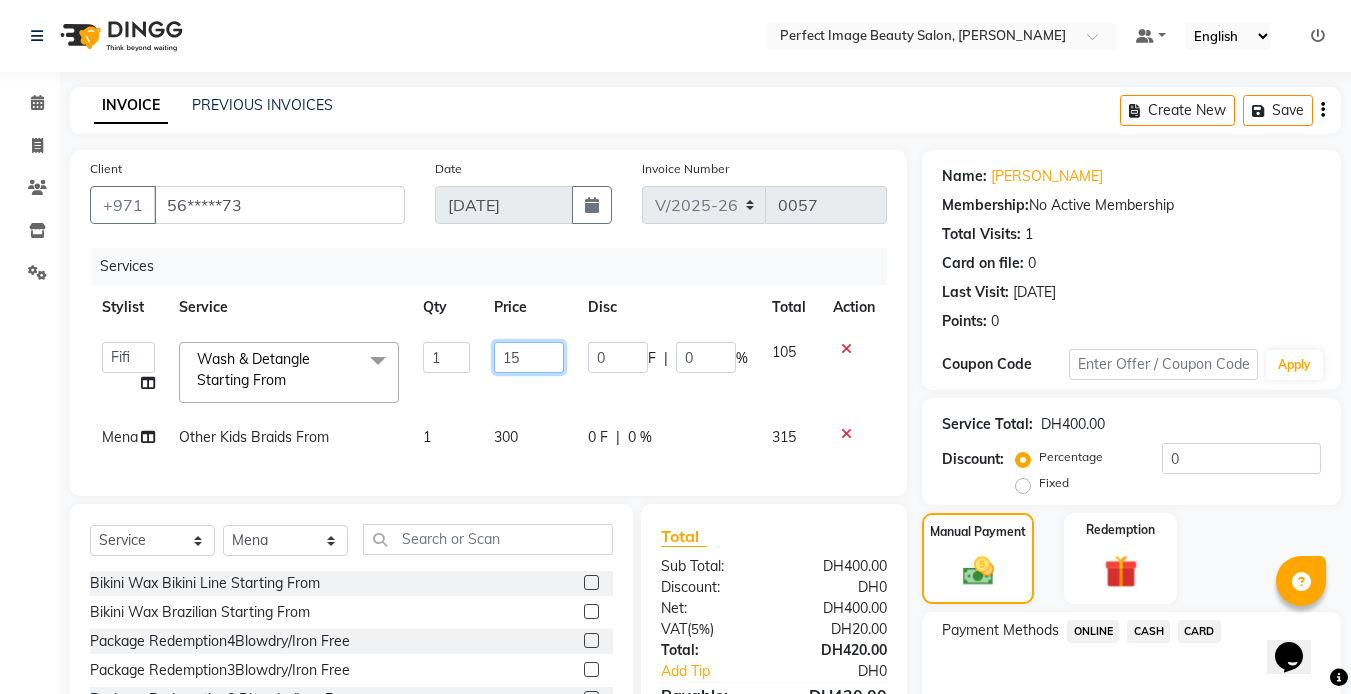 type on "150" 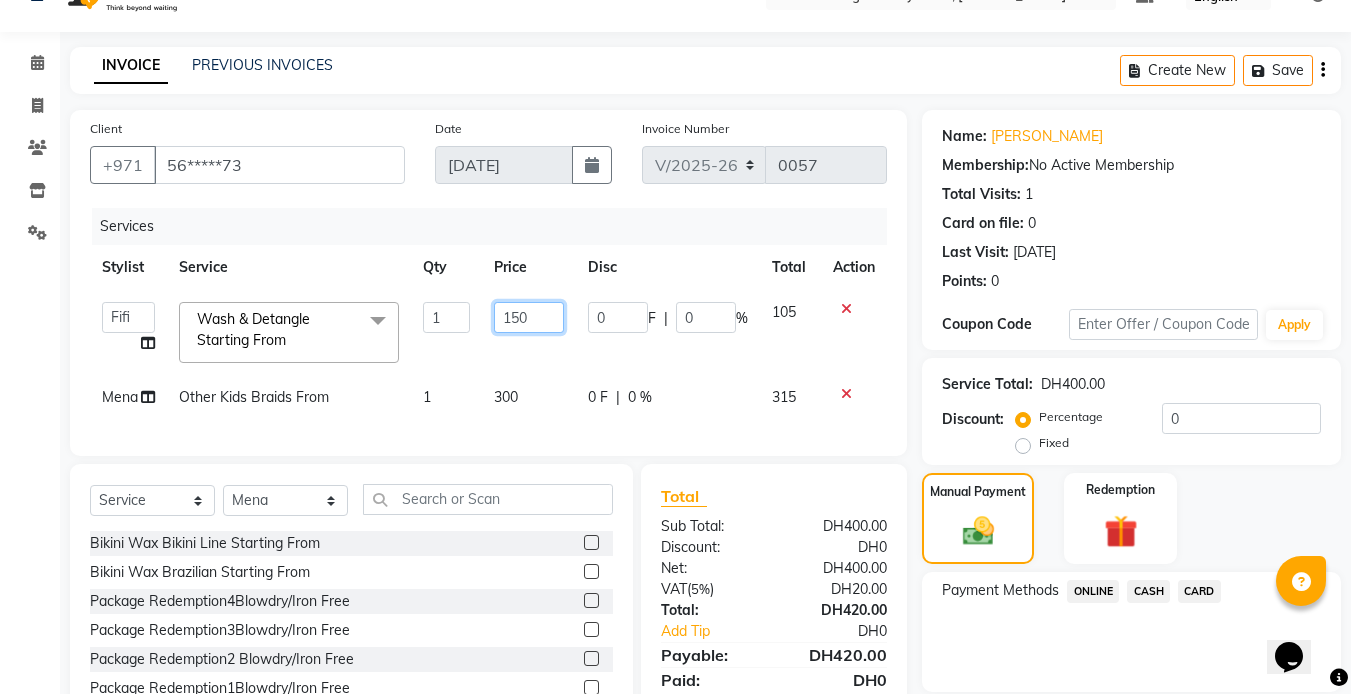 scroll, scrollTop: 150, scrollLeft: 0, axis: vertical 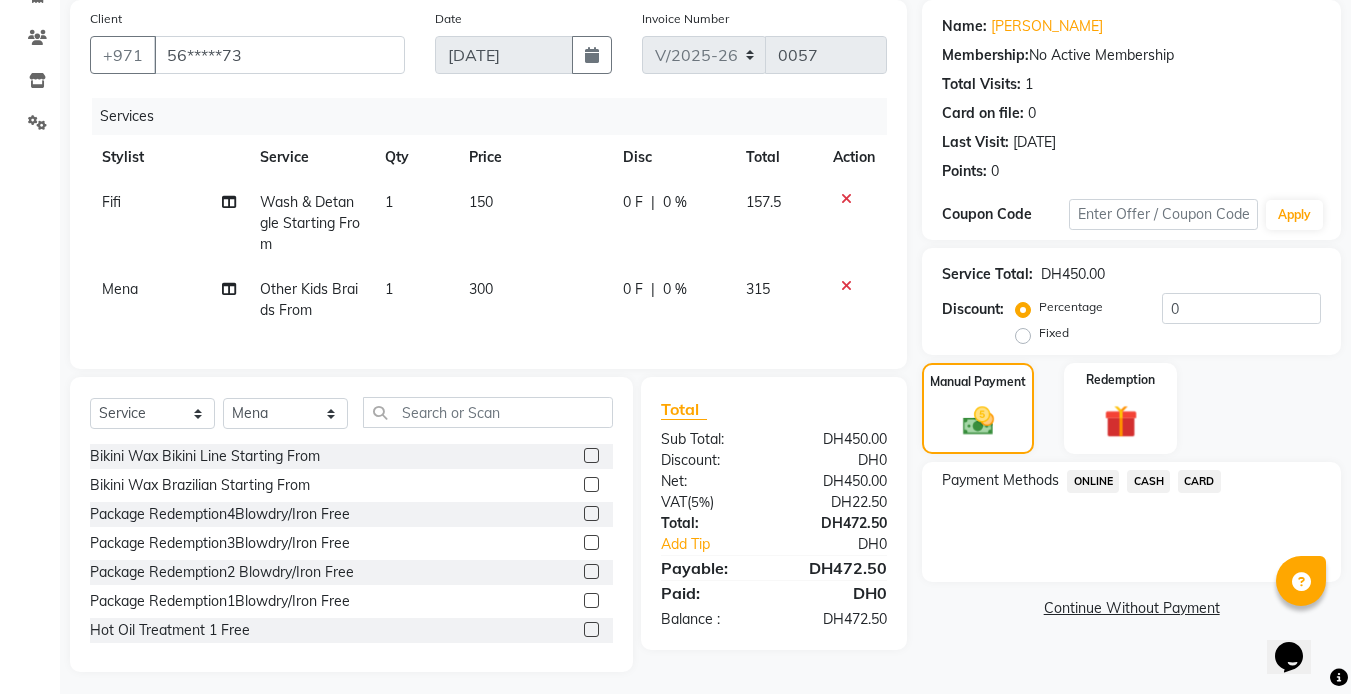 click on "CARD" 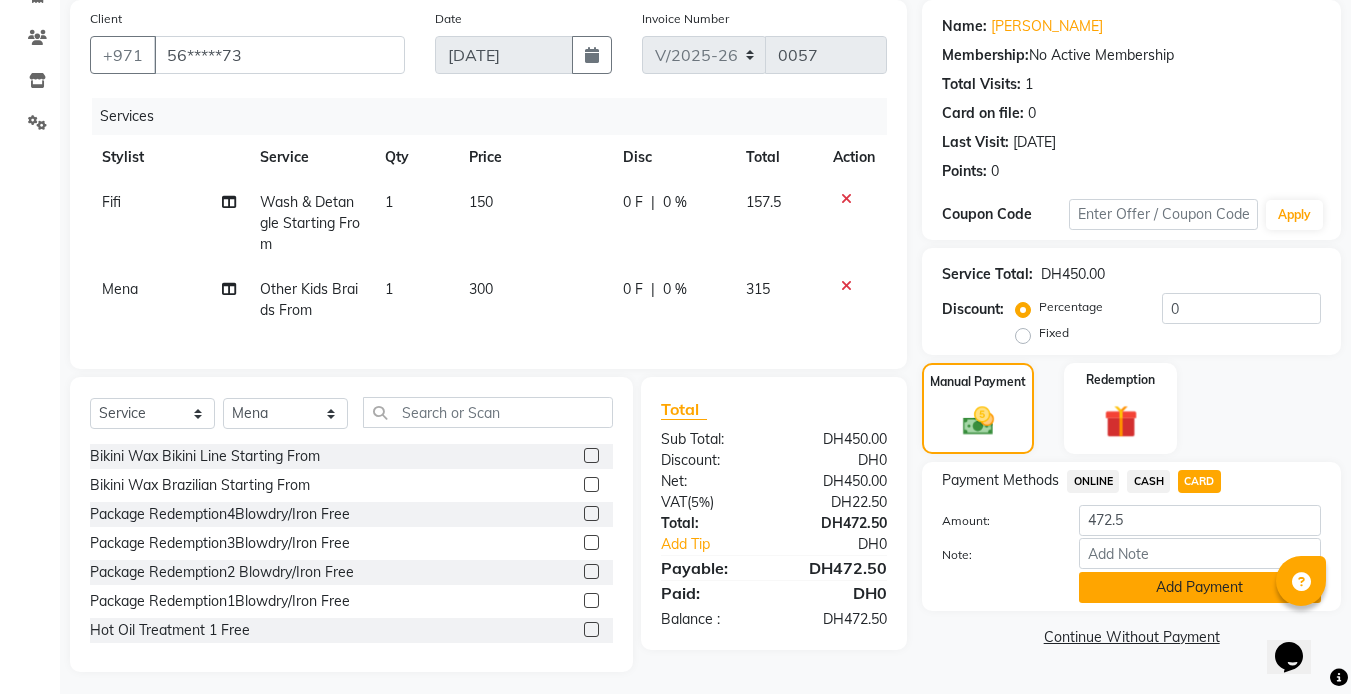 click on "Add Payment" 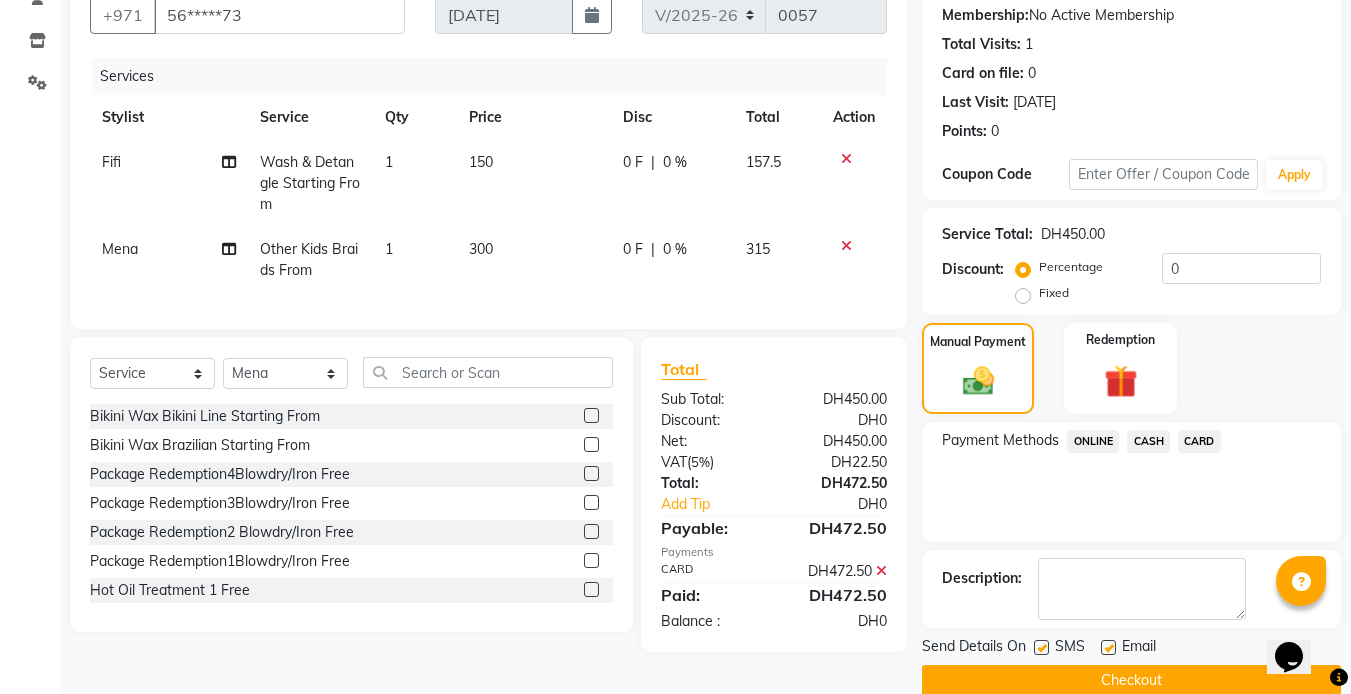 scroll, scrollTop: 222, scrollLeft: 0, axis: vertical 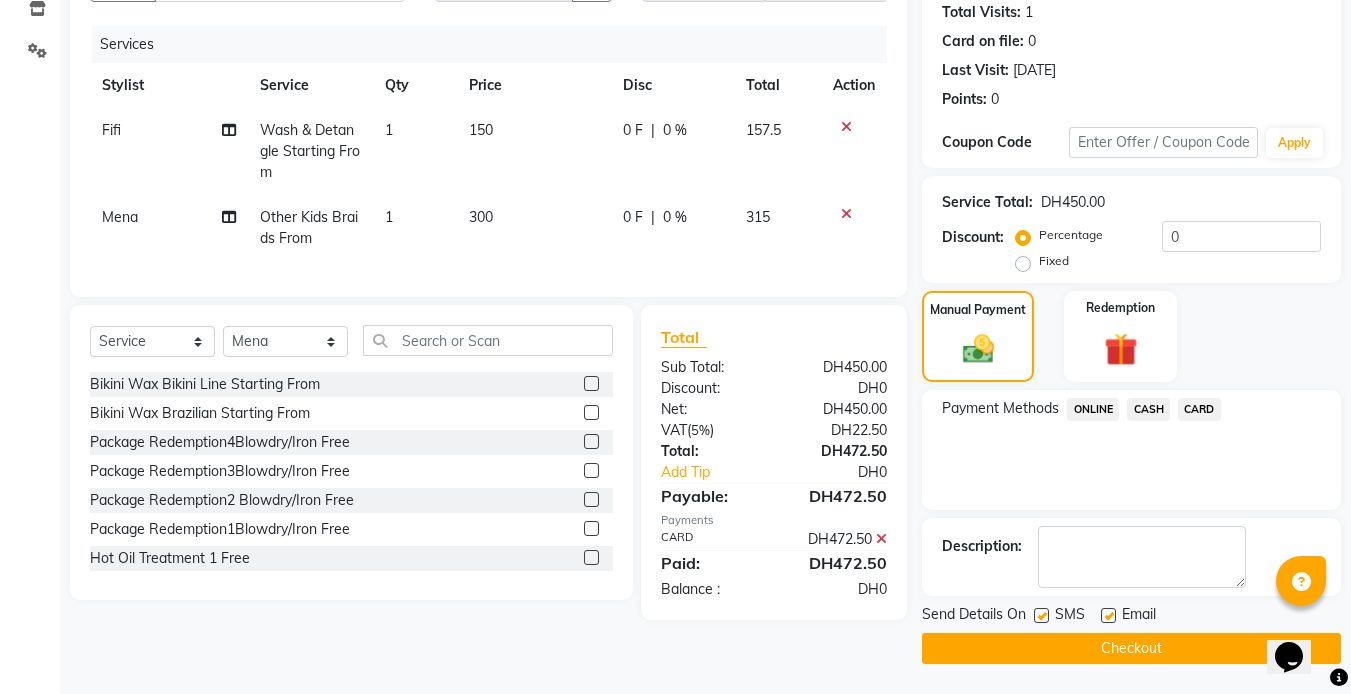 click on "Checkout" 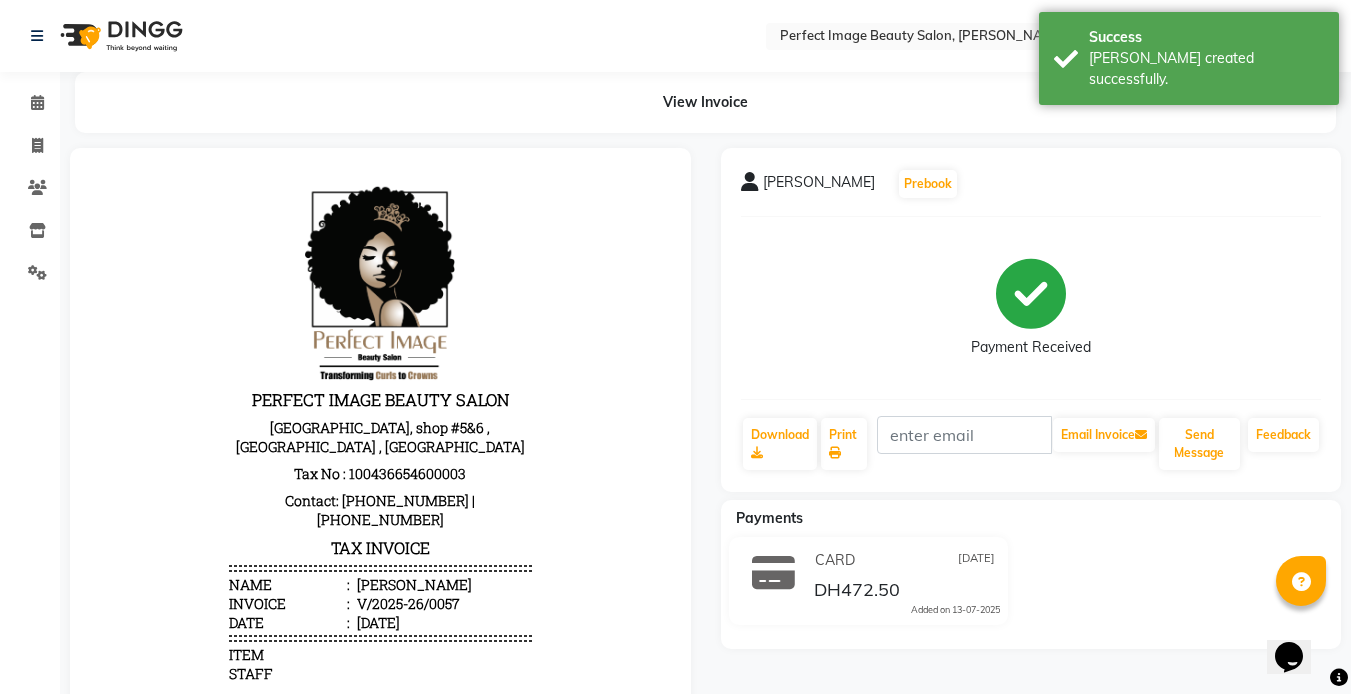 scroll, scrollTop: 0, scrollLeft: 0, axis: both 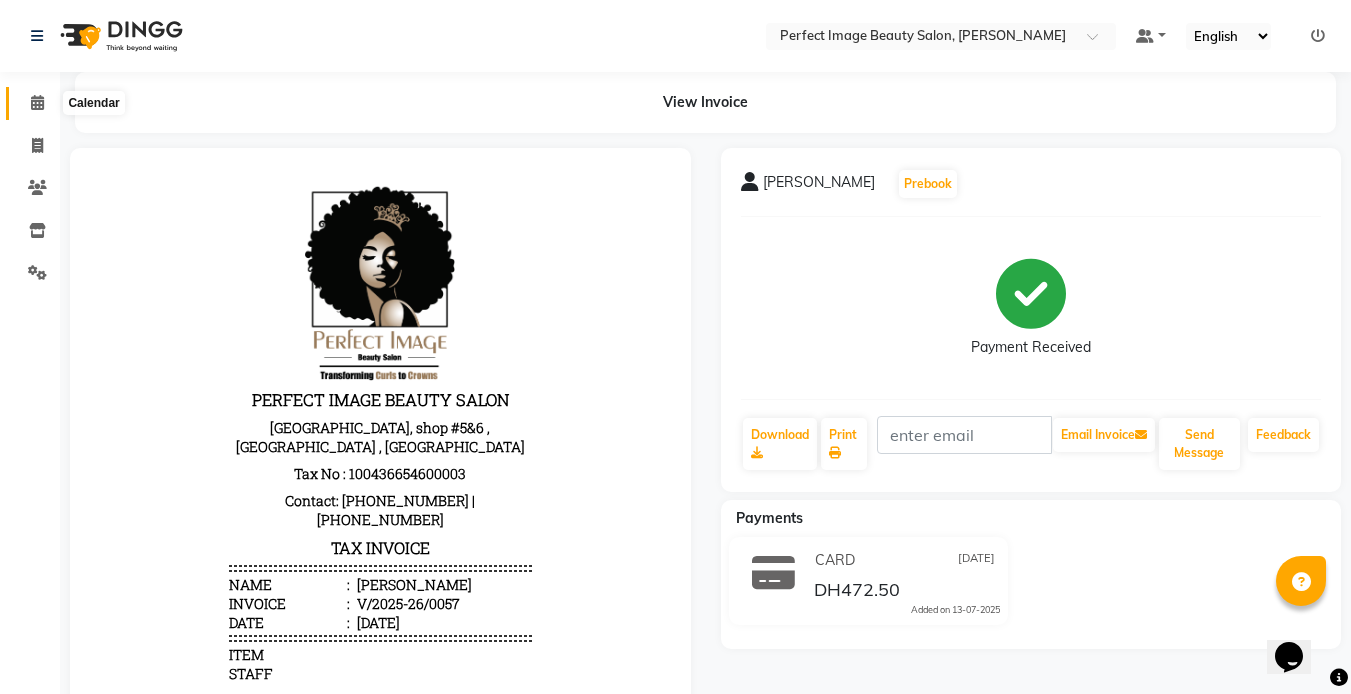 click 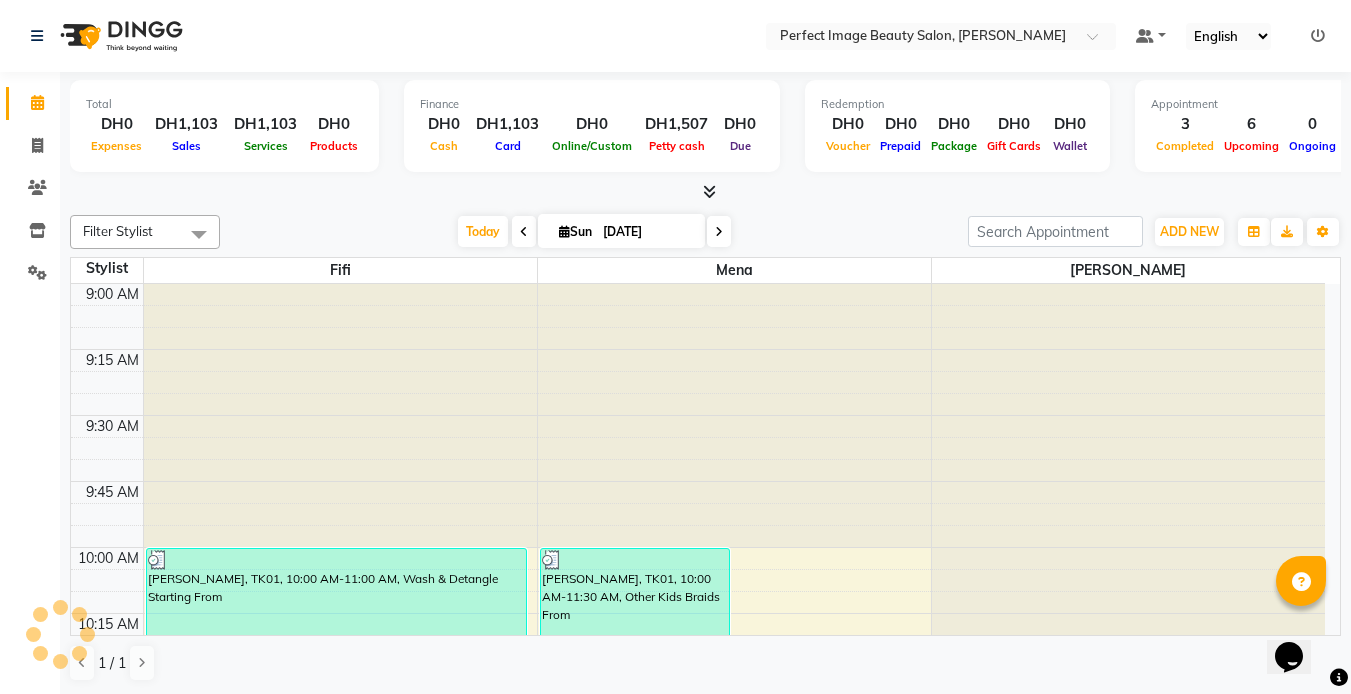 scroll, scrollTop: 0, scrollLeft: 0, axis: both 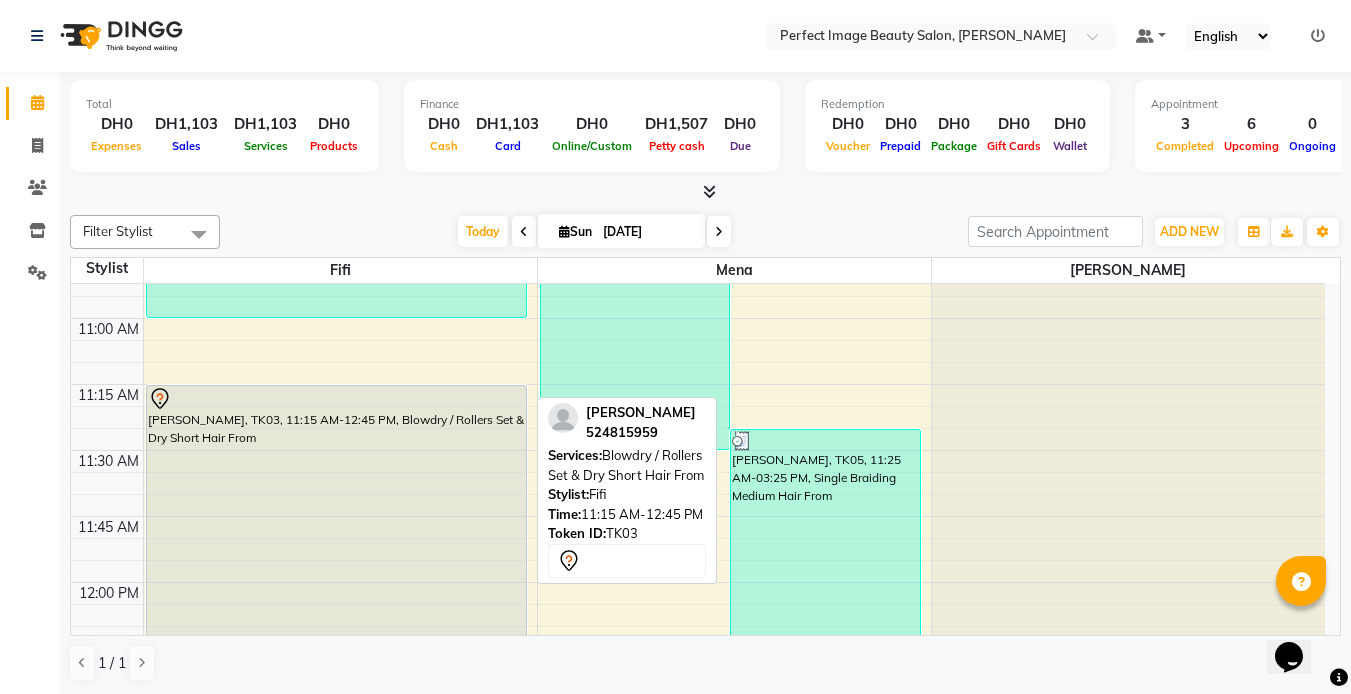 click on "[PERSON_NAME], TK03, 11:15 AM-12:45 PM, Blowdry / Rollers Set & Dry Short Hair From" at bounding box center (336, 582) 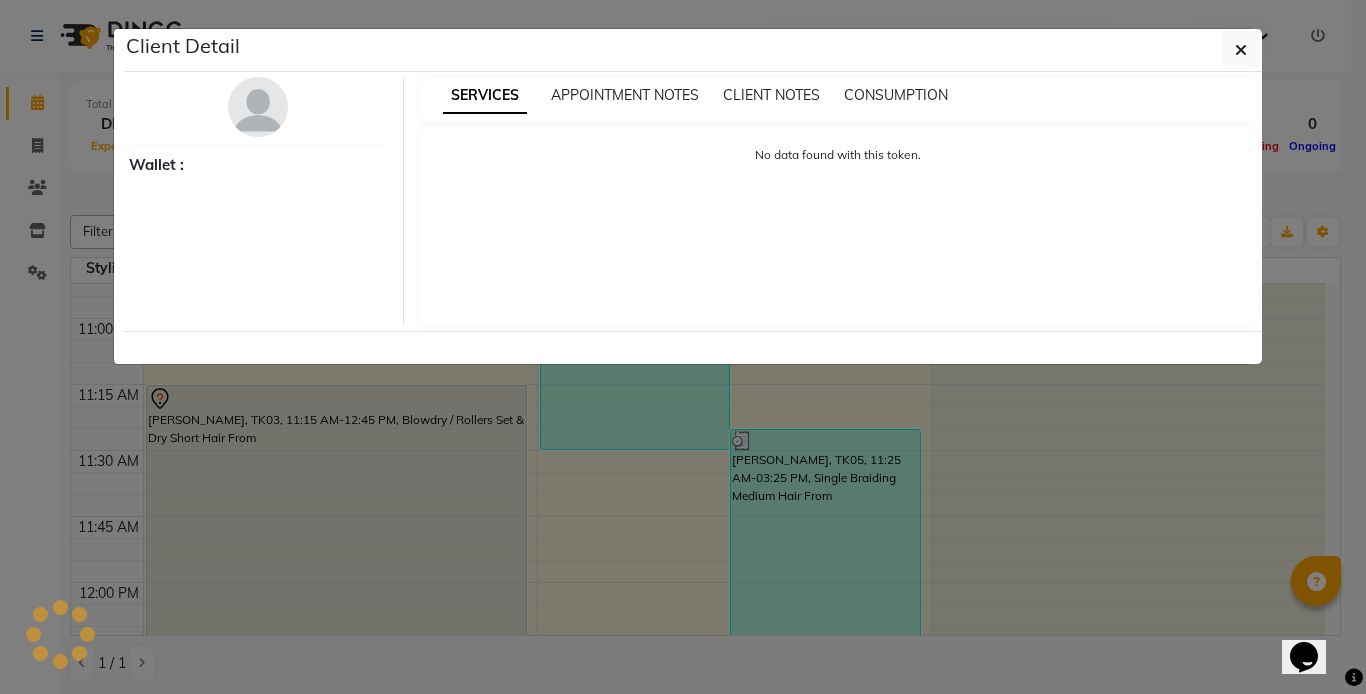 select on "7" 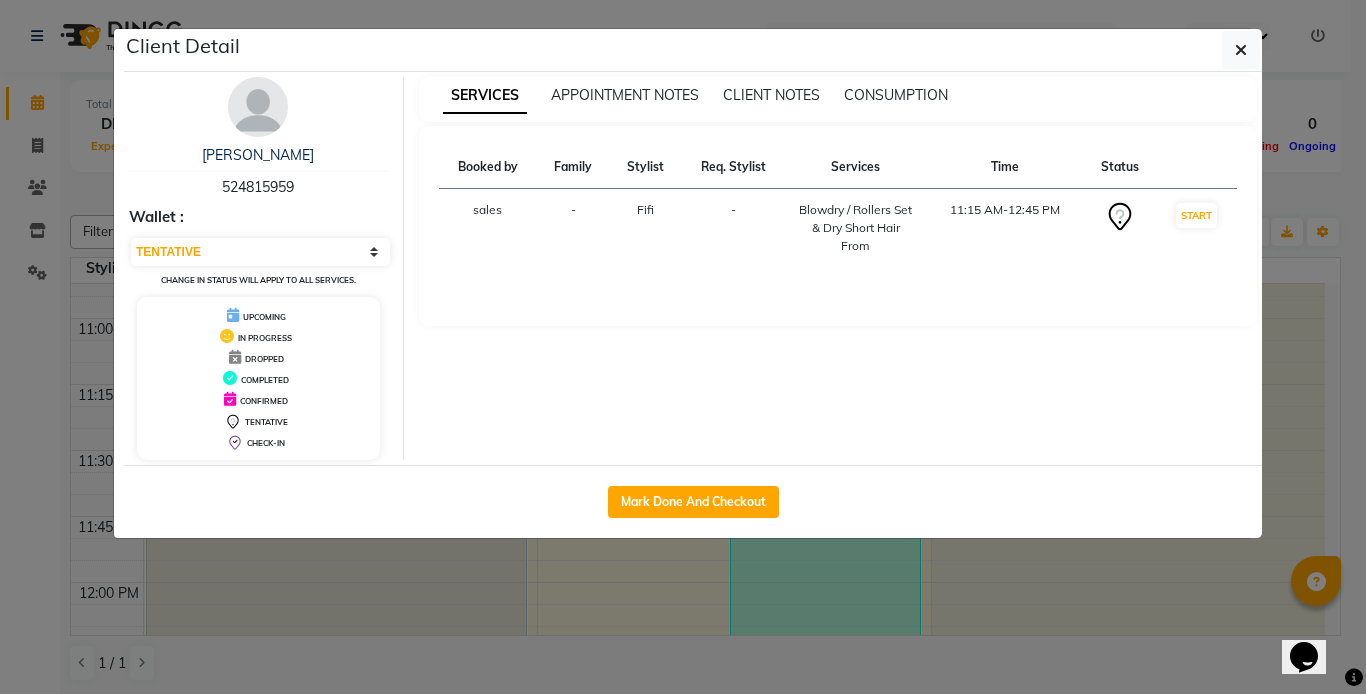 click on "Mark Done And Checkout" 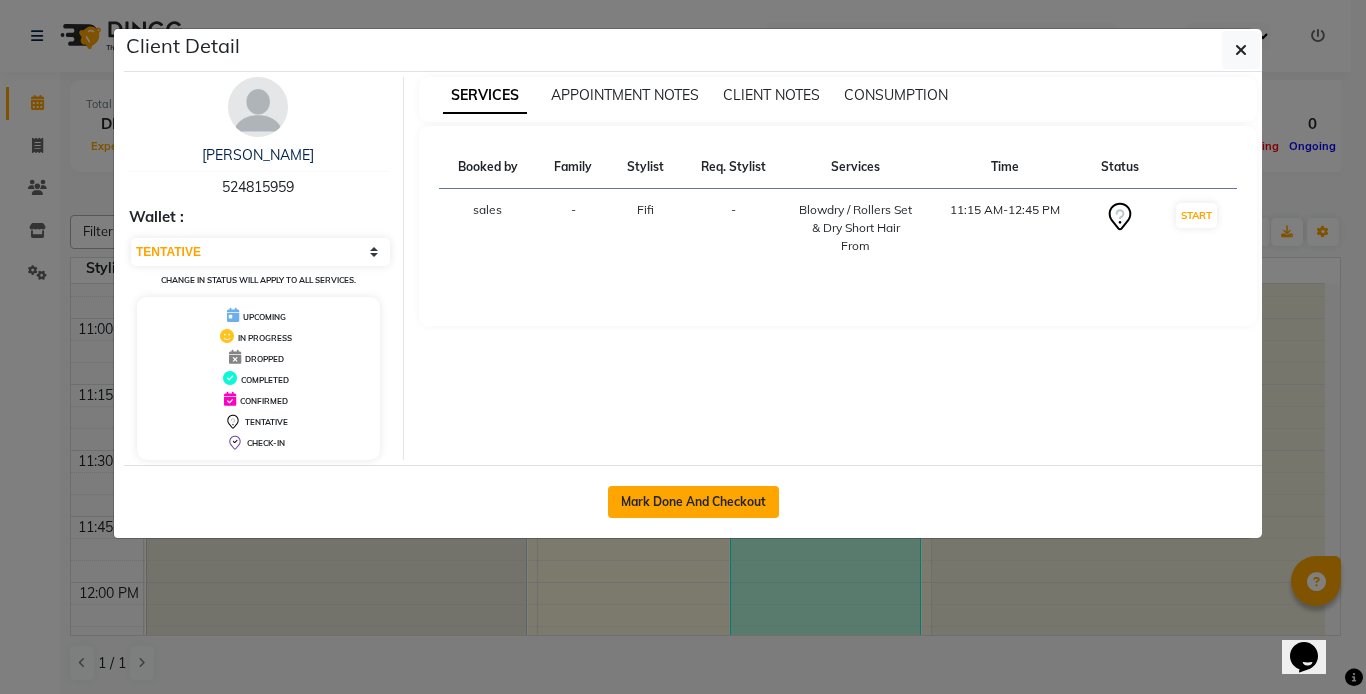 click on "Mark Done And Checkout" 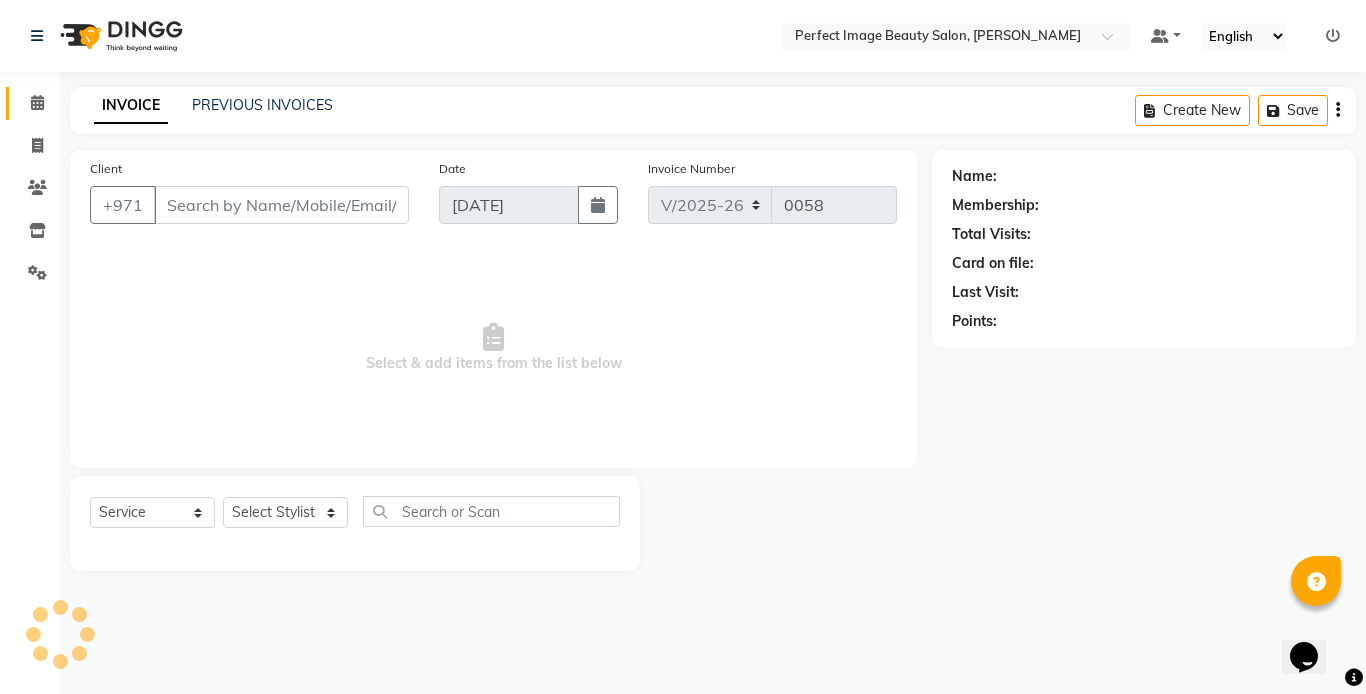 type on "52*****59" 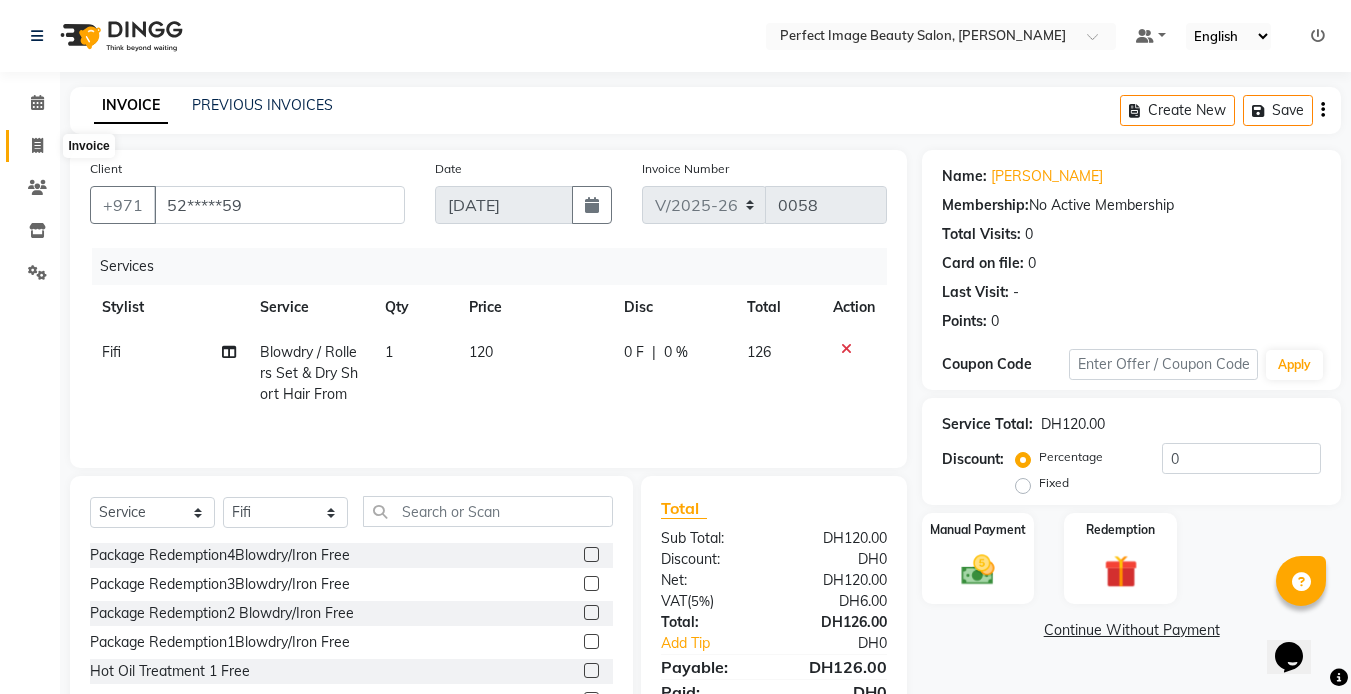 click 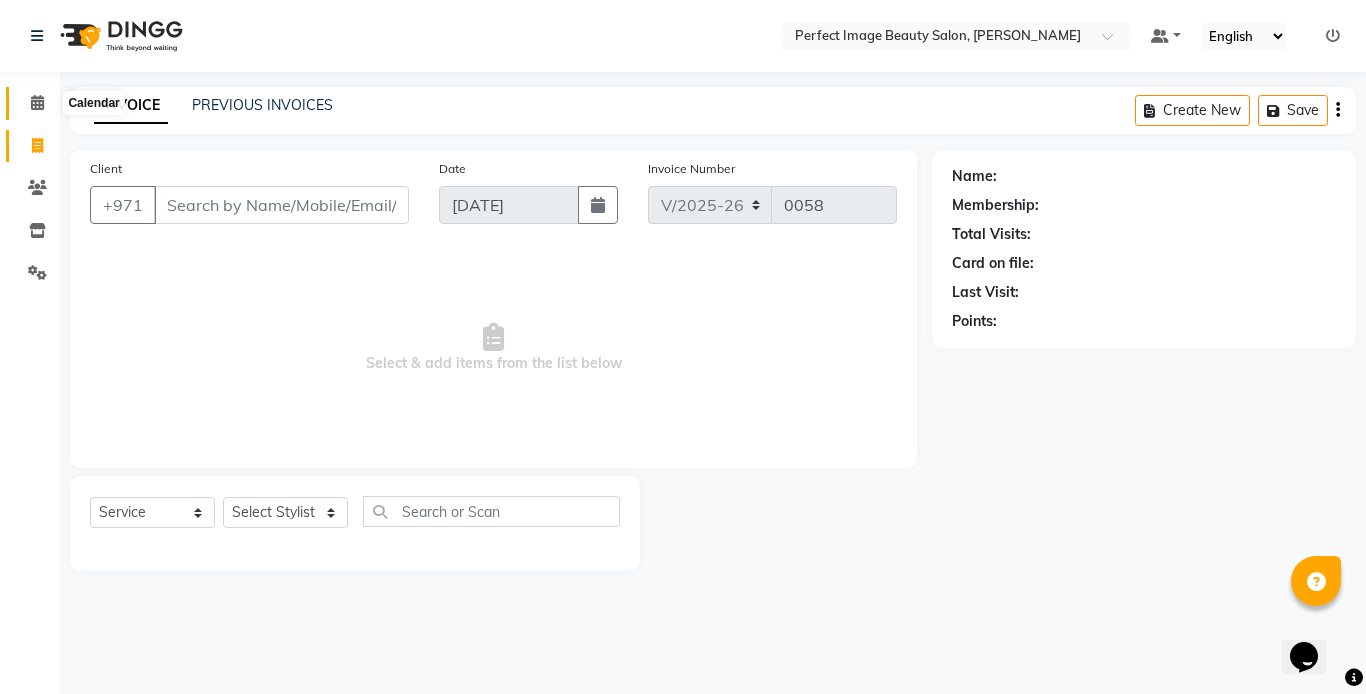 click 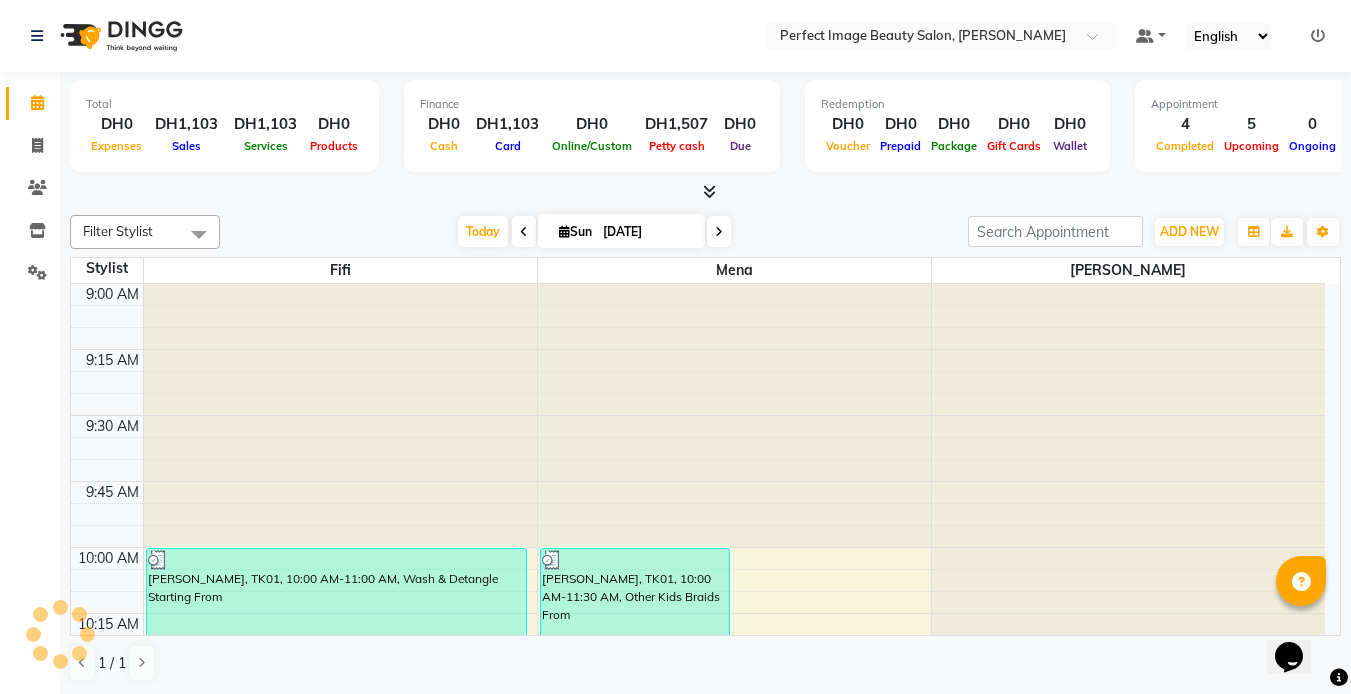 scroll, scrollTop: 0, scrollLeft: 0, axis: both 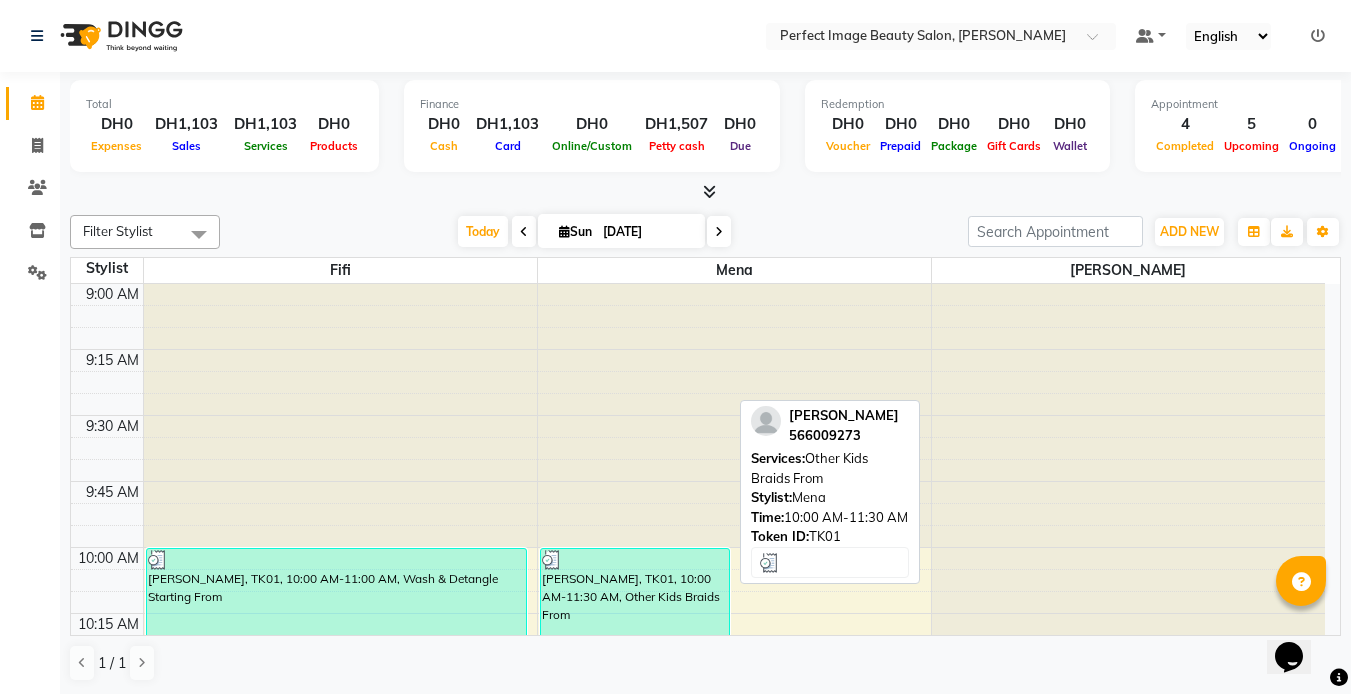 click on "[PERSON_NAME], TK01, 10:00 AM-11:30 AM, Other Kids Braids From" at bounding box center [635, 745] 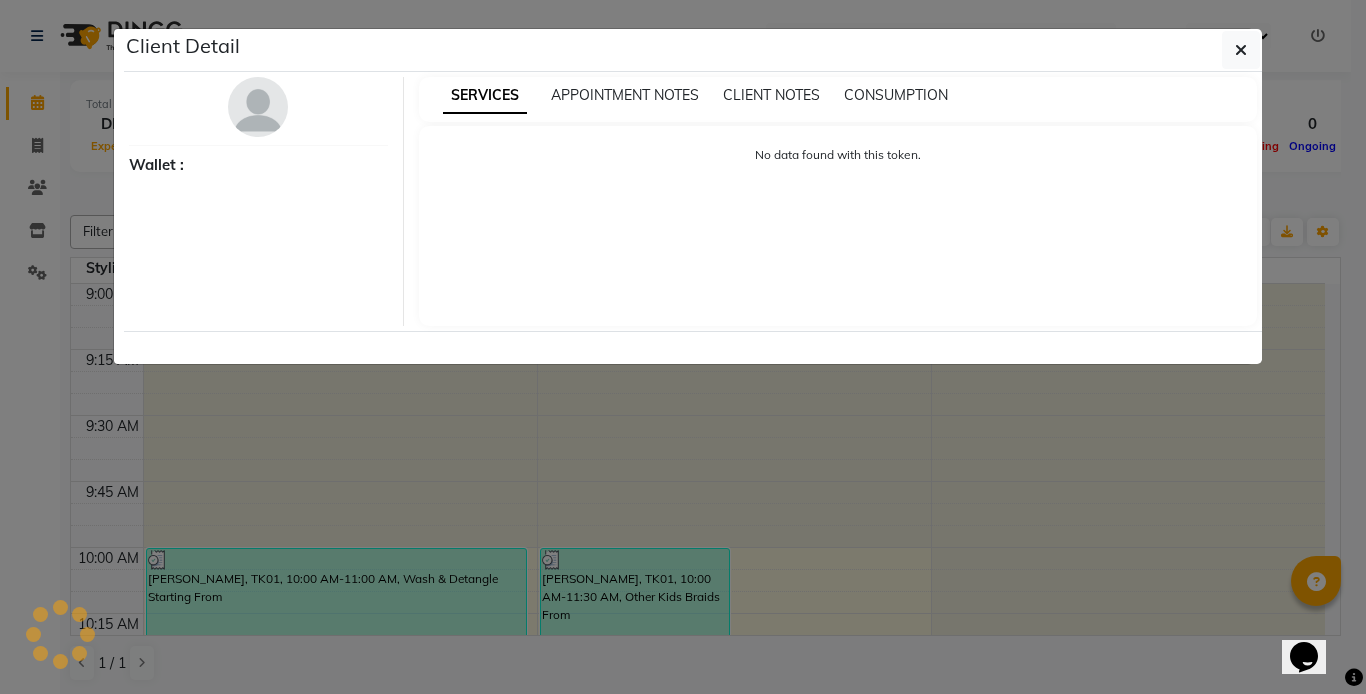 select on "3" 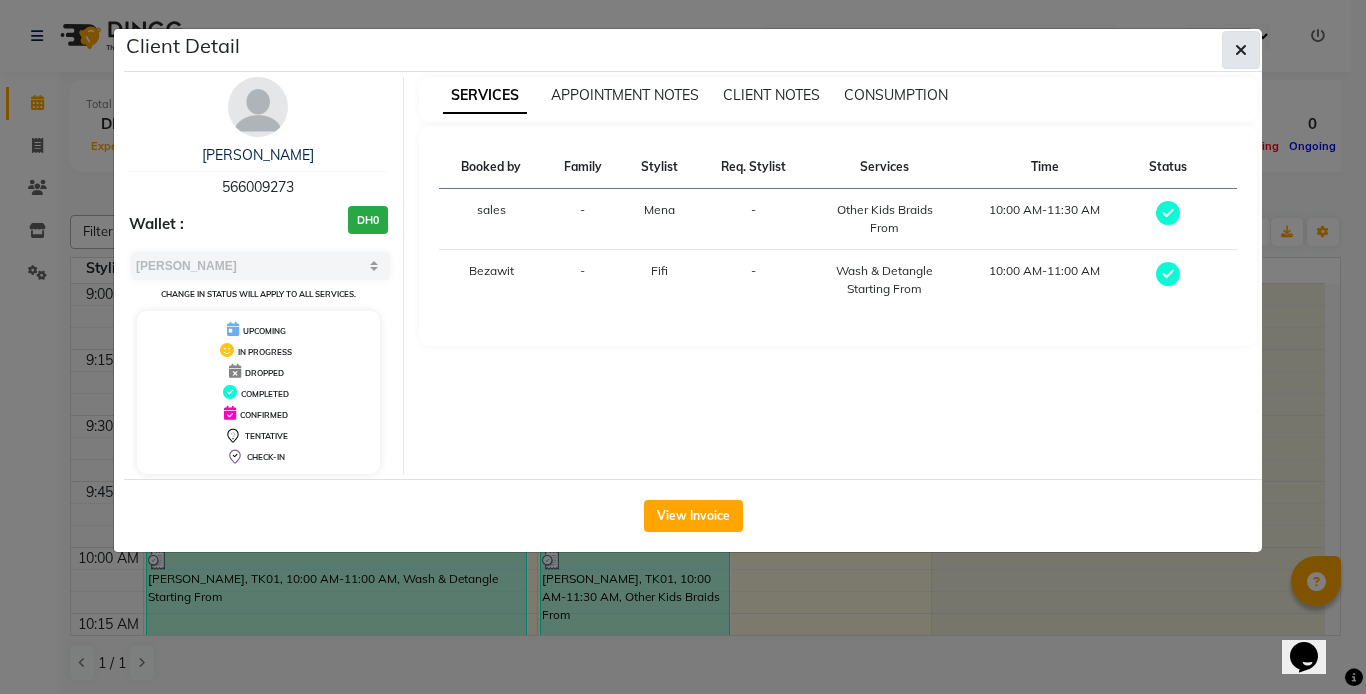 click 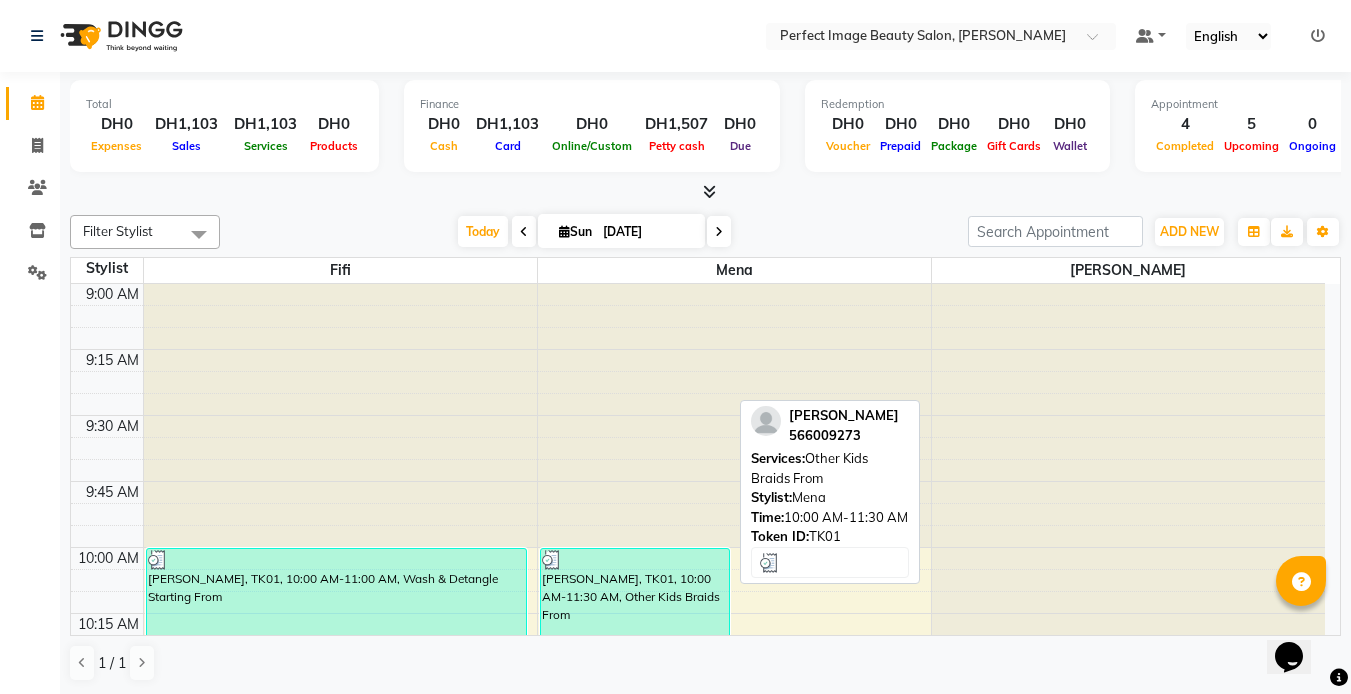 click on "[PERSON_NAME], TK01, 10:00 AM-11:30 AM, Other Kids Braids From" at bounding box center [635, 745] 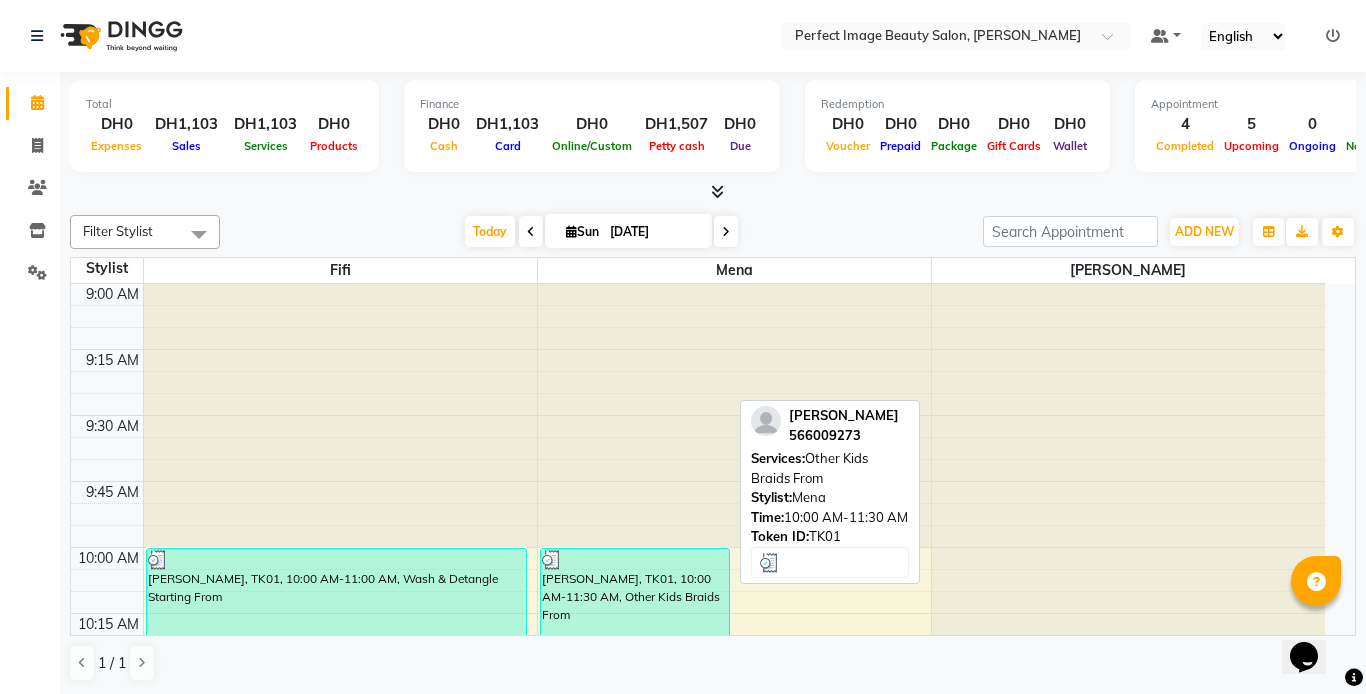 select on "3" 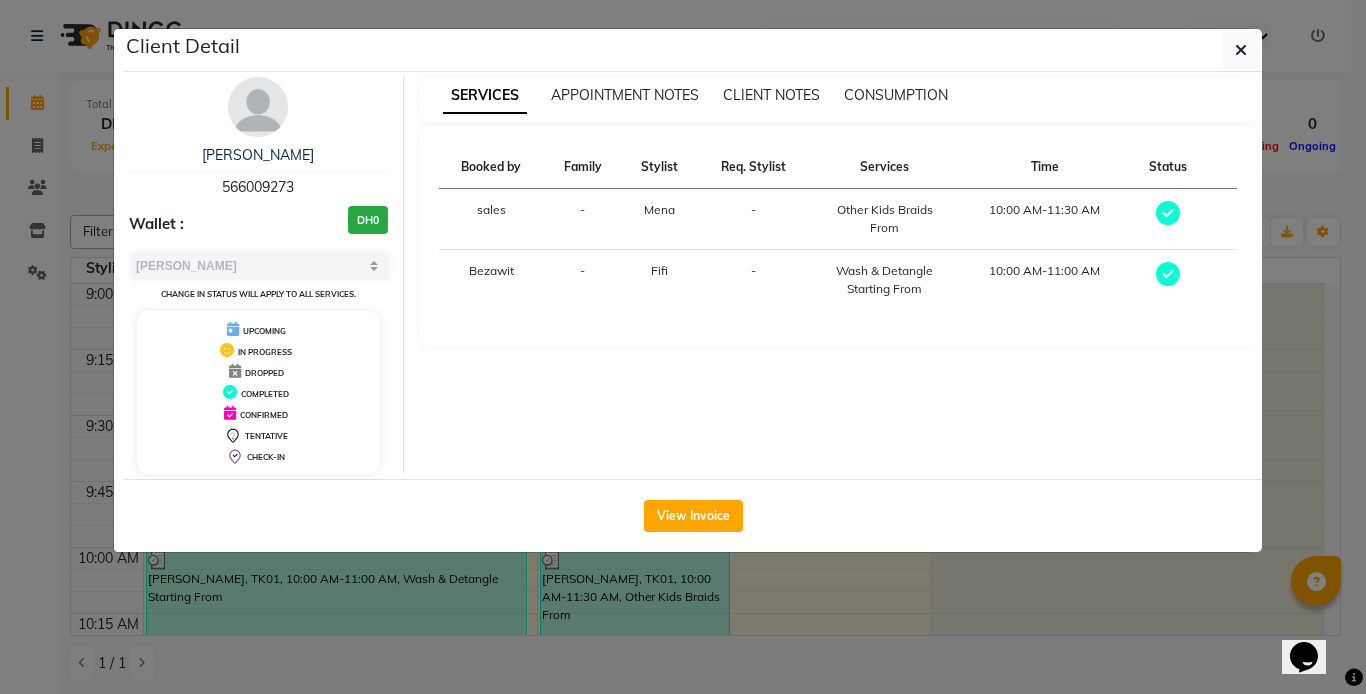 click on "Client Detail  [PERSON_NAME]   566009273 Wallet : DH0 Select MARK DONE UPCOMING Change in status will apply to all services. UPCOMING IN PROGRESS DROPPED COMPLETED CONFIRMED TENTATIVE CHECK-IN SERVICES APPOINTMENT NOTES CLIENT NOTES CONSUMPTION Booked by Family Stylist Req. Stylist Services Time Status  sales  - Mena -  Other Kids Braids From   10:00 AM-11:30 AM   Bezawit  - Fifi -  Wash & Detangle Starting From   10:00 AM-11:00 AM   View Invoice" 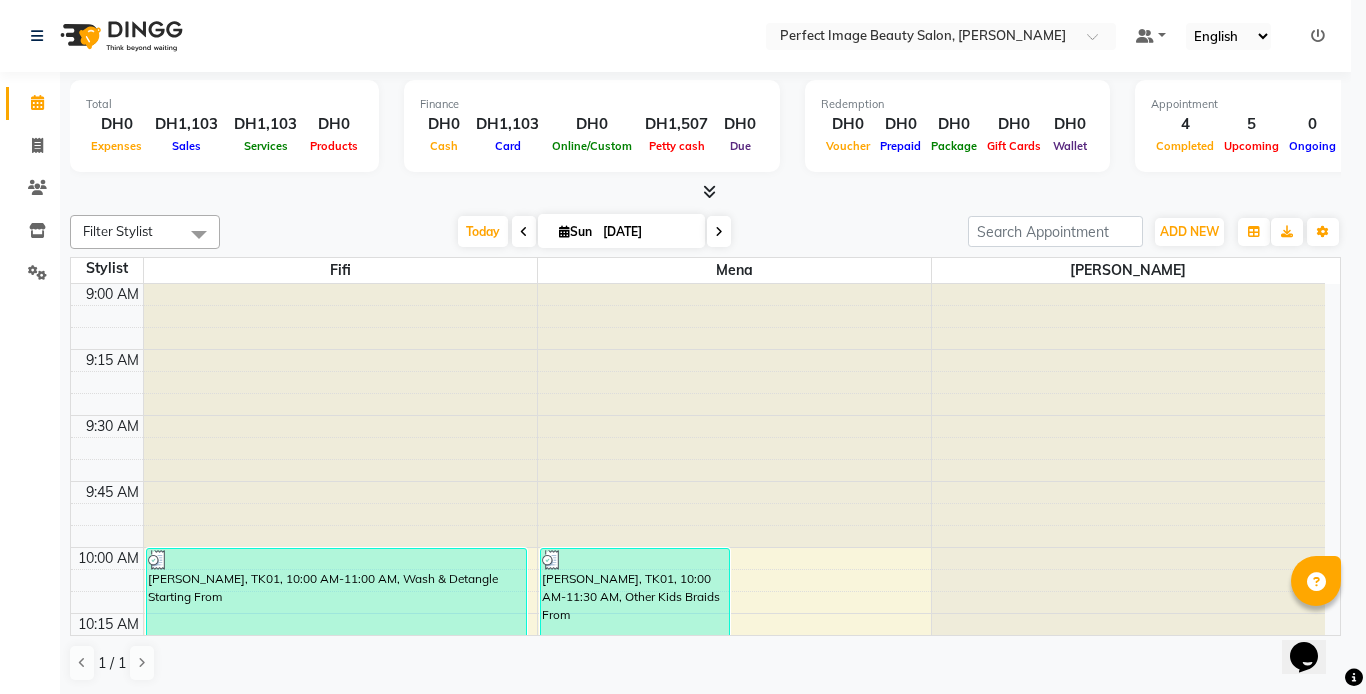 click on "Client Detail  [PERSON_NAME]   566009273 Wallet : DH0 Select MARK DONE UPCOMING Change in status will apply to all services. UPCOMING IN PROGRESS DROPPED COMPLETED CONFIRMED TENTATIVE CHECK-IN SERVICES APPOINTMENT NOTES CLIENT NOTES CONSUMPTION Booked by Family Stylist Req. Stylist Services Time Status  sales  - Mena -  Other Kids Braids From   10:00 AM-11:30 AM   Bezawit  - Fifi -  Wash & Detangle Starting From   10:00 AM-11:00 AM   View Invoice" at bounding box center [683, 347] 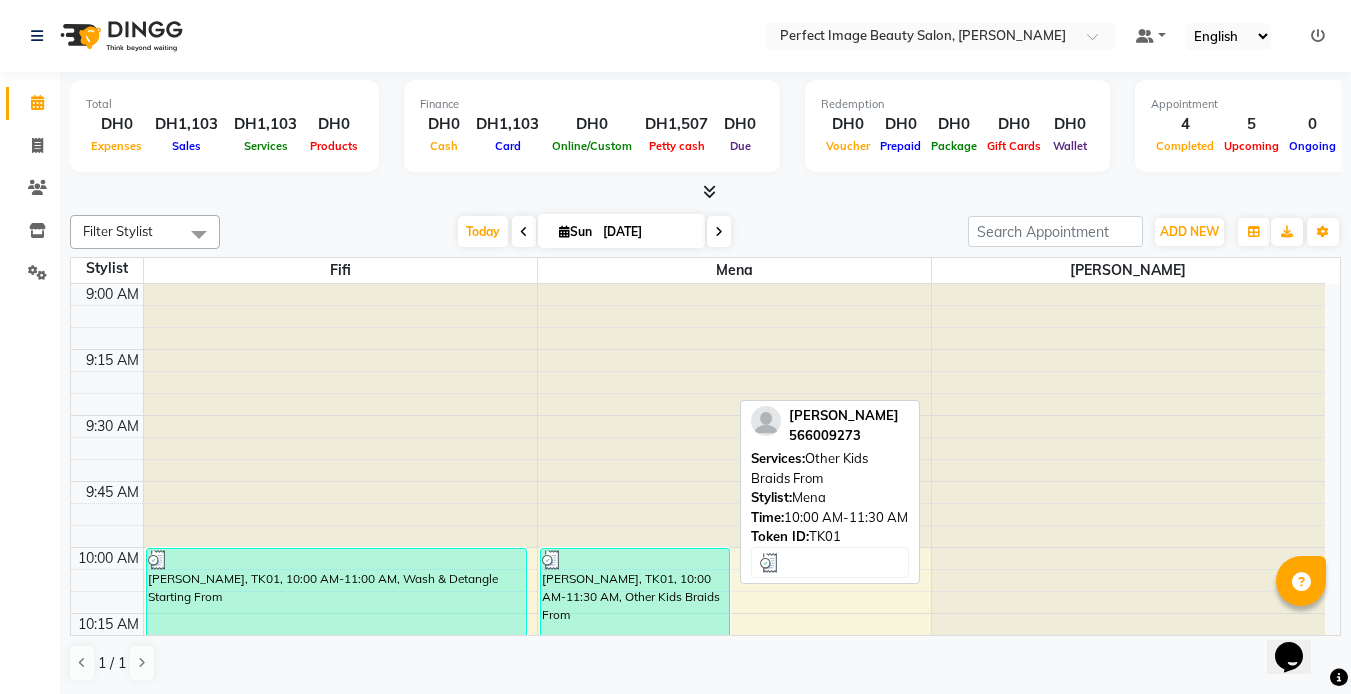 click on "[PERSON_NAME], TK01, 10:00 AM-11:30 AM, Other Kids Braids From" at bounding box center [635, 745] 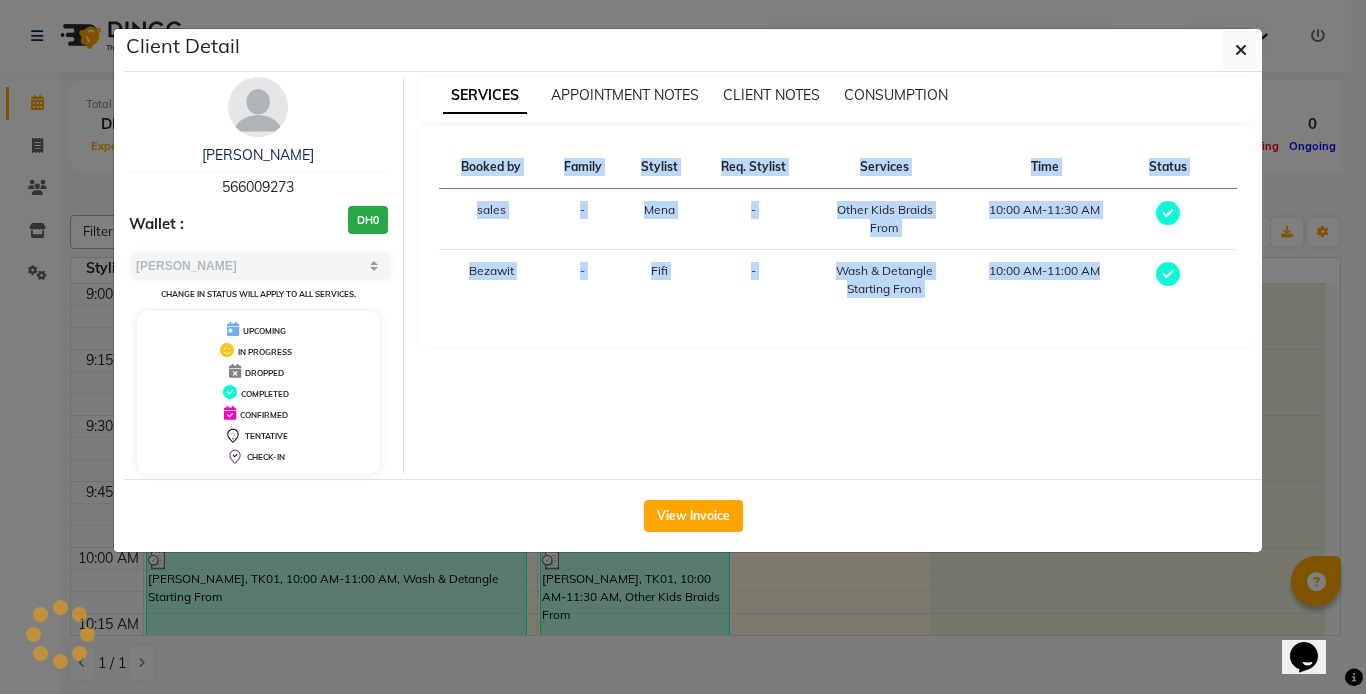 click on "Client Detail  [PERSON_NAME]   566009273 Wallet : DH0 Select MARK DONE UPCOMING Change in status will apply to all services. UPCOMING IN PROGRESS DROPPED COMPLETED CONFIRMED TENTATIVE CHECK-IN SERVICES APPOINTMENT NOTES CLIENT NOTES CONSUMPTION Booked by Family Stylist Req. Stylist Services Time Status  sales  - Mena -  Other Kids Braids From   10:00 AM-11:30 AM   Bezawit  - Fifi -  Wash & Detangle Starting From   10:00 AM-11:00 AM   View Invoice" 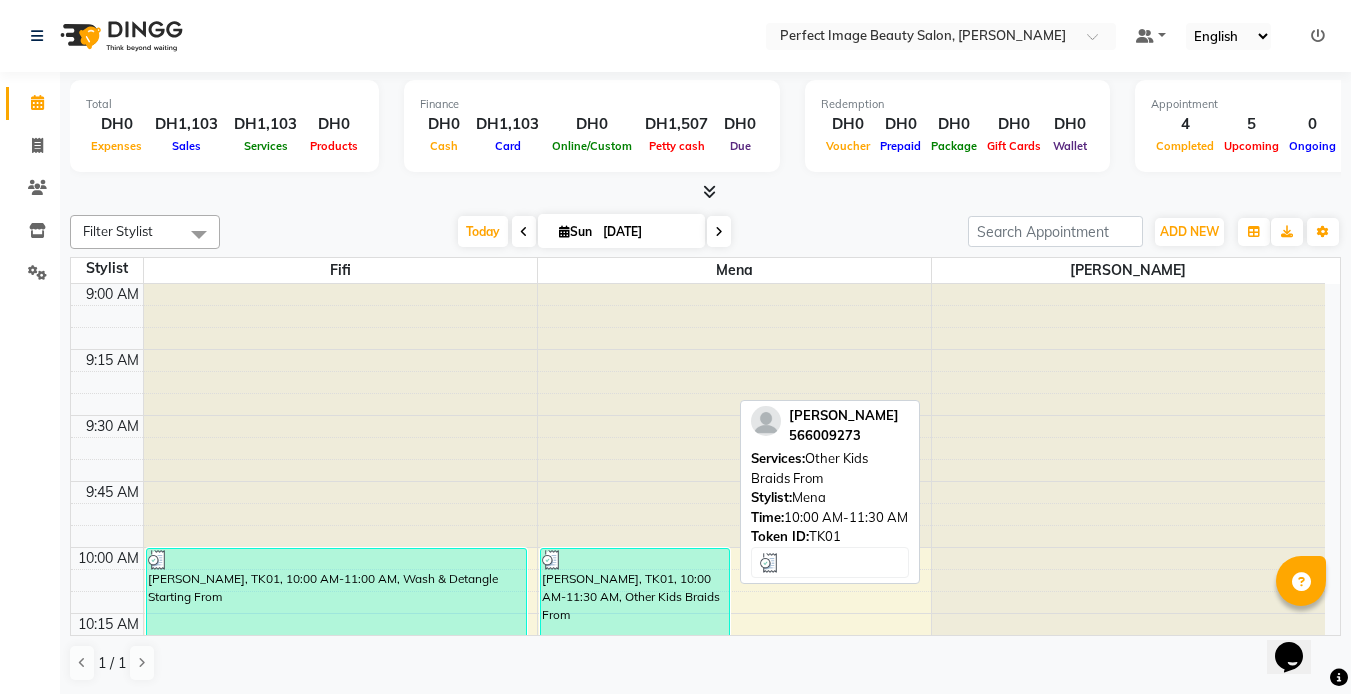 click on "[PERSON_NAME], TK01, 10:00 AM-11:30 AM, Other Kids Braids From" at bounding box center [635, 745] 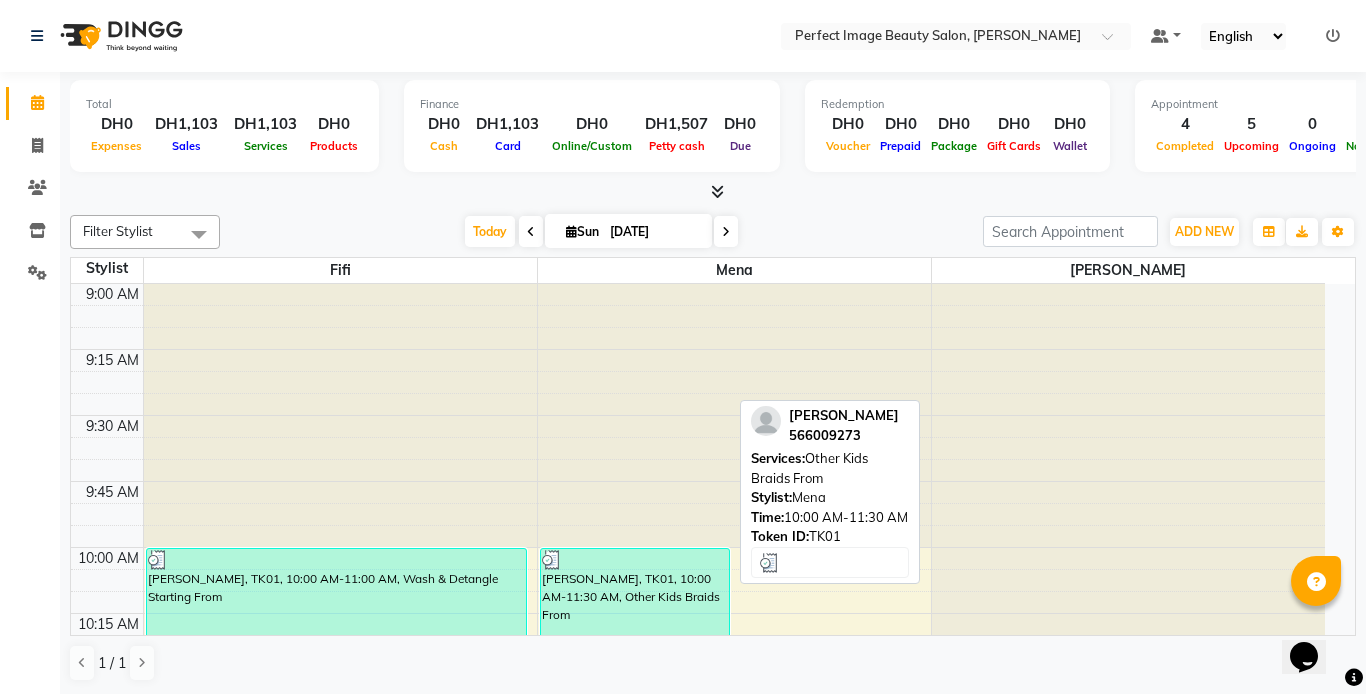 select on "3" 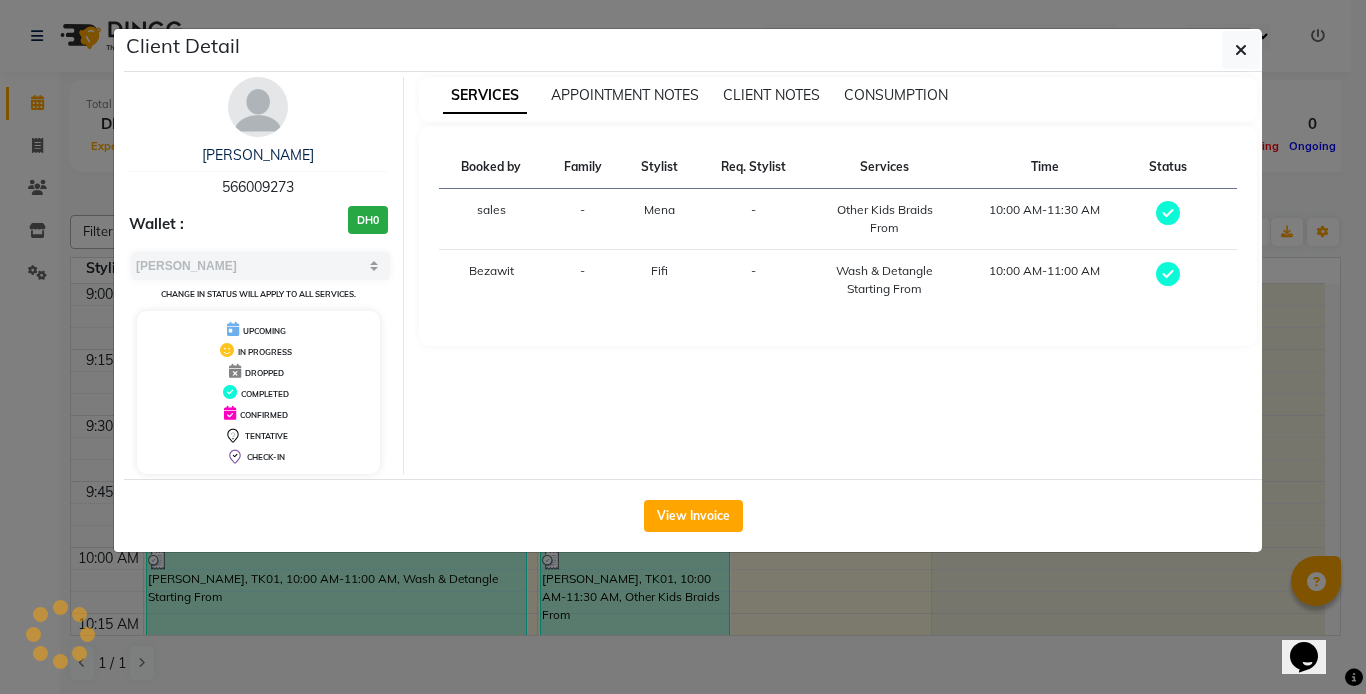 click on "Client Detail  [PERSON_NAME]   566009273 Wallet : DH0 Select MARK DONE UPCOMING Change in status will apply to all services. UPCOMING IN PROGRESS DROPPED COMPLETED CONFIRMED TENTATIVE CHECK-IN SERVICES APPOINTMENT NOTES CLIENT NOTES CONSUMPTION Booked by Family Stylist Req. Stylist Services Time Status  sales  - Mena -  Other Kids Braids From   10:00 AM-11:30 AM   Bezawit  - Fifi -  Wash & Detangle Starting From   10:00 AM-11:00 AM   View Invoice" 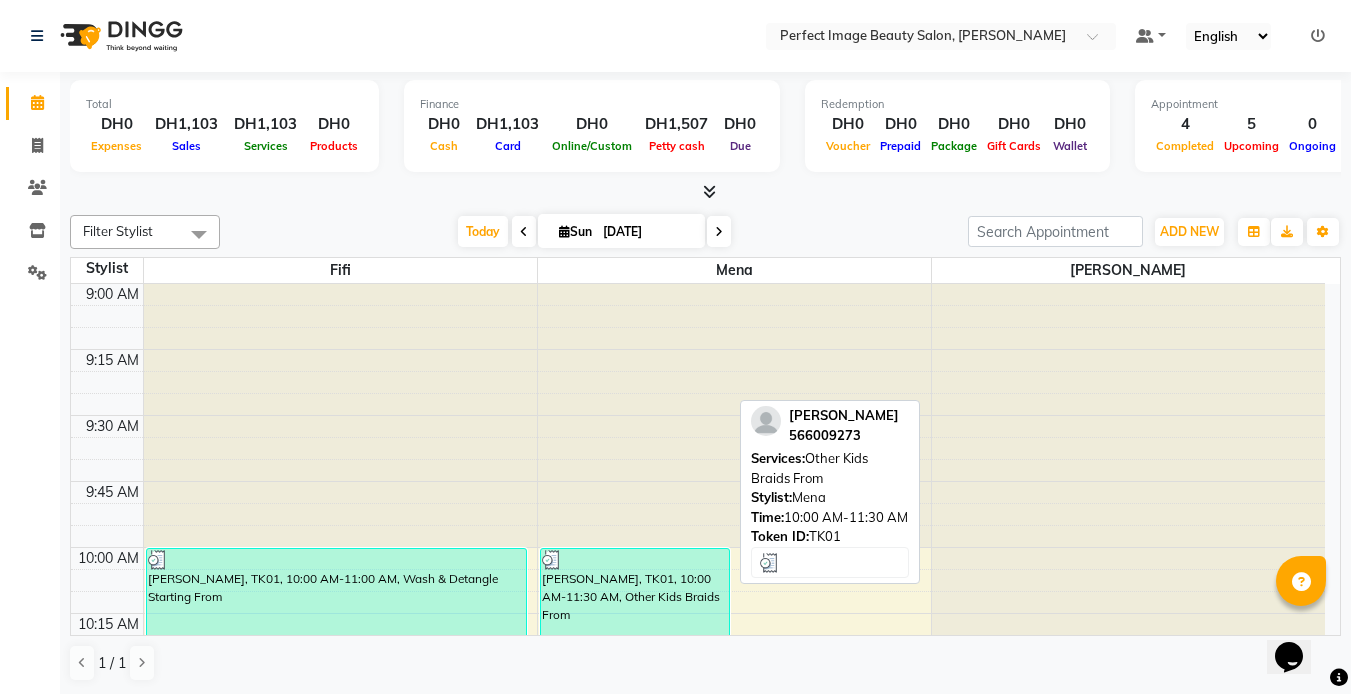 click on "[PERSON_NAME], TK01, 10:00 AM-11:30 AM, Other Kids Braids From" at bounding box center [635, 745] 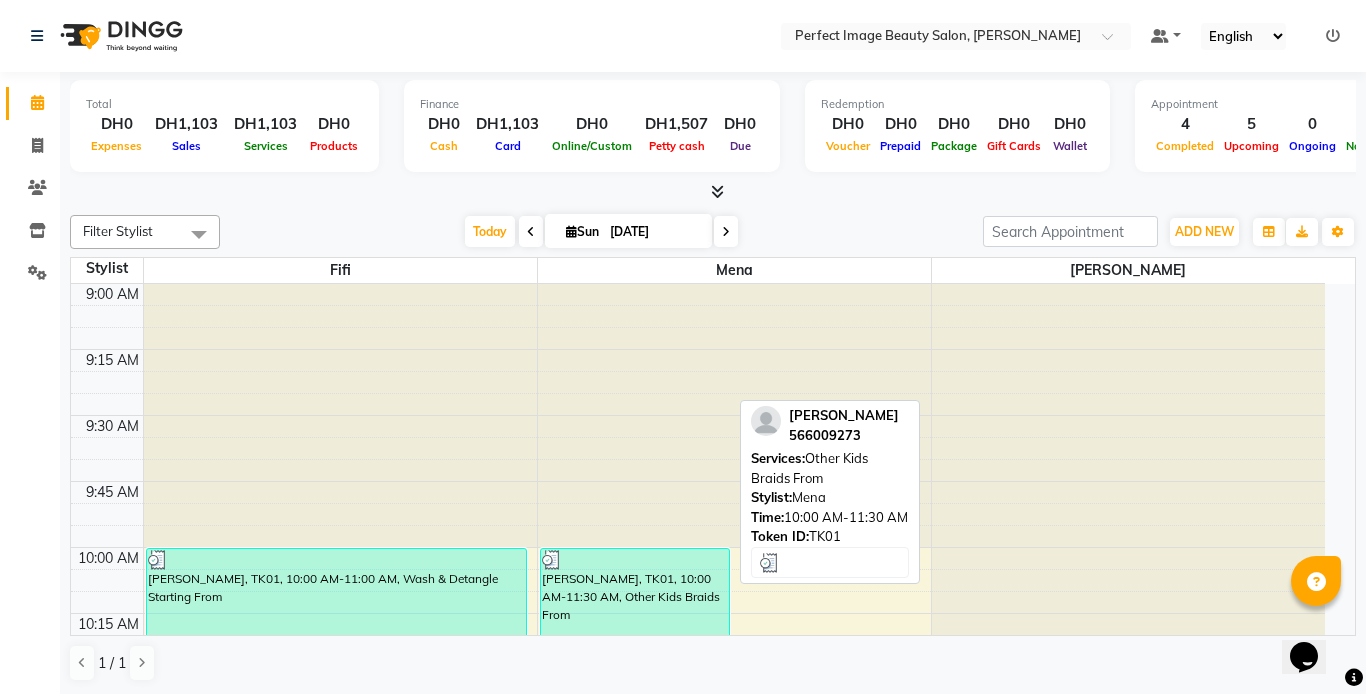 select on "3" 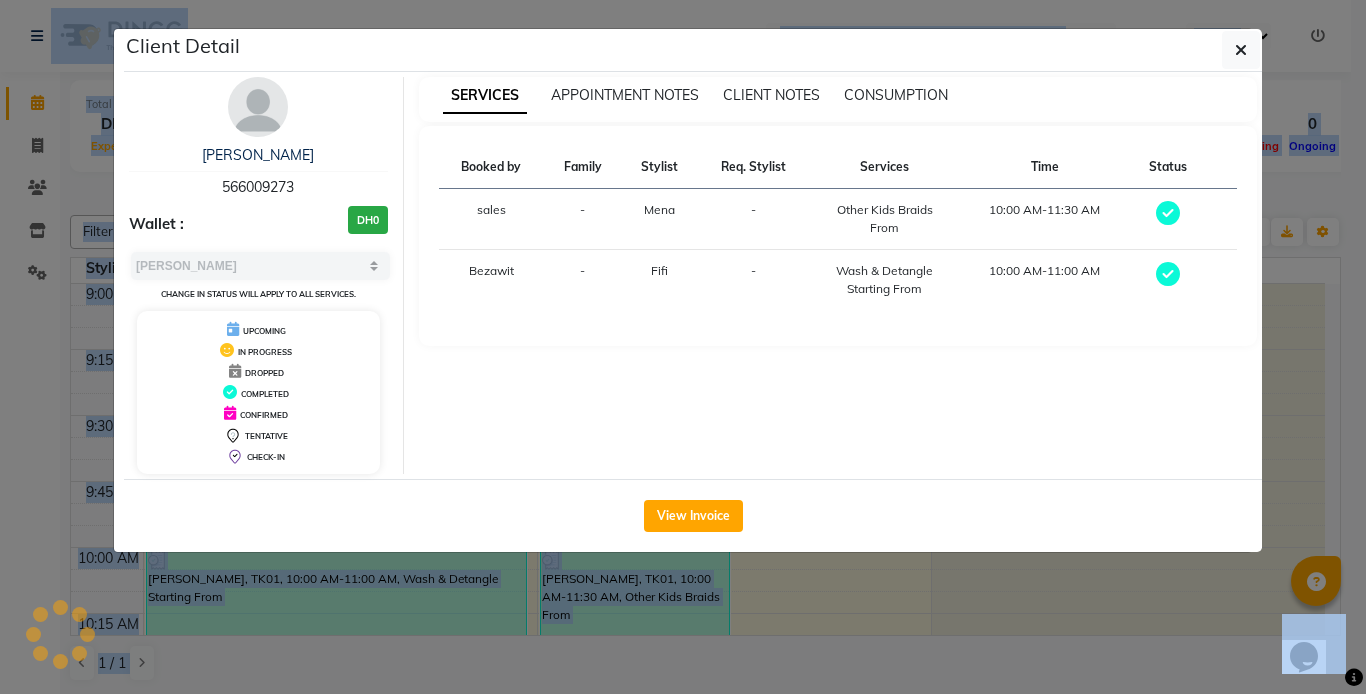 click on "Client Detail  [PERSON_NAME]   566009273 Wallet : DH0 Select MARK DONE UPCOMING Change in status will apply to all services. UPCOMING IN PROGRESS DROPPED COMPLETED CONFIRMED TENTATIVE CHECK-IN SERVICES APPOINTMENT NOTES CLIENT NOTES CONSUMPTION Booked by Family Stylist Req. Stylist Services Time Status  sales  - Mena -  Other Kids Braids From   10:00 AM-11:30 AM   Bezawit  - Fifi -  Wash & Detangle Starting From   10:00 AM-11:00 AM   View Invoice" 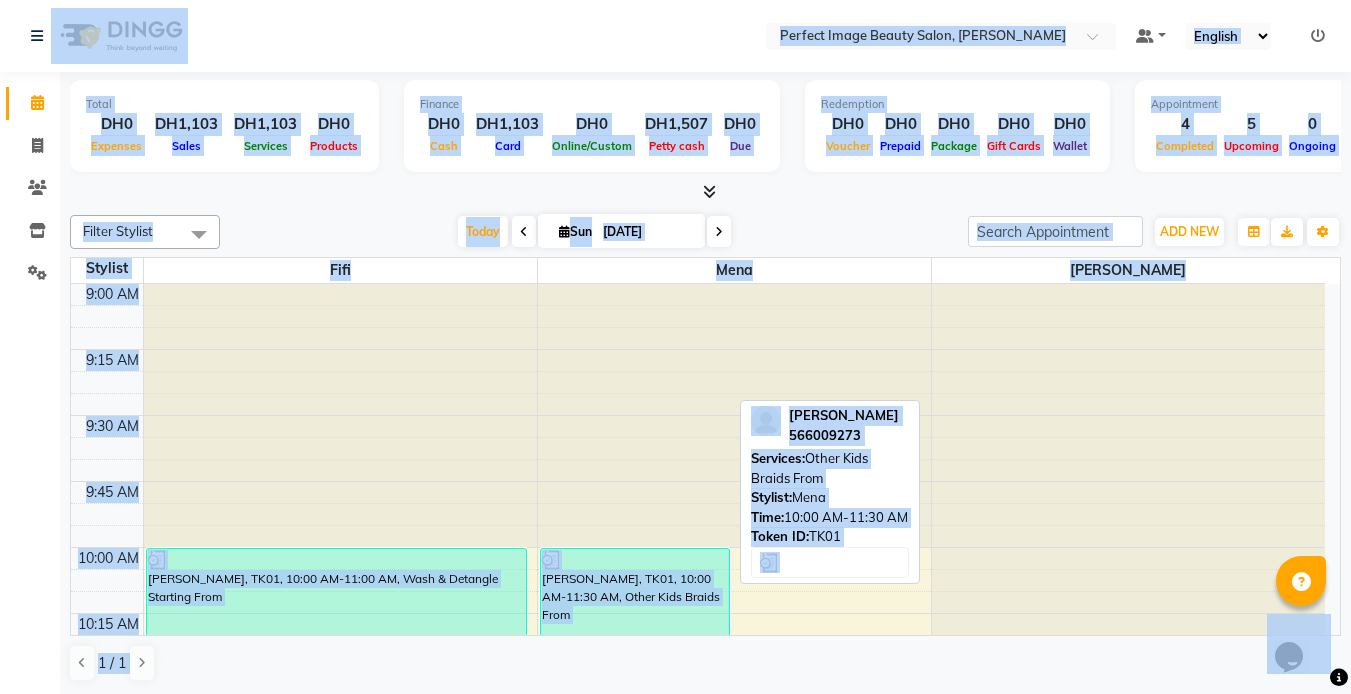 click on "[PERSON_NAME], TK01, 10:00 AM-11:30 AM, Other Kids Braids From" at bounding box center [635, 745] 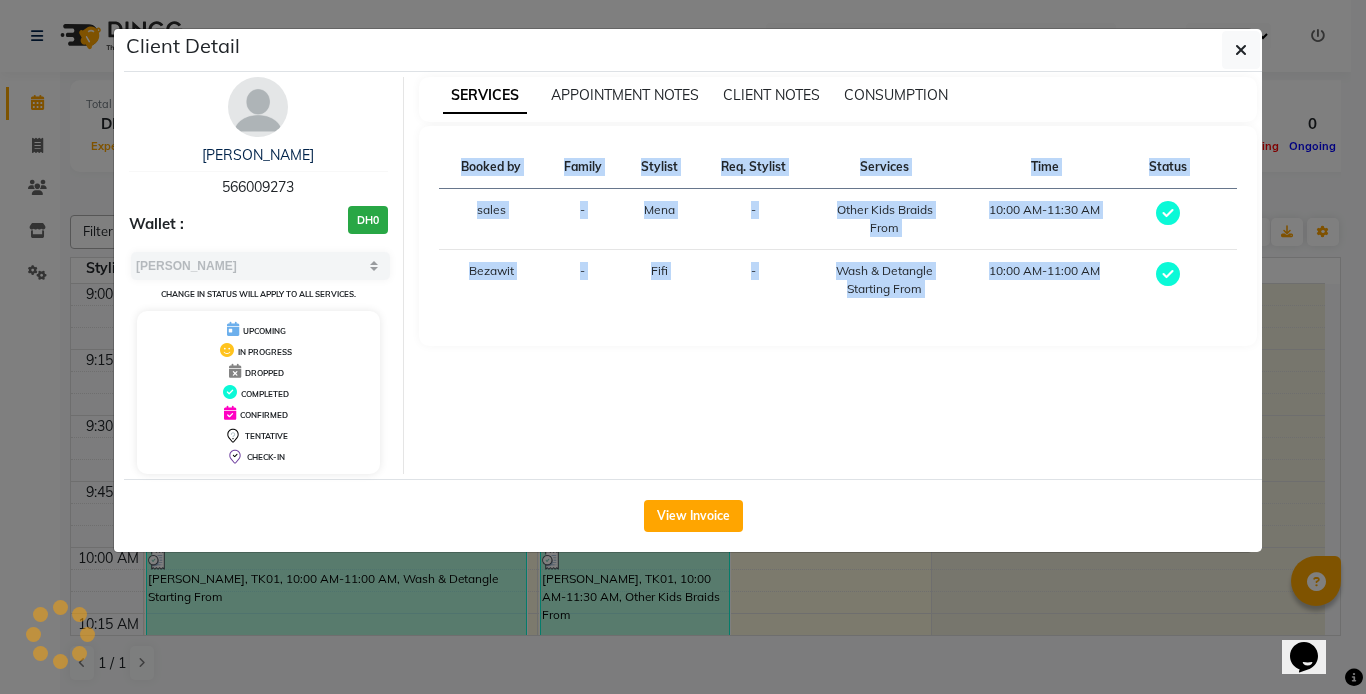 click on "Client Detail  [PERSON_NAME]   566009273 Wallet : DH0 Select MARK DONE UPCOMING Change in status will apply to all services. UPCOMING IN PROGRESS DROPPED COMPLETED CONFIRMED TENTATIVE CHECK-IN SERVICES APPOINTMENT NOTES CLIENT NOTES CONSUMPTION Booked by Family Stylist Req. Stylist Services Time Status  sales  - Mena -  Other Kids Braids From   10:00 AM-11:30 AM   Bezawit  - Fifi -  Wash & Detangle Starting From   10:00 AM-11:00 AM   View Invoice" 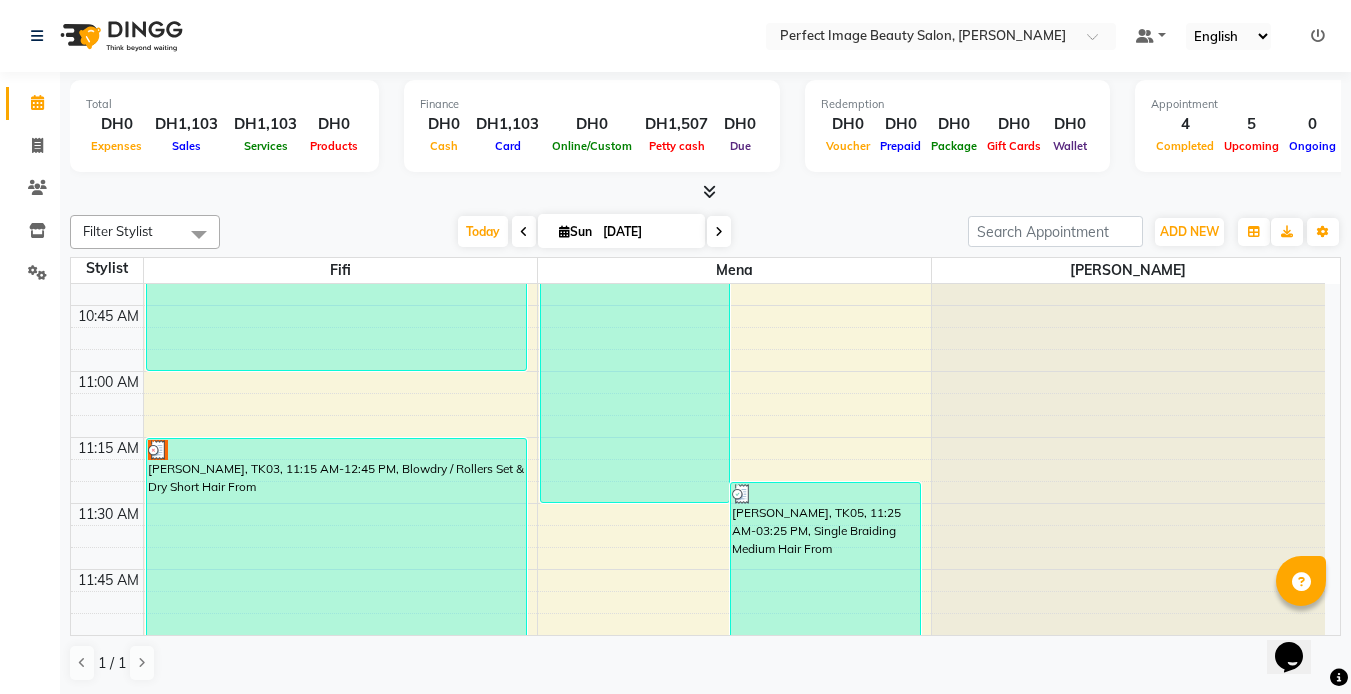 scroll, scrollTop: 373, scrollLeft: 0, axis: vertical 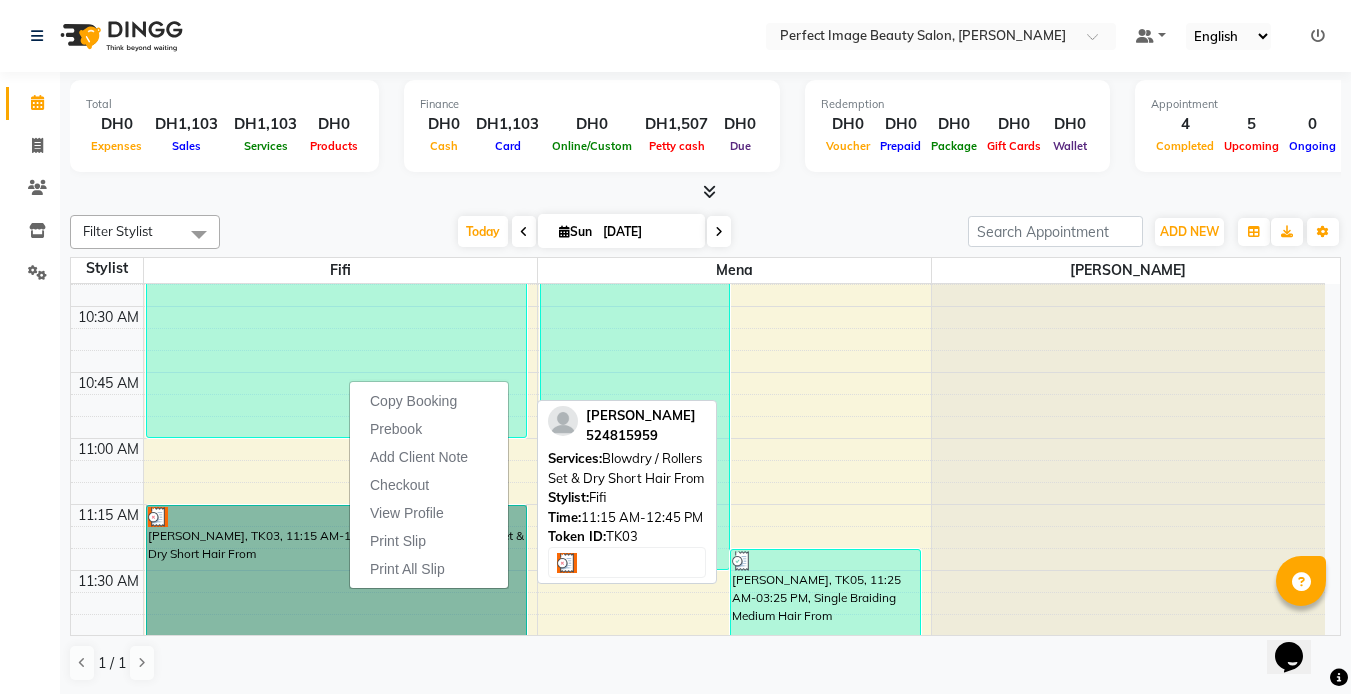click on "[PERSON_NAME], TK03, 11:15 AM-12:45 PM, Blowdry / Rollers Set & Dry Short Hair From" at bounding box center (336, 702) 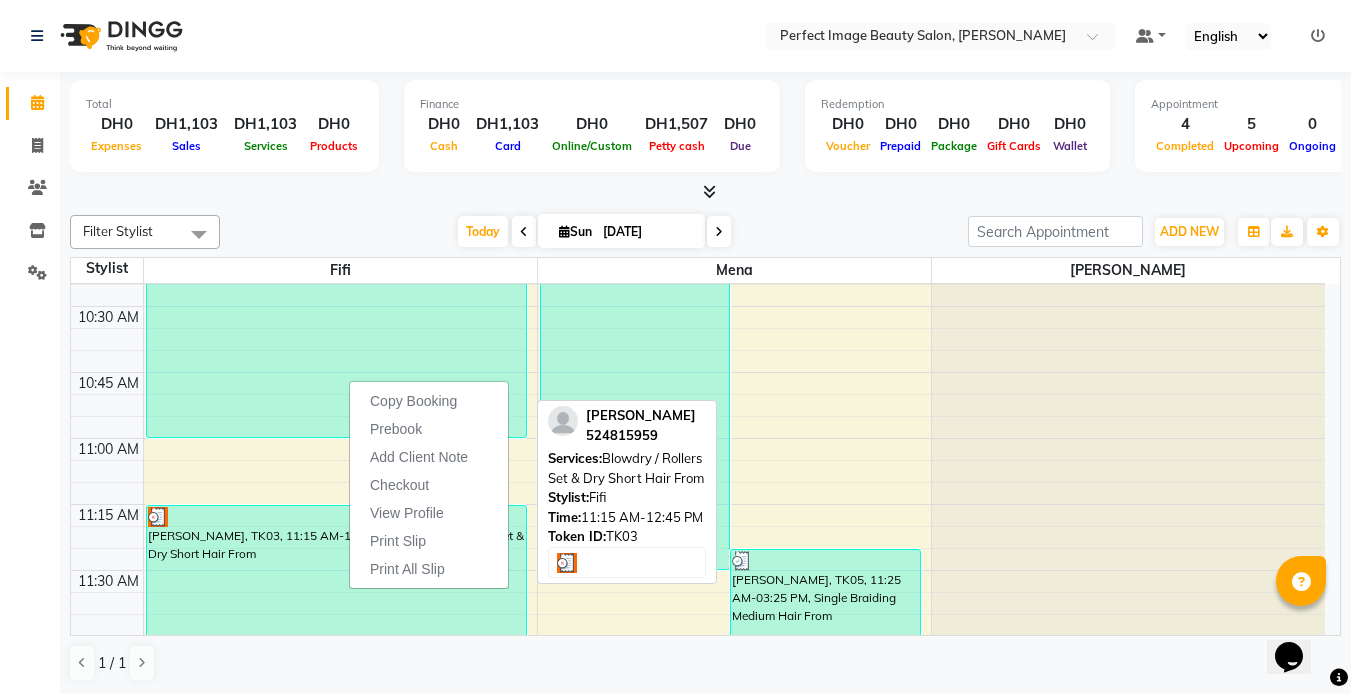 select on "3" 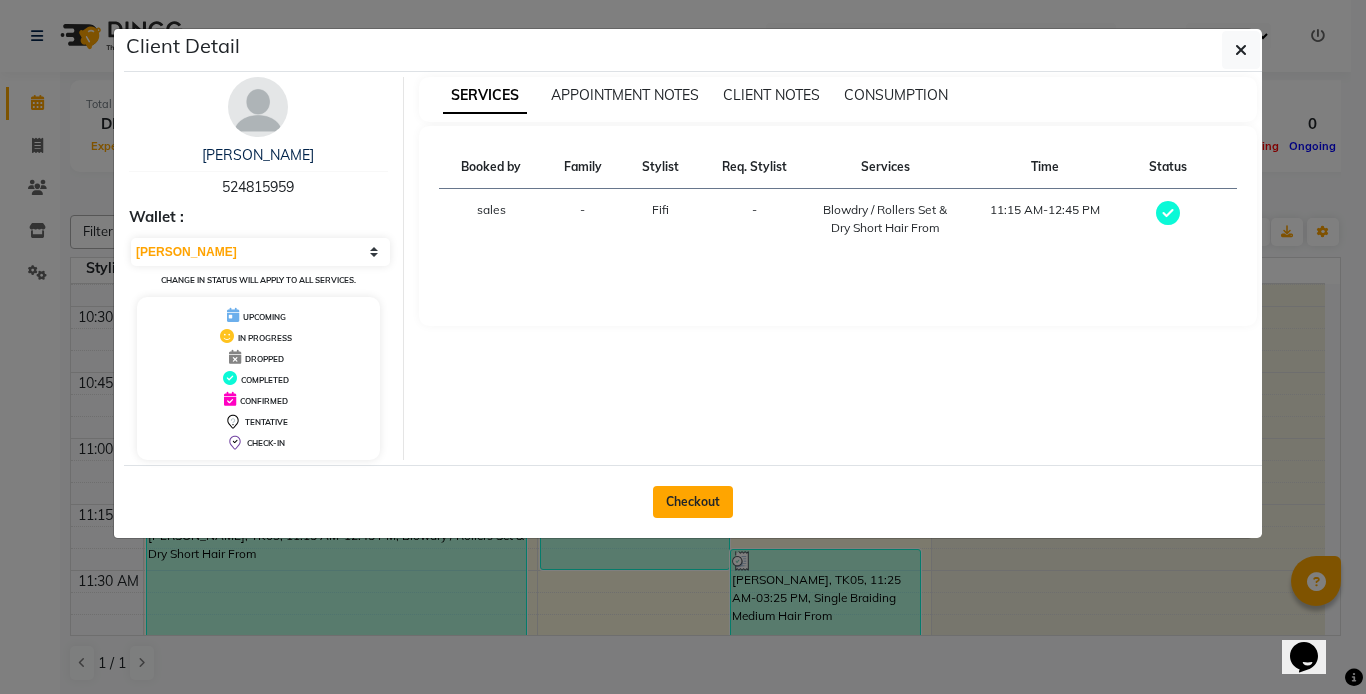 click on "Checkout" 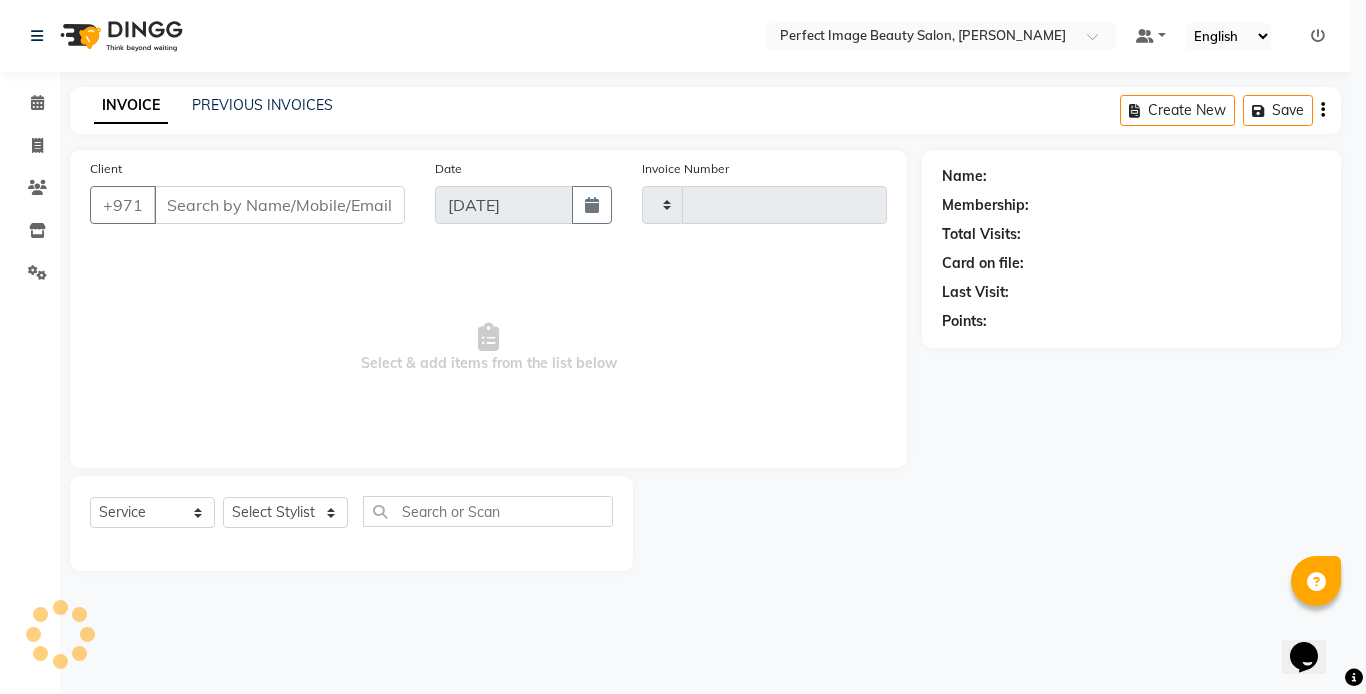 type on "0058" 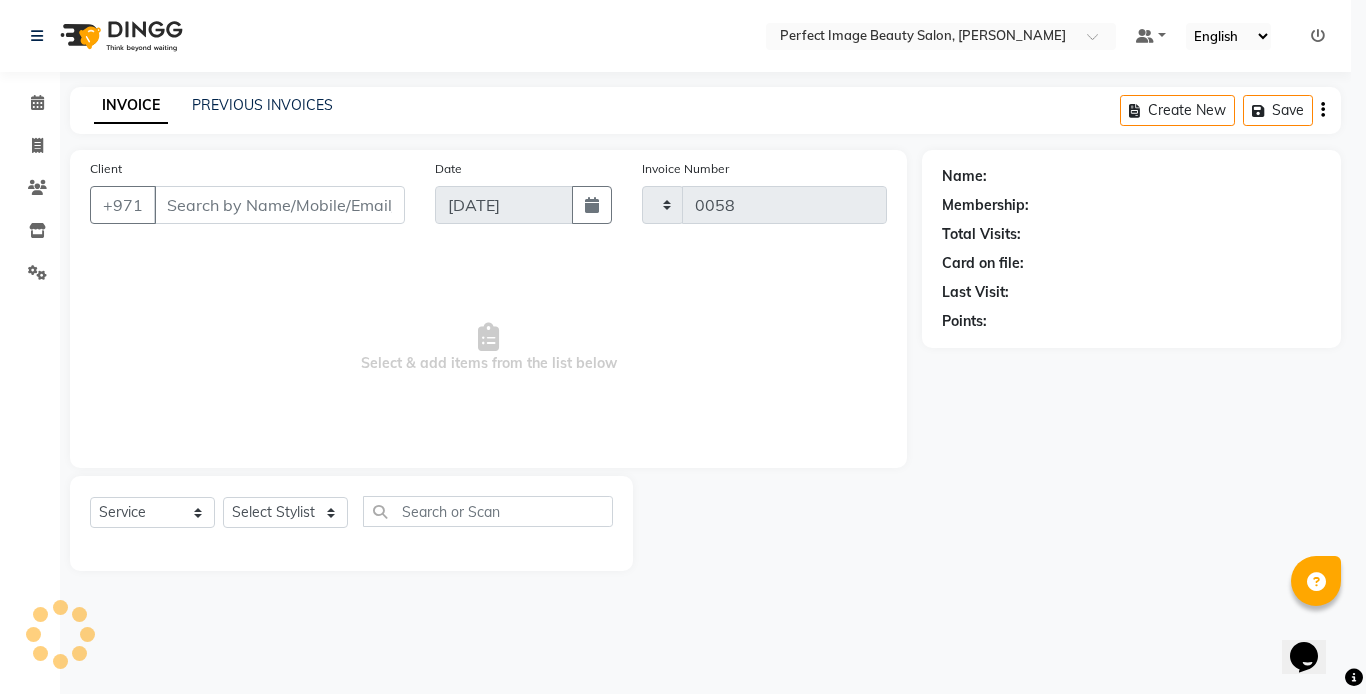 select on "8564" 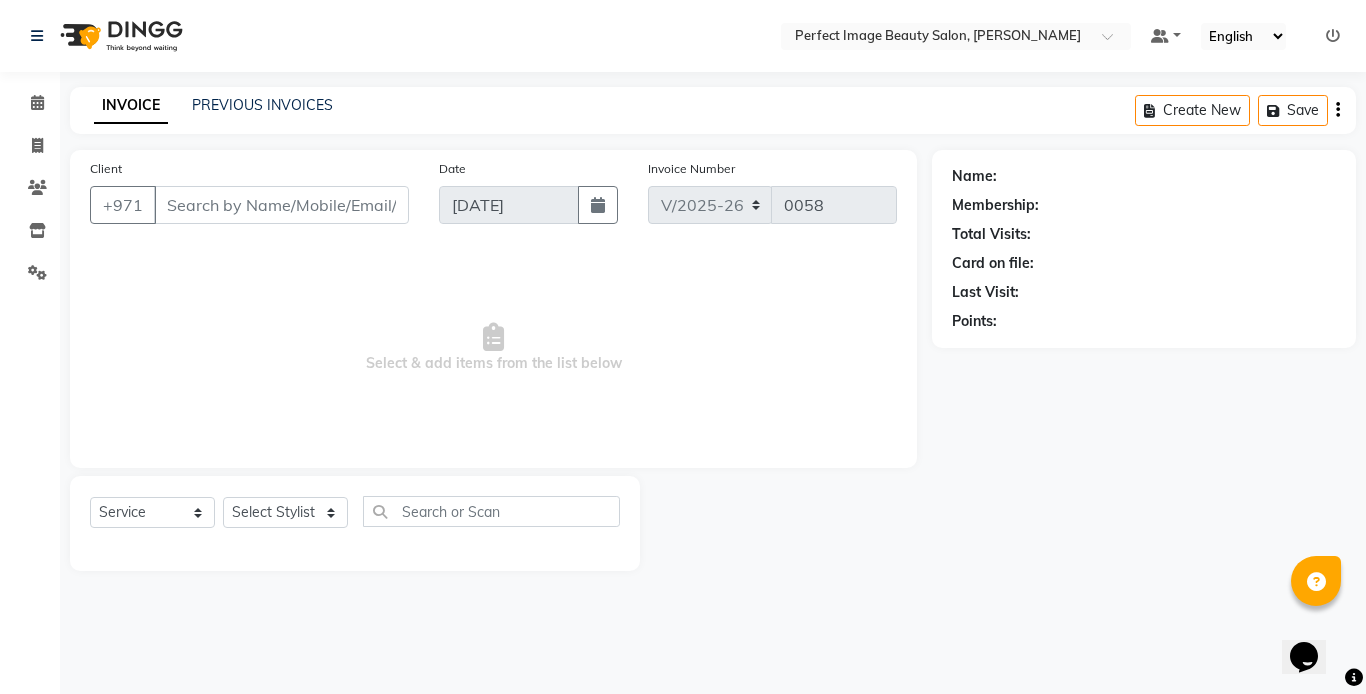 type on "52*****59" 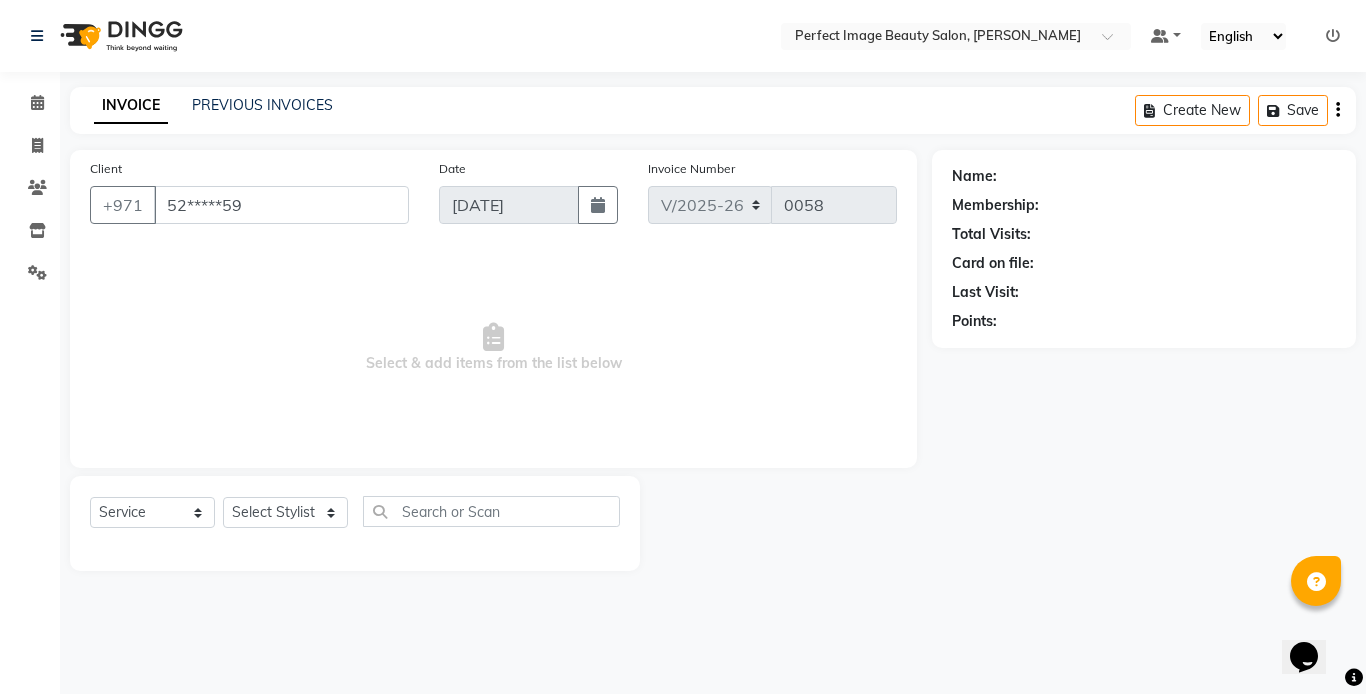 select on "85053" 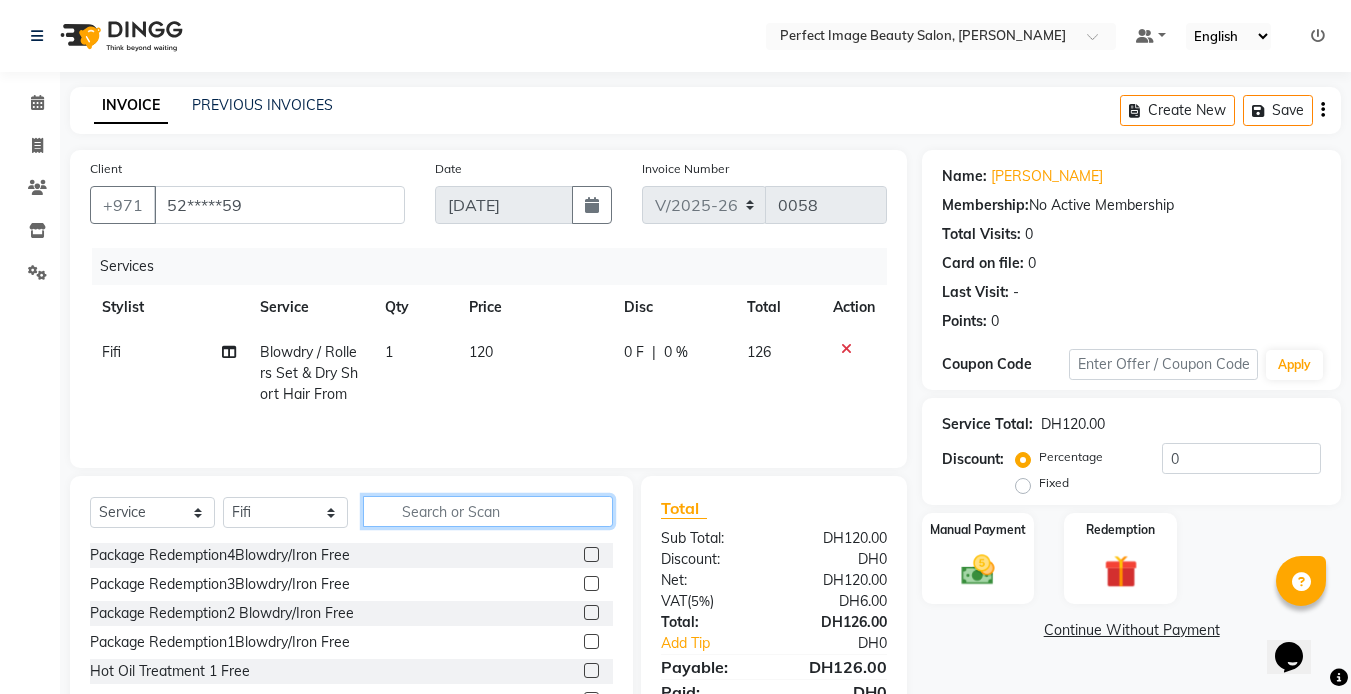 click 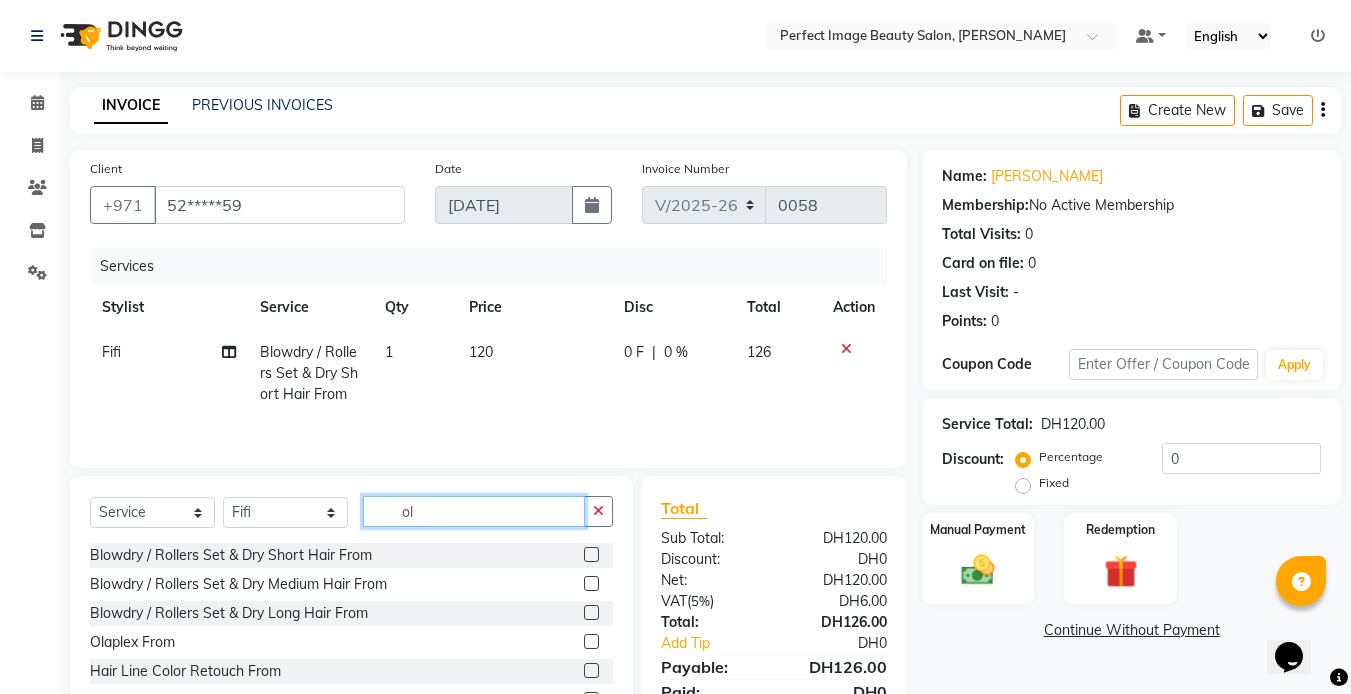 type on "o" 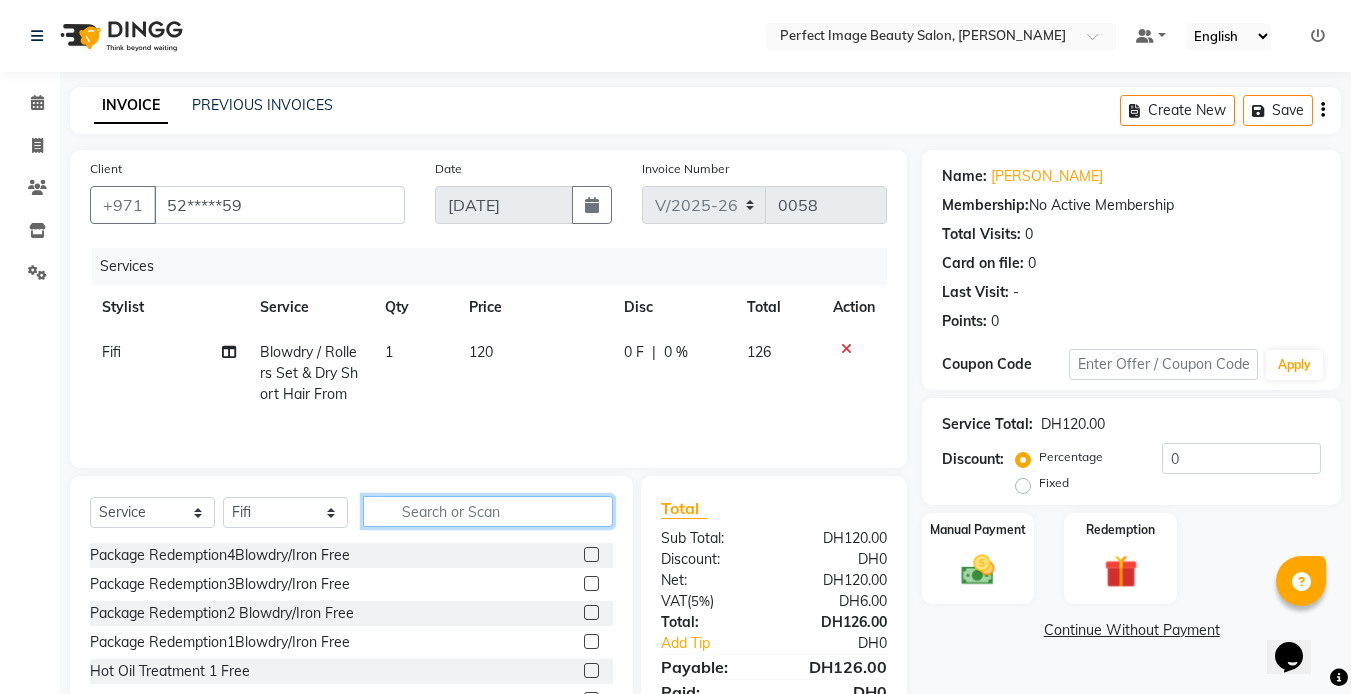 scroll, scrollTop: 107, scrollLeft: 0, axis: vertical 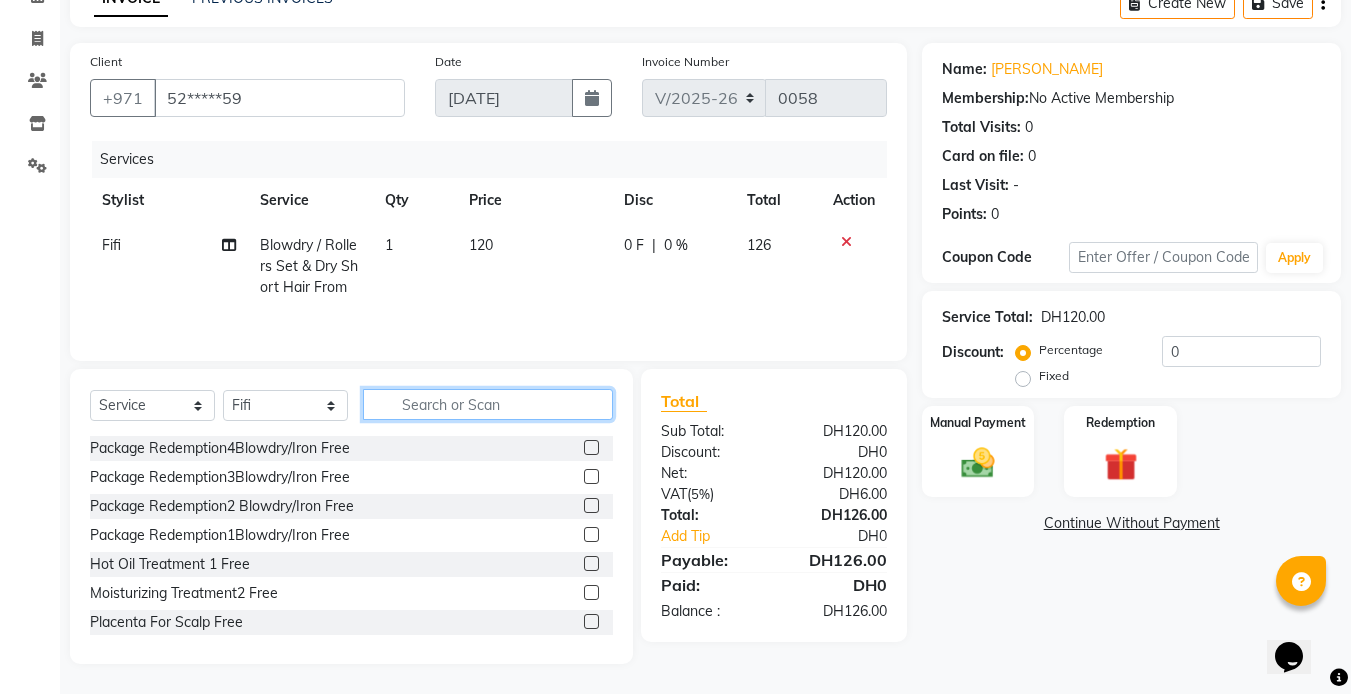 click 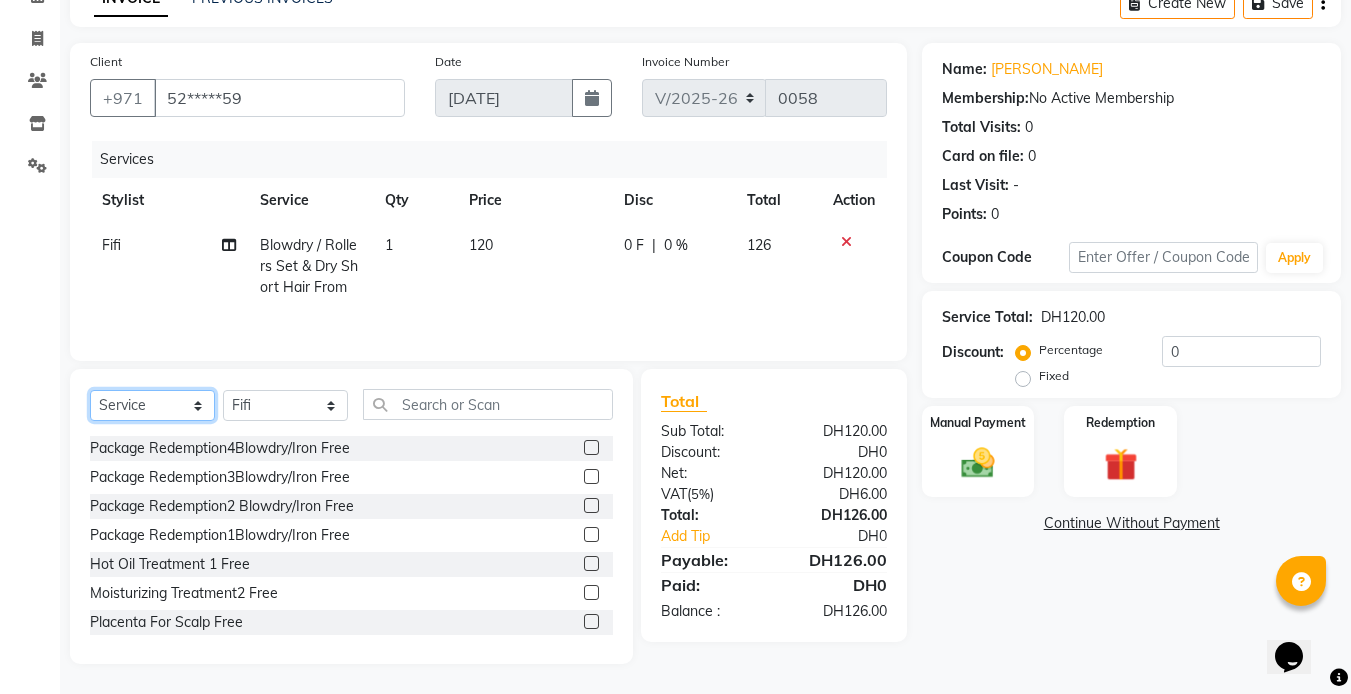 click on "Select  Service  Product  Membership  Package Voucher Prepaid Gift Card" 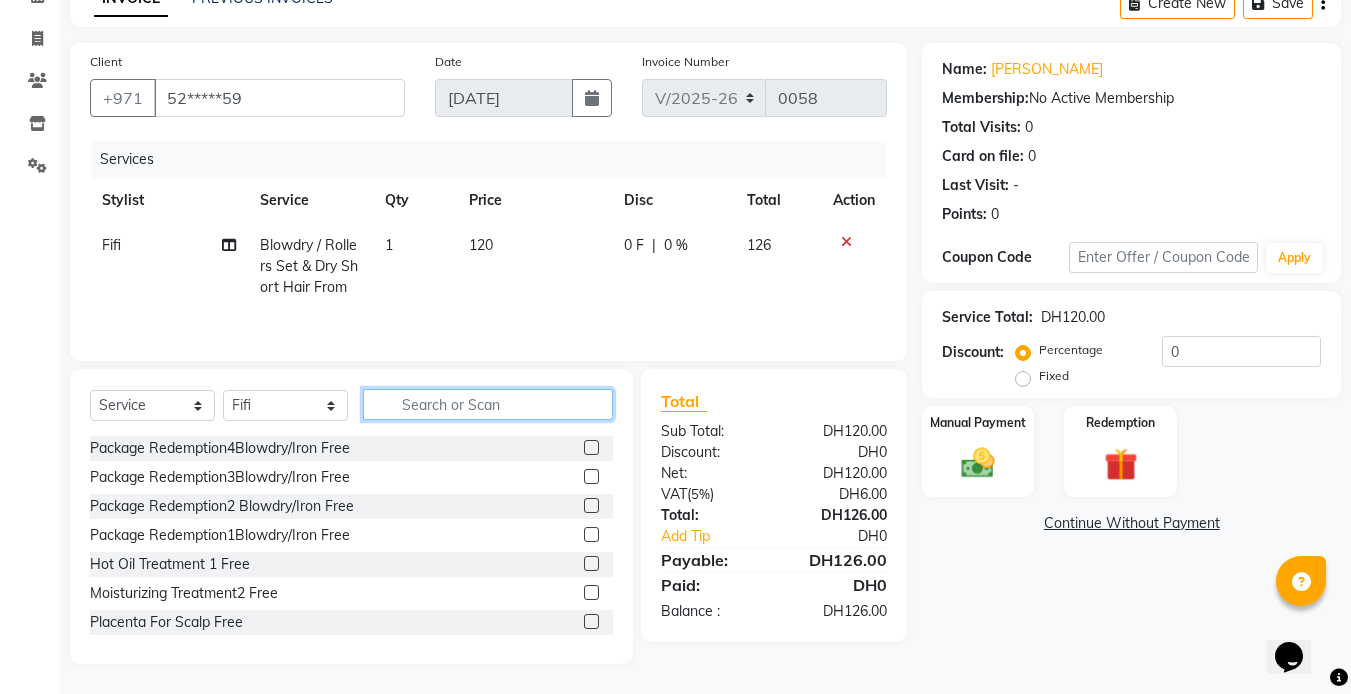 click 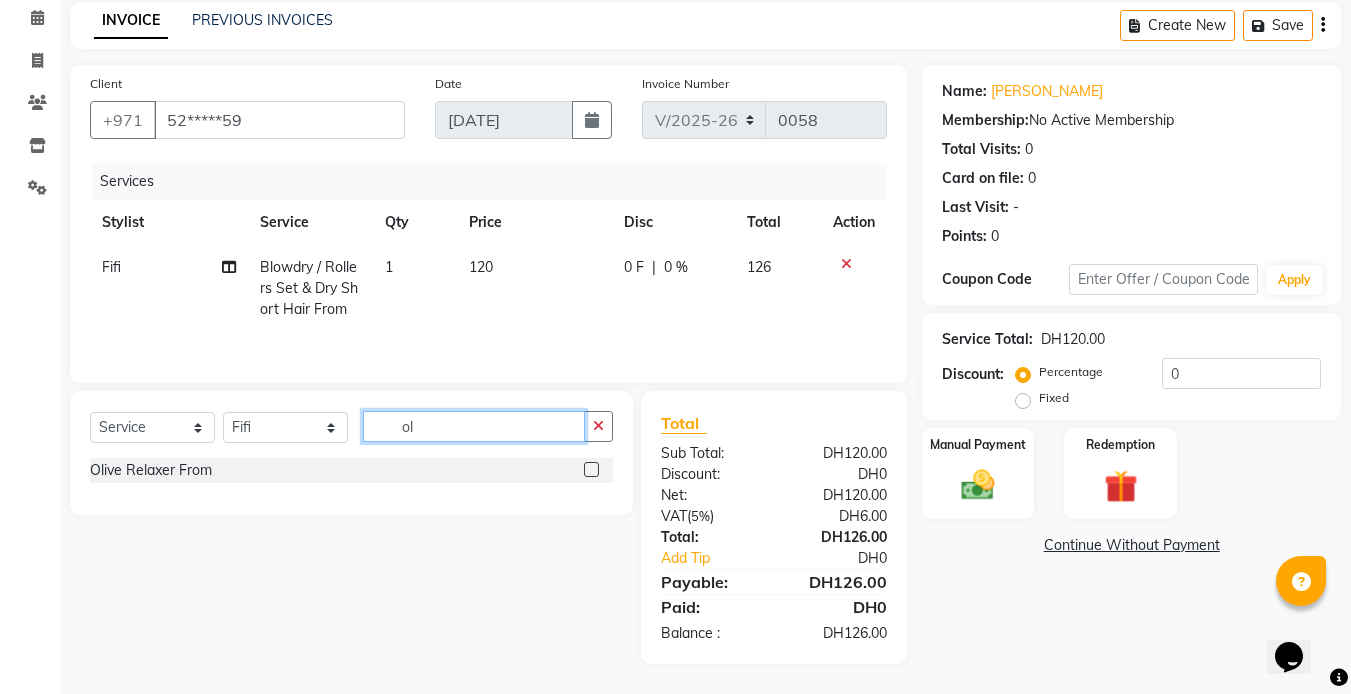 scroll, scrollTop: 107, scrollLeft: 0, axis: vertical 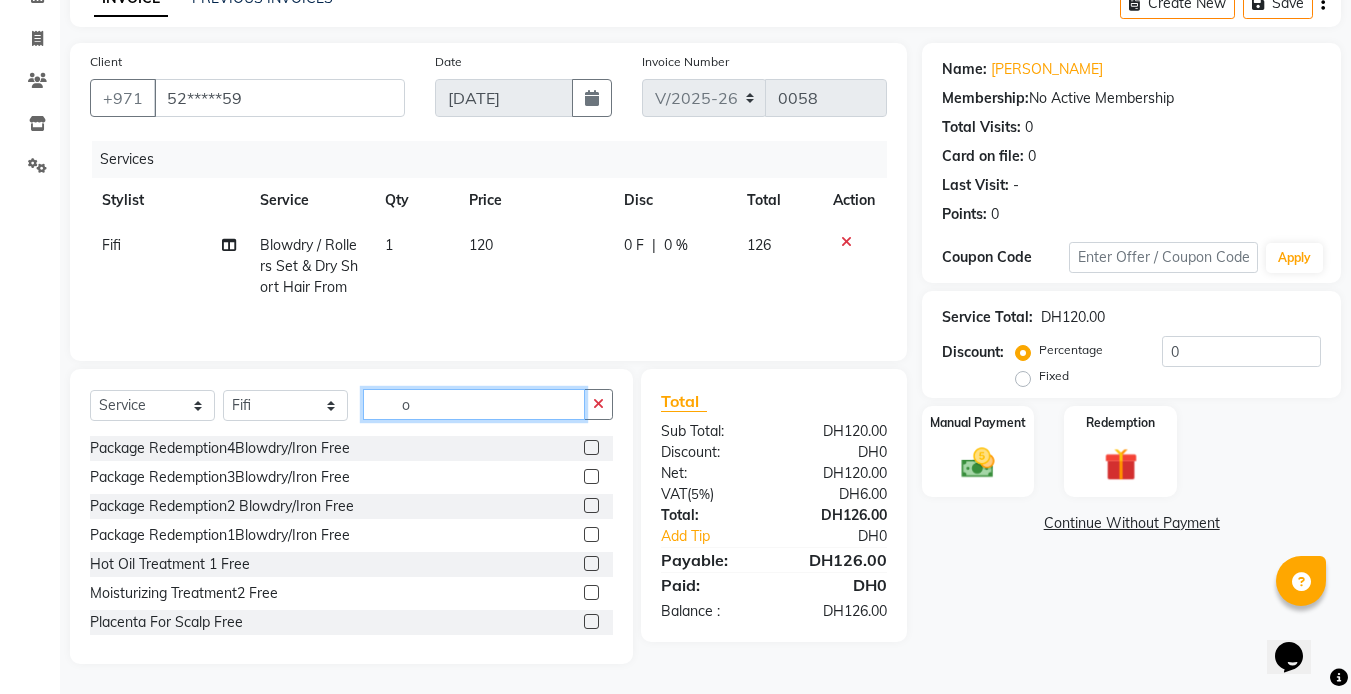 click on "o" 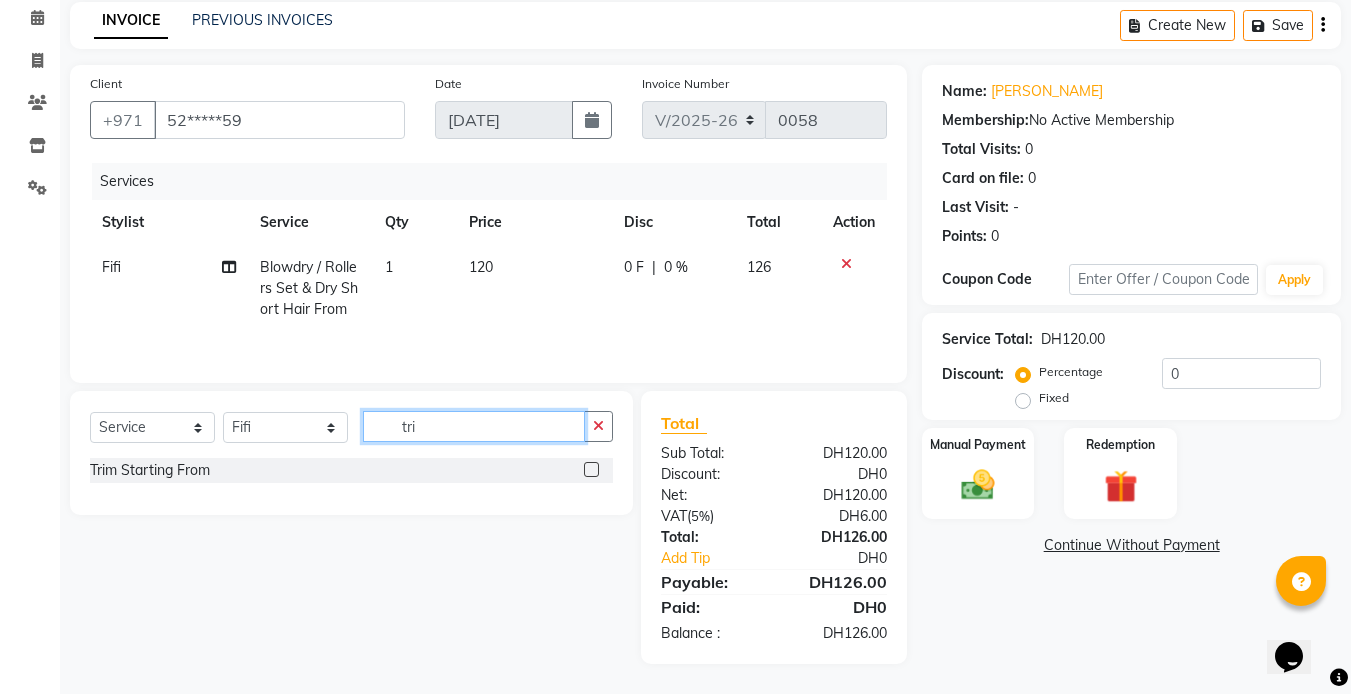 scroll, scrollTop: 85, scrollLeft: 0, axis: vertical 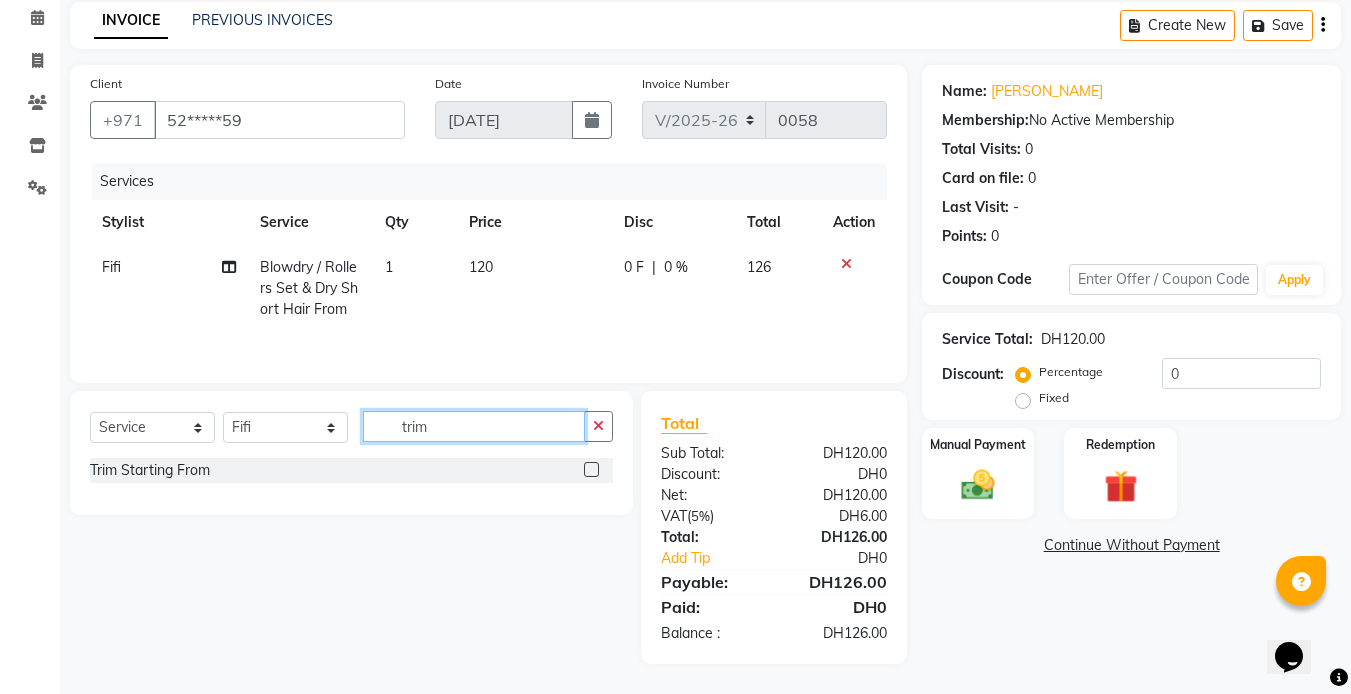 click on "trim" 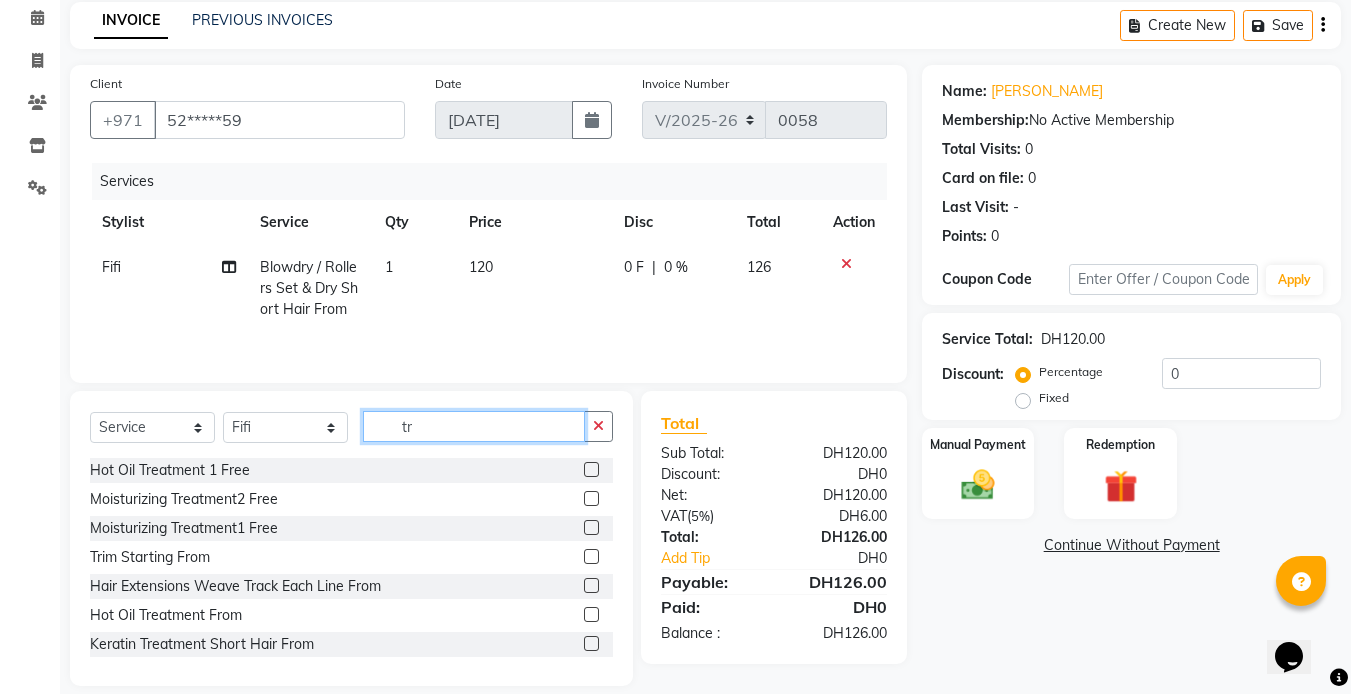 type on "t" 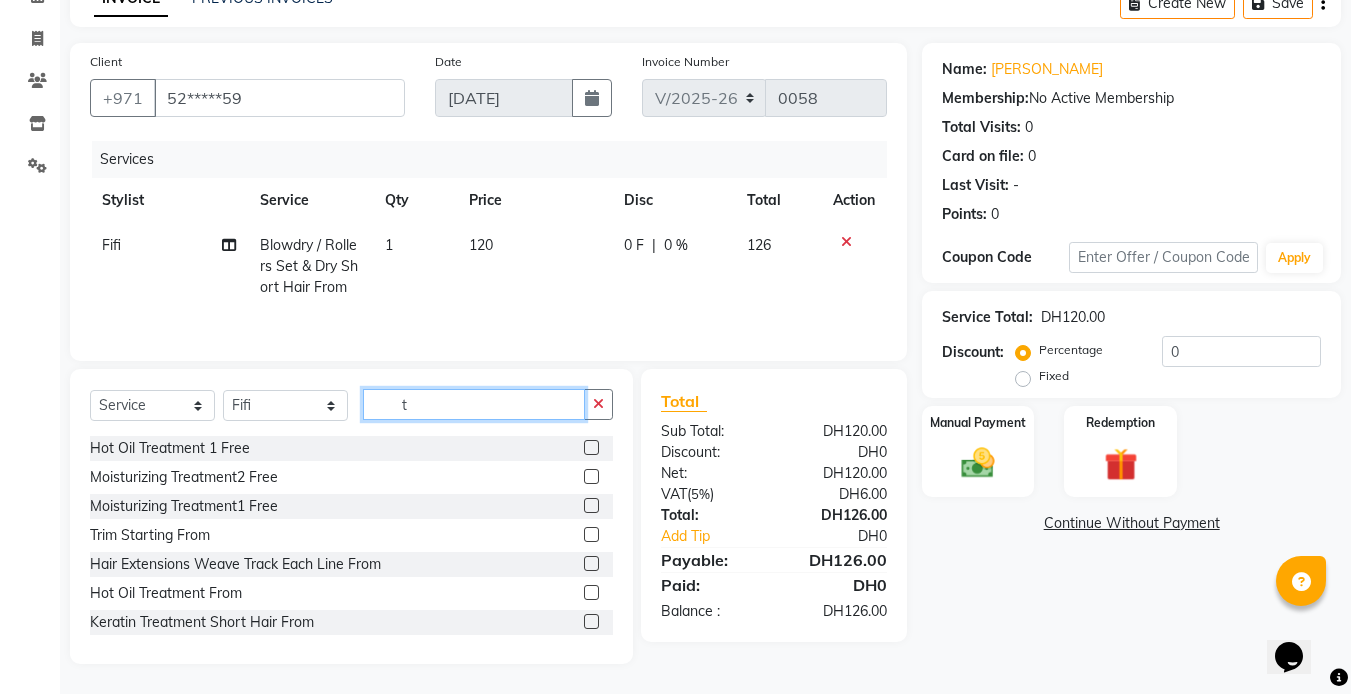 type 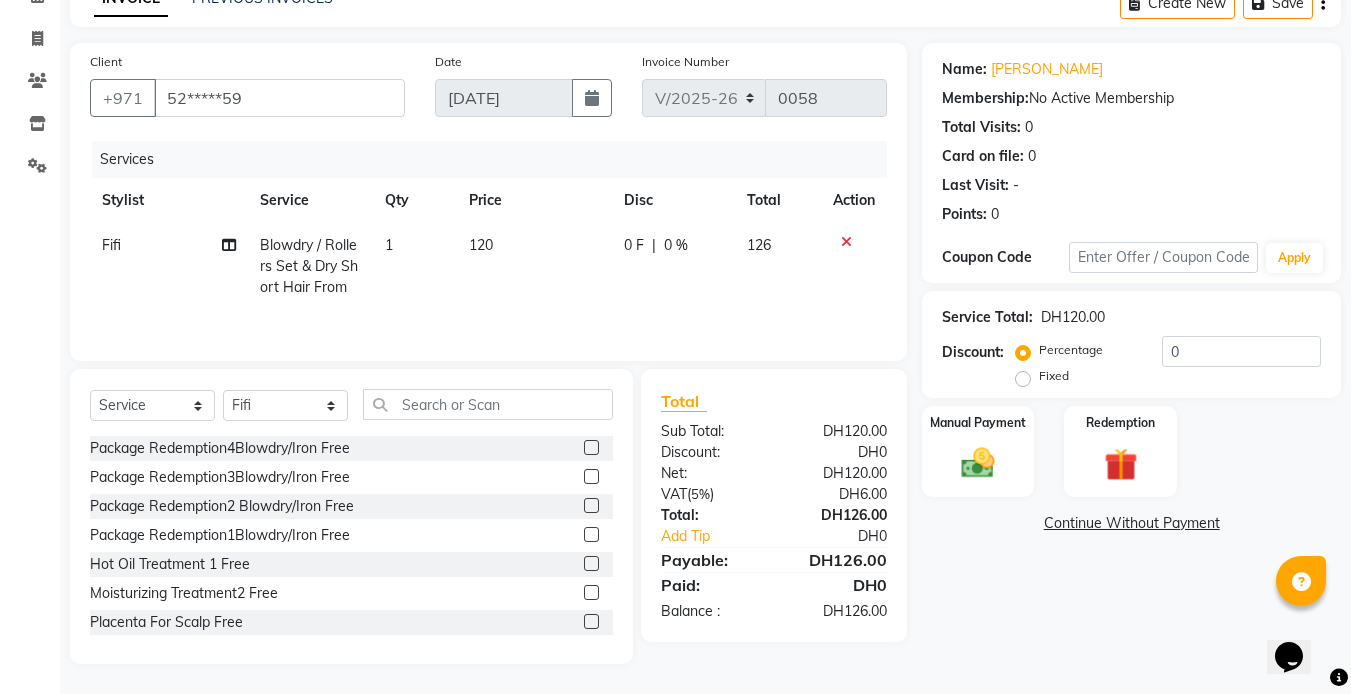 click on "120" 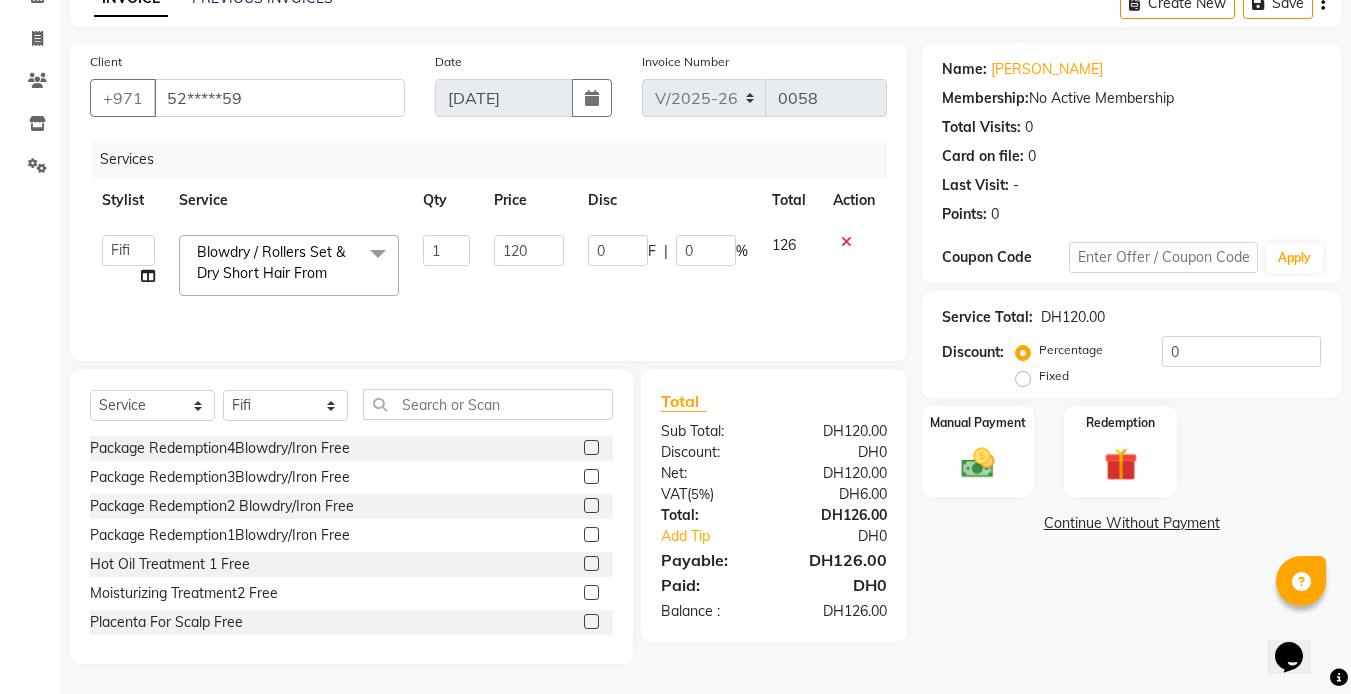 click 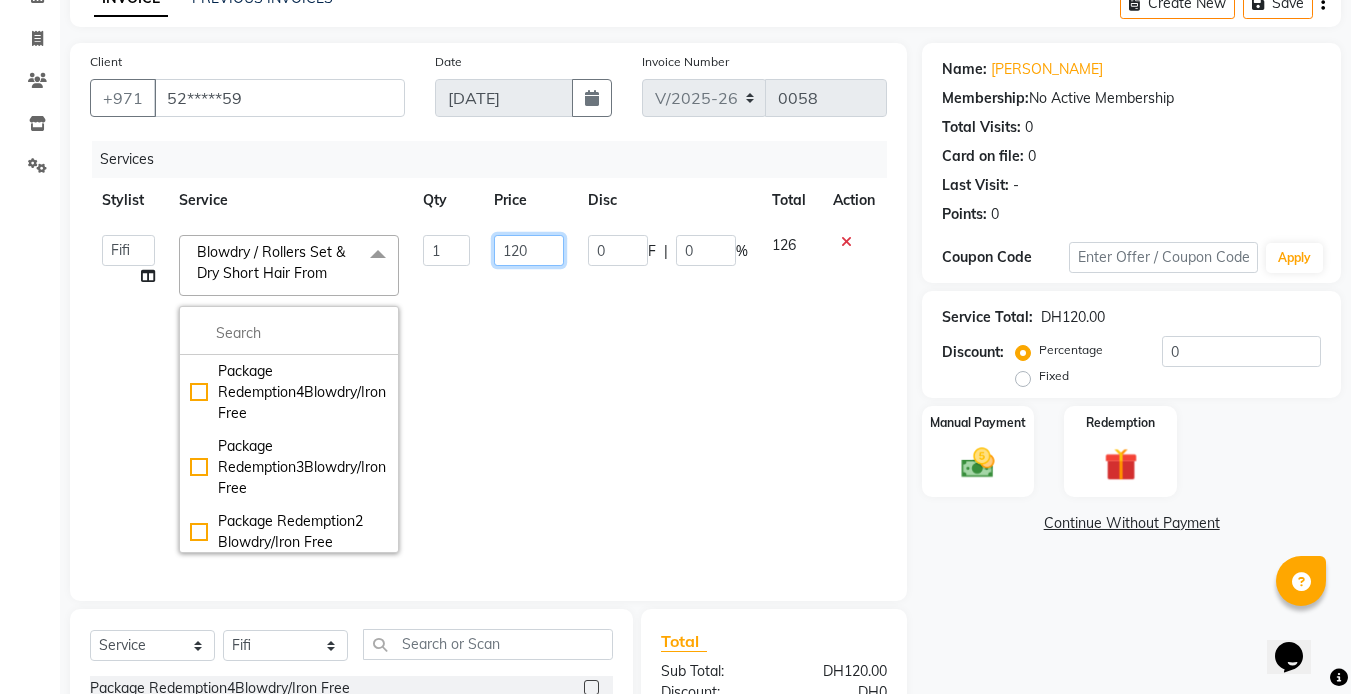 click on "120" 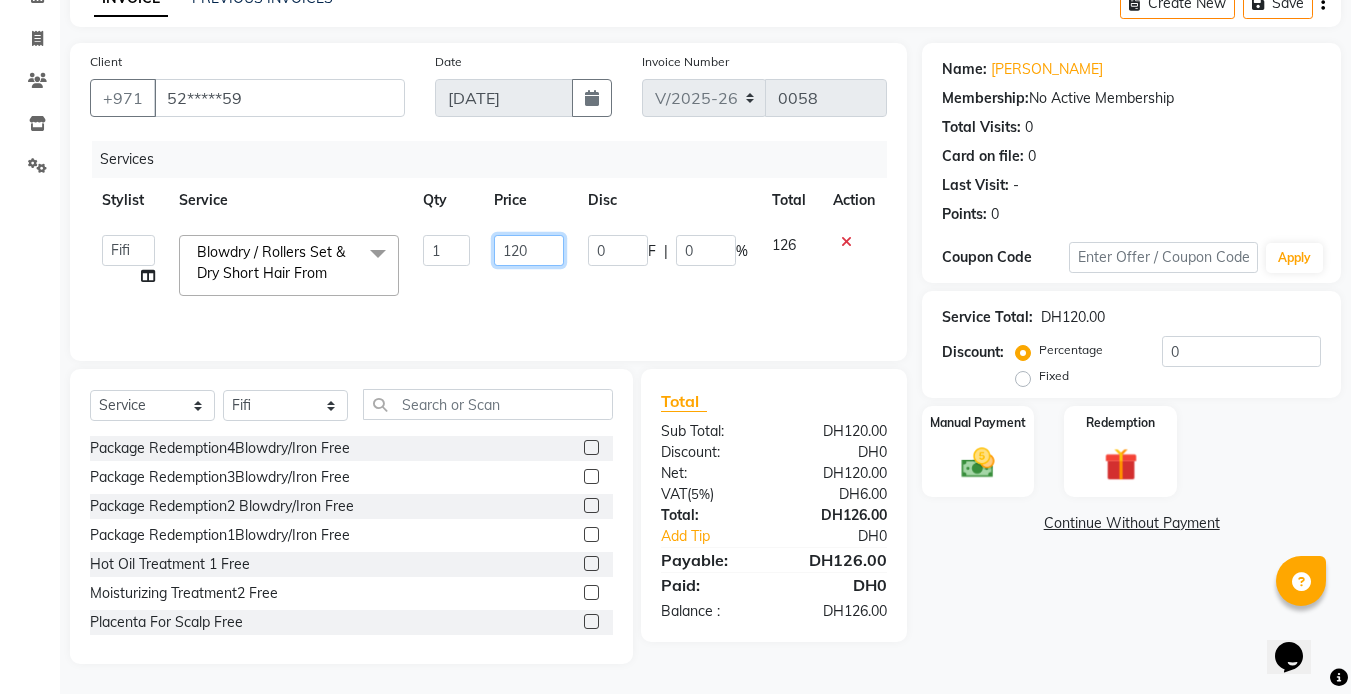 click on "120" 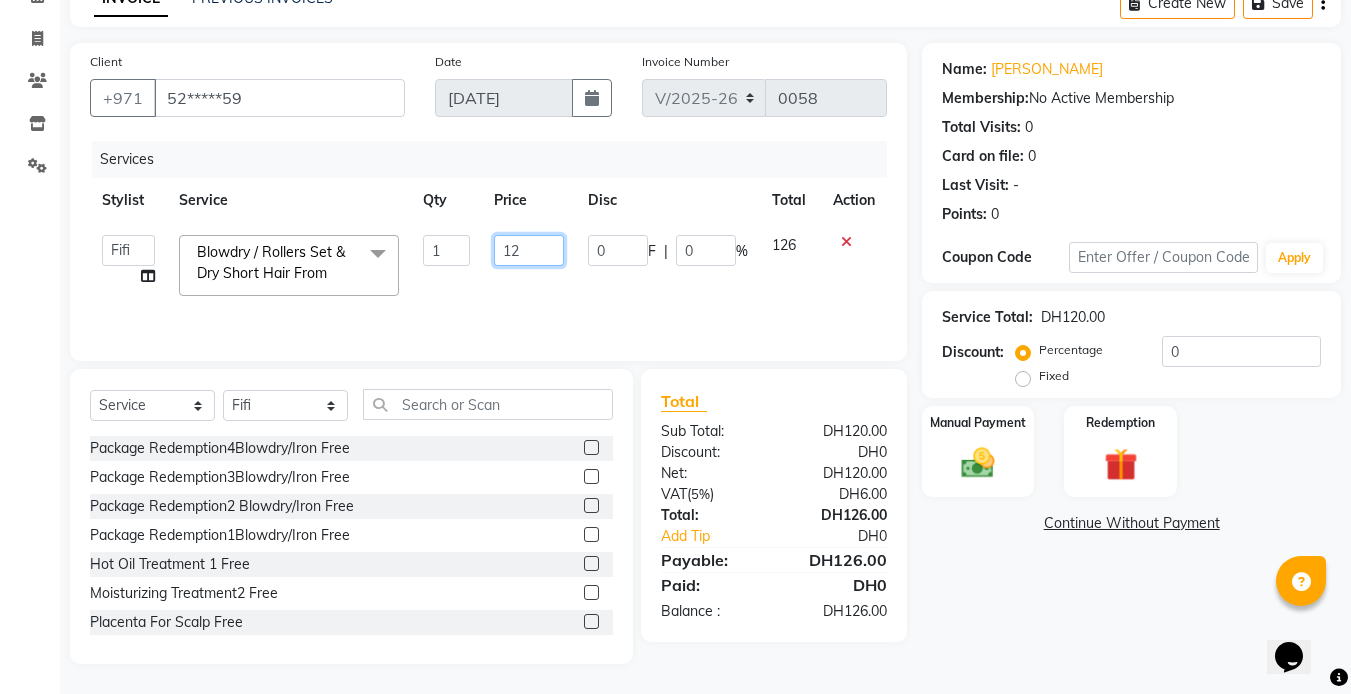 type on "1" 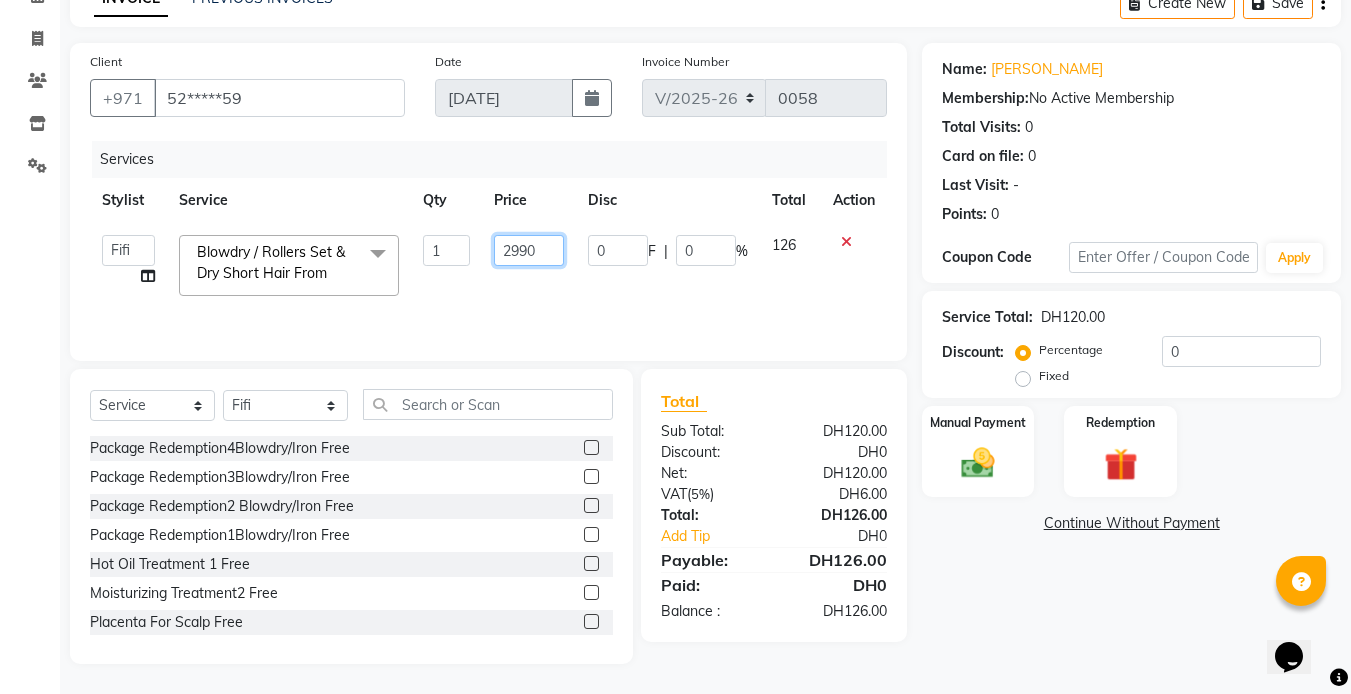 click on "2990" 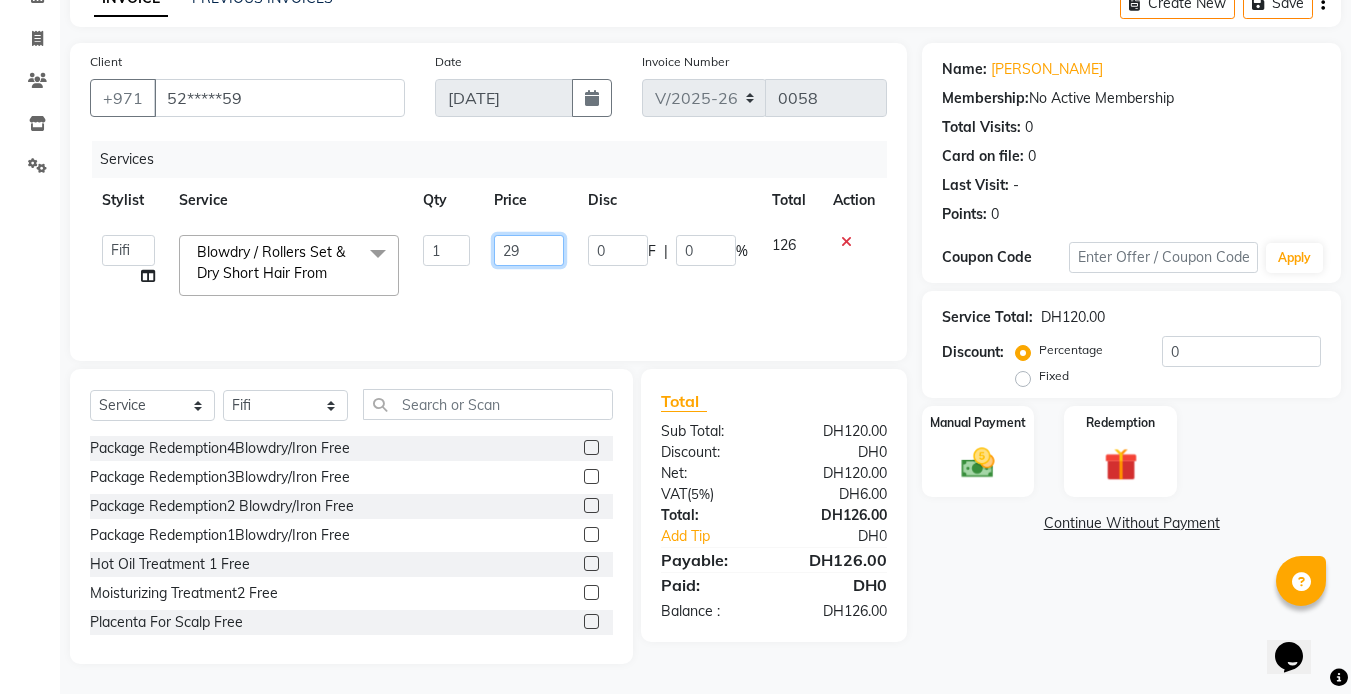 type on "290" 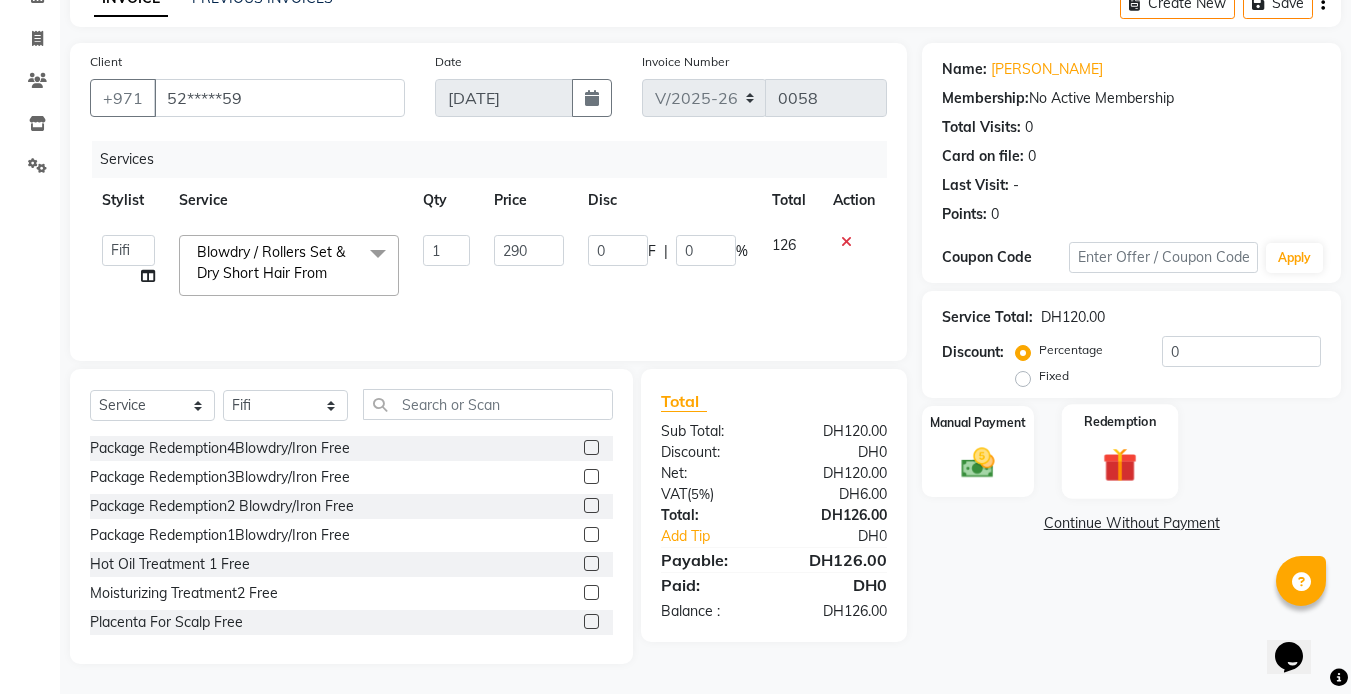 click 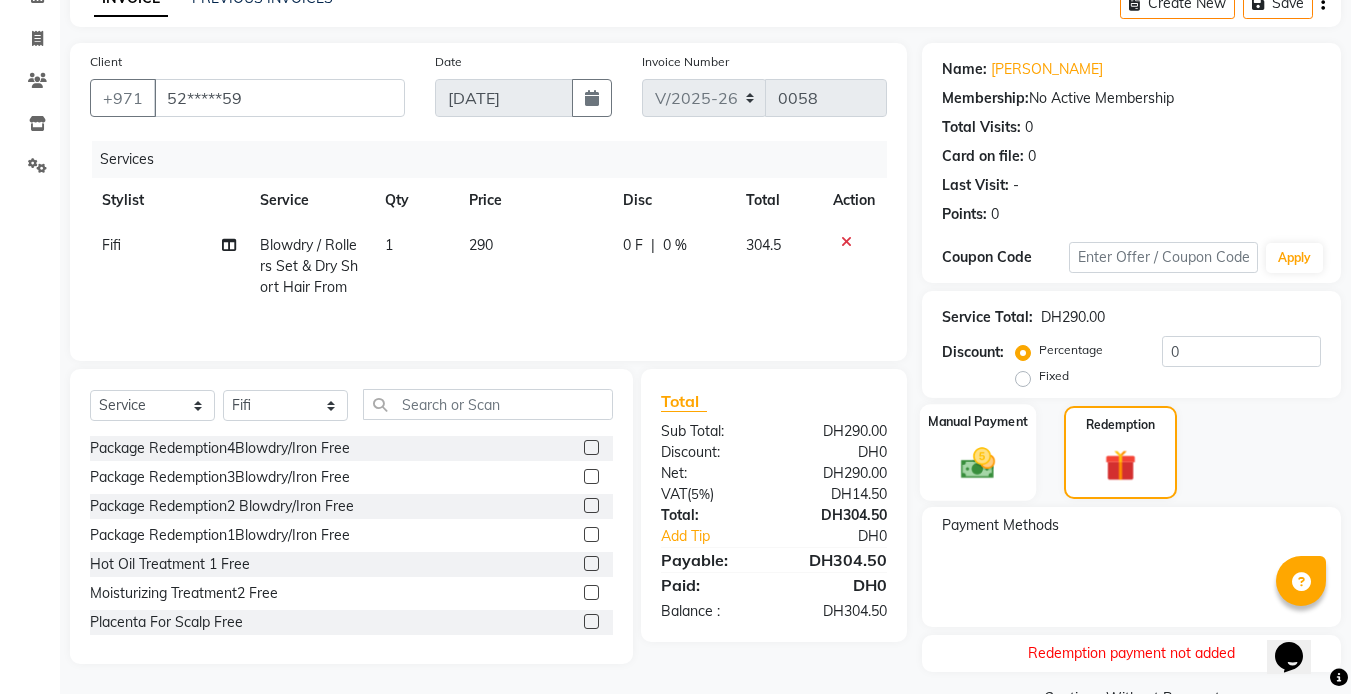 click 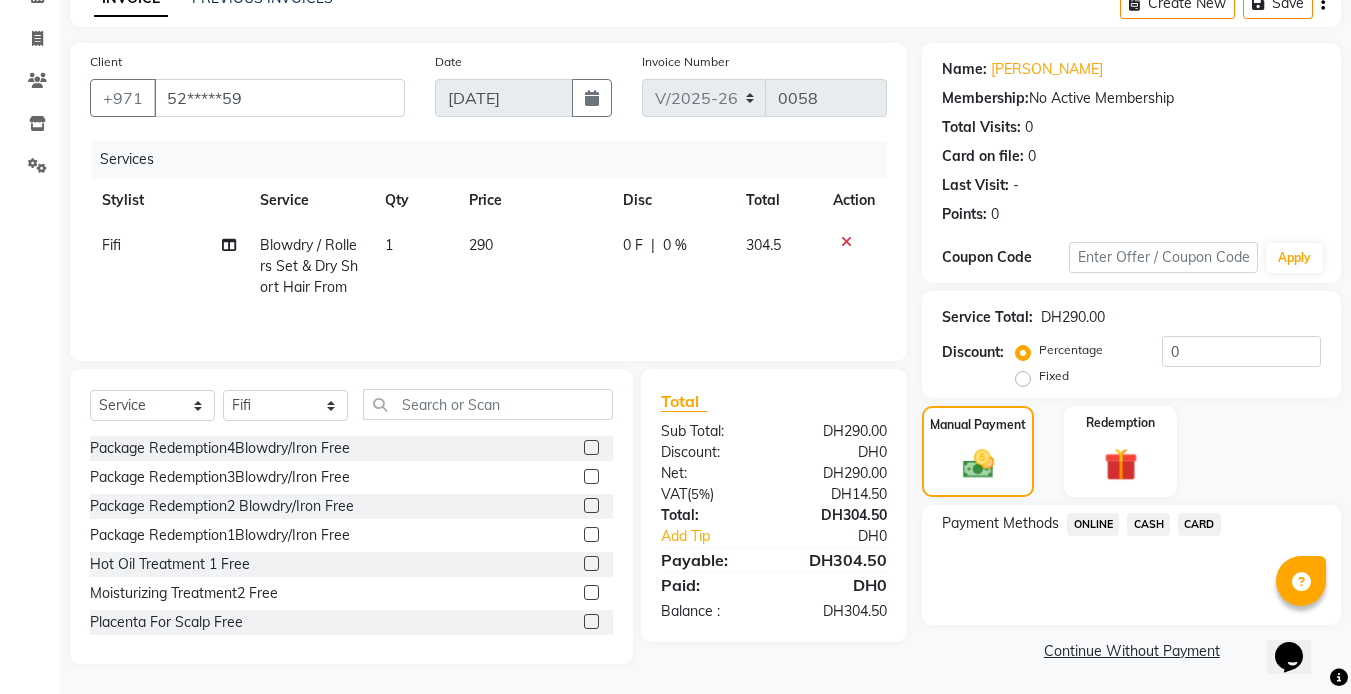 click on "CARD" 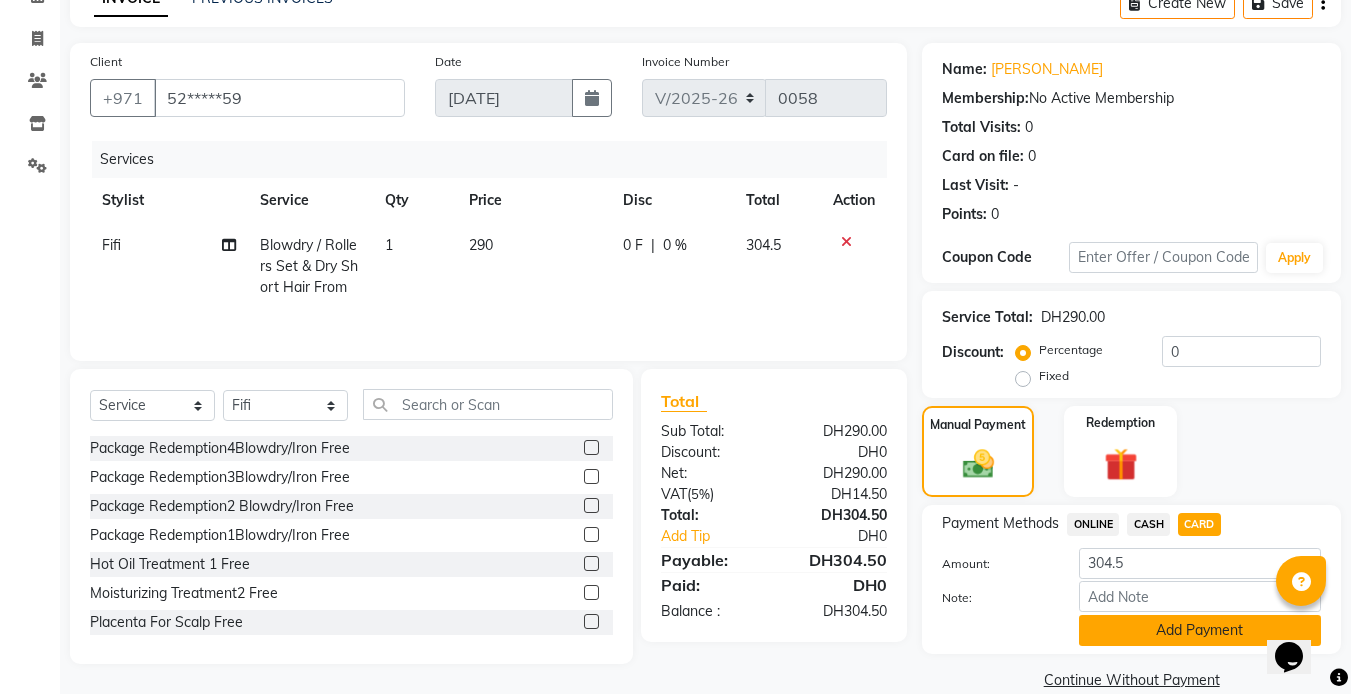 click on "Add Payment" 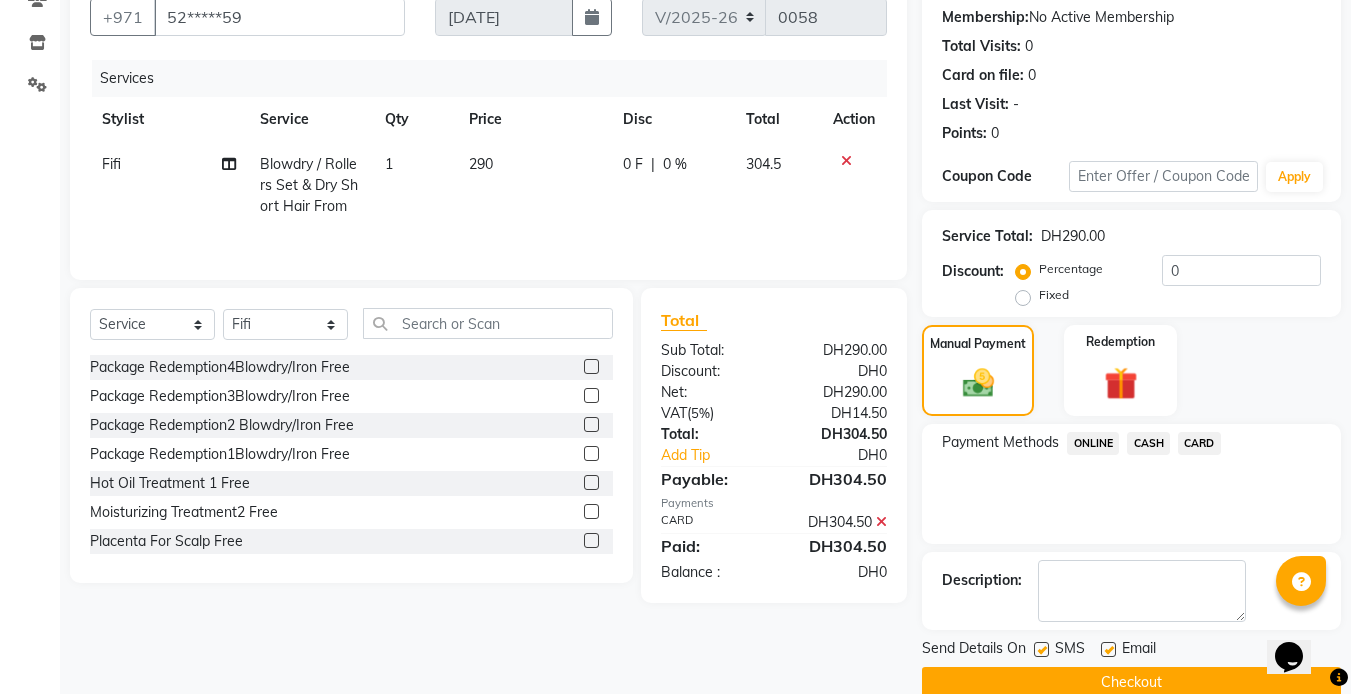 scroll, scrollTop: 222, scrollLeft: 0, axis: vertical 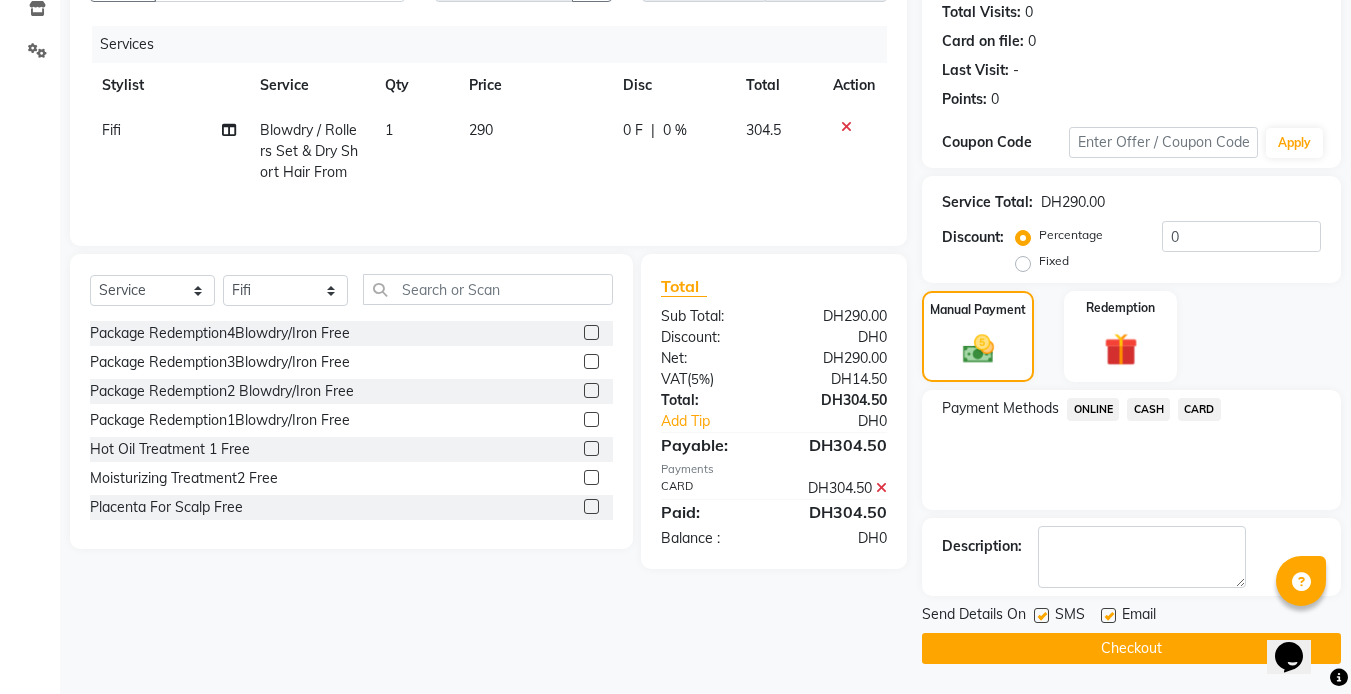 click on "Checkout" 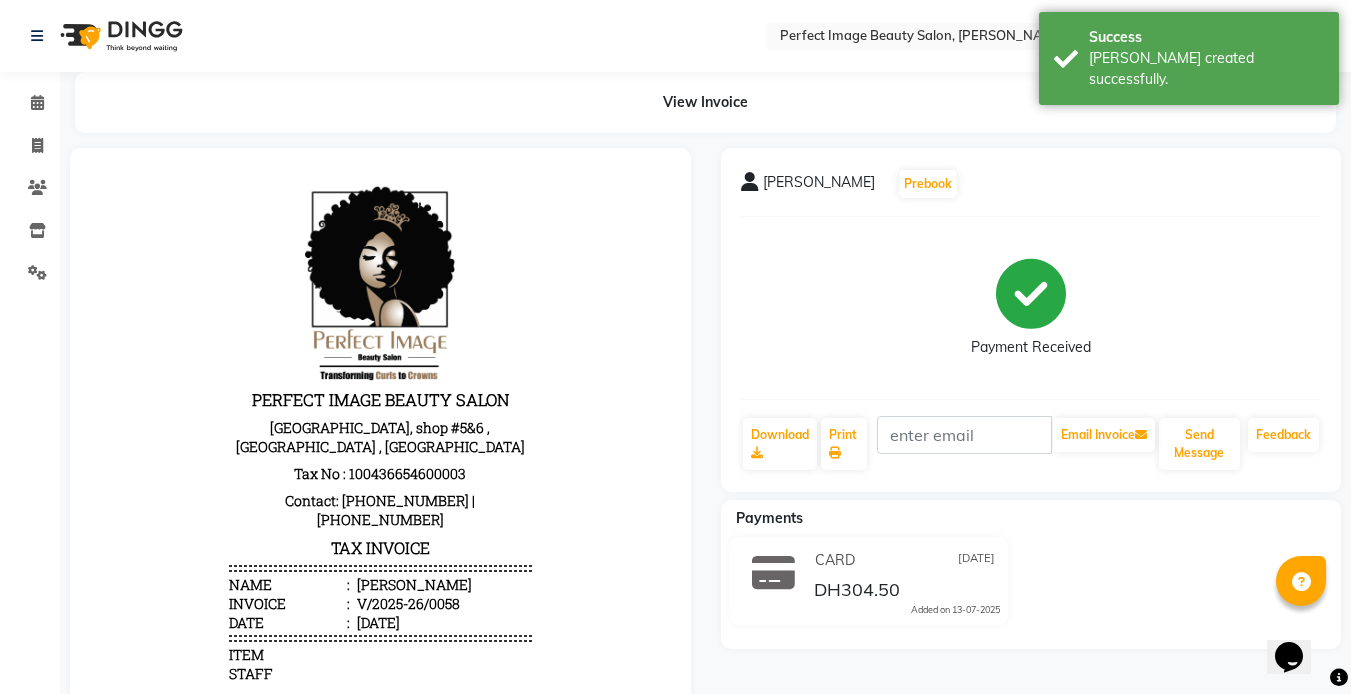 scroll, scrollTop: 0, scrollLeft: 0, axis: both 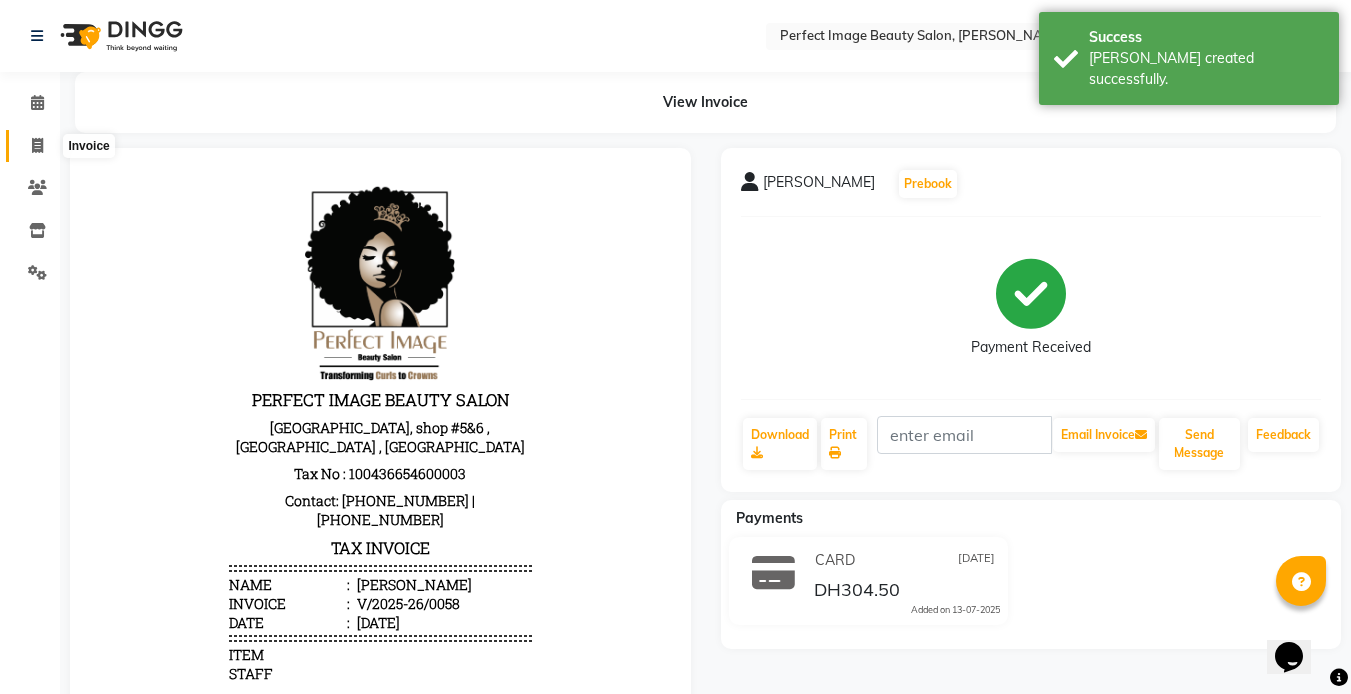click 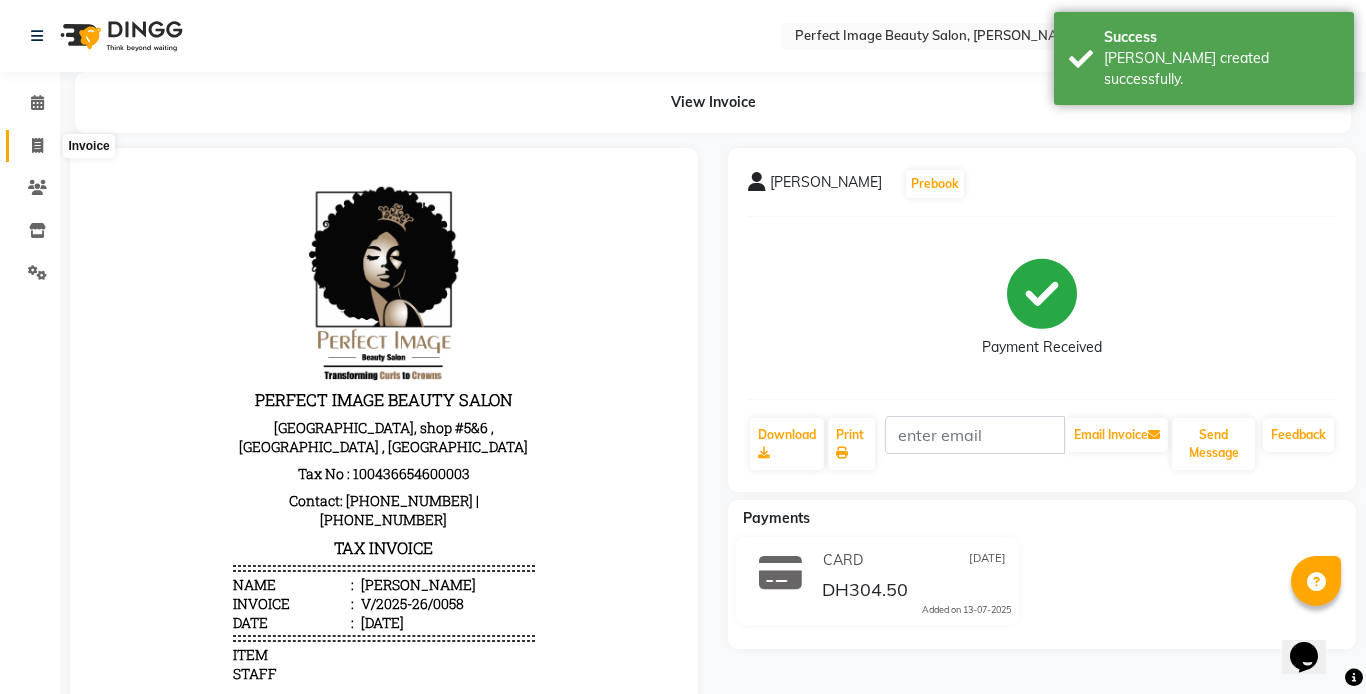 select on "8564" 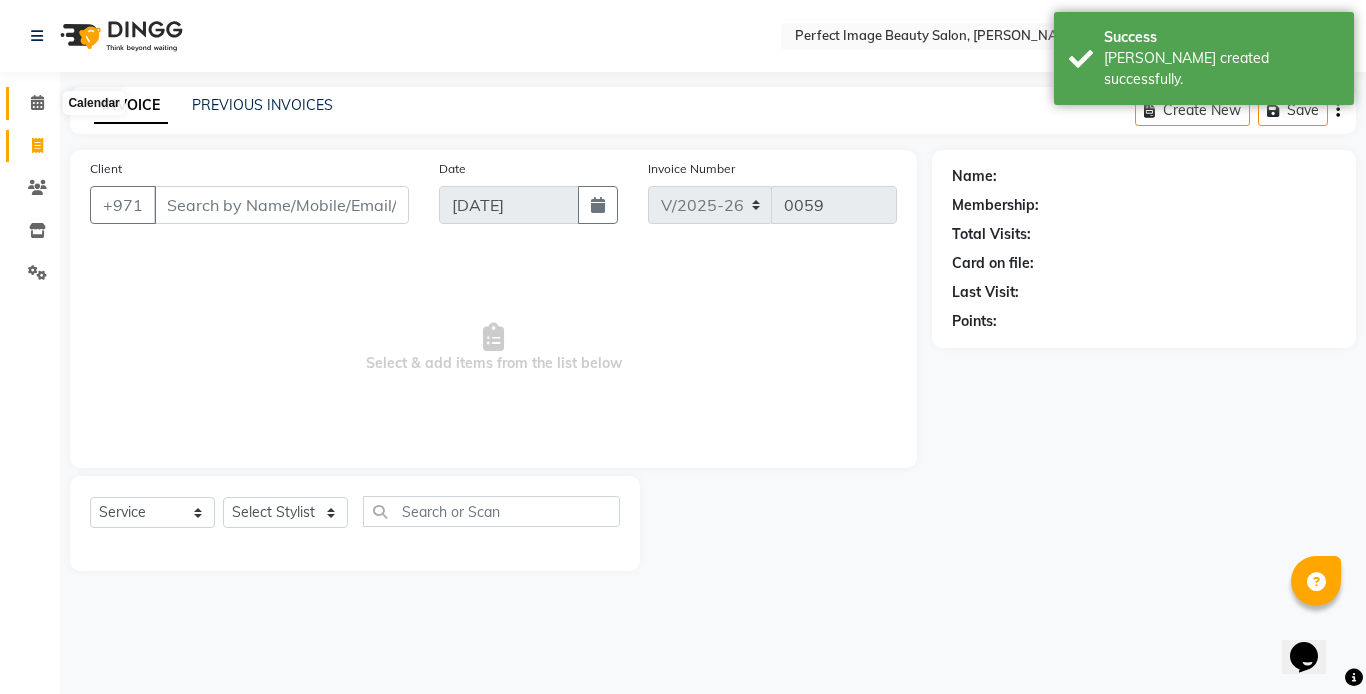 click 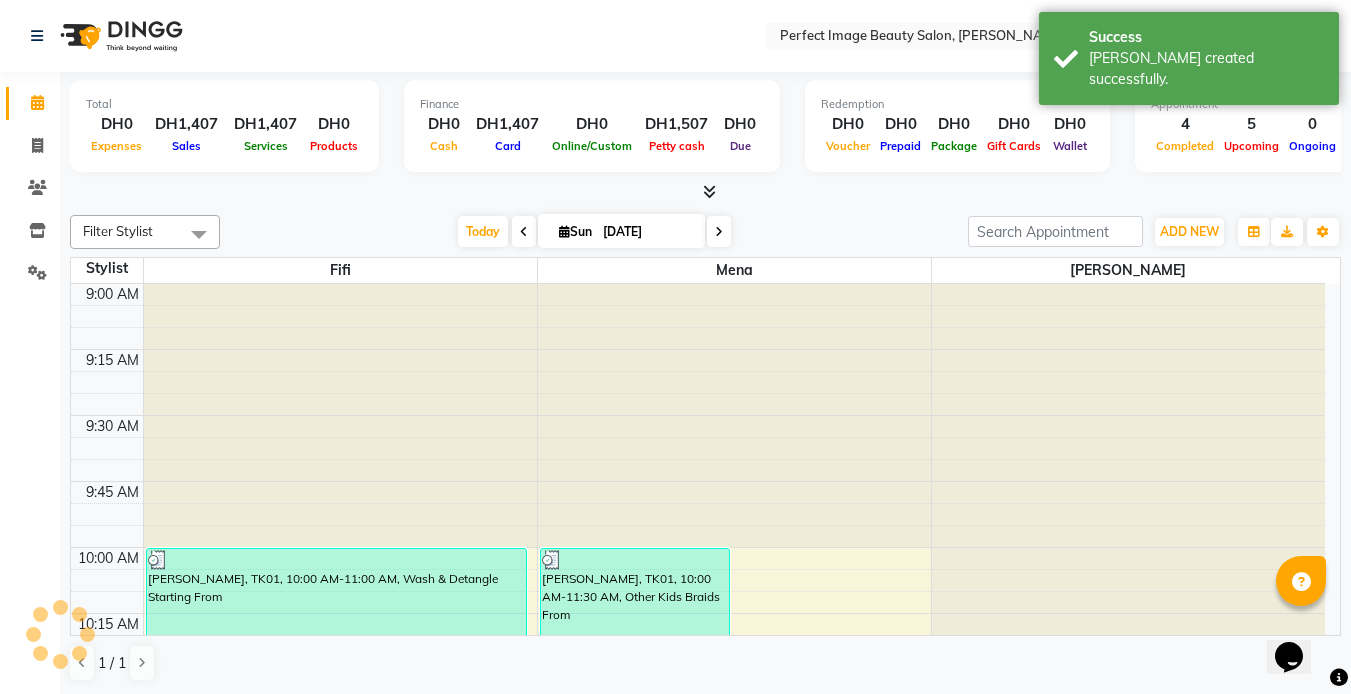 scroll, scrollTop: 0, scrollLeft: 0, axis: both 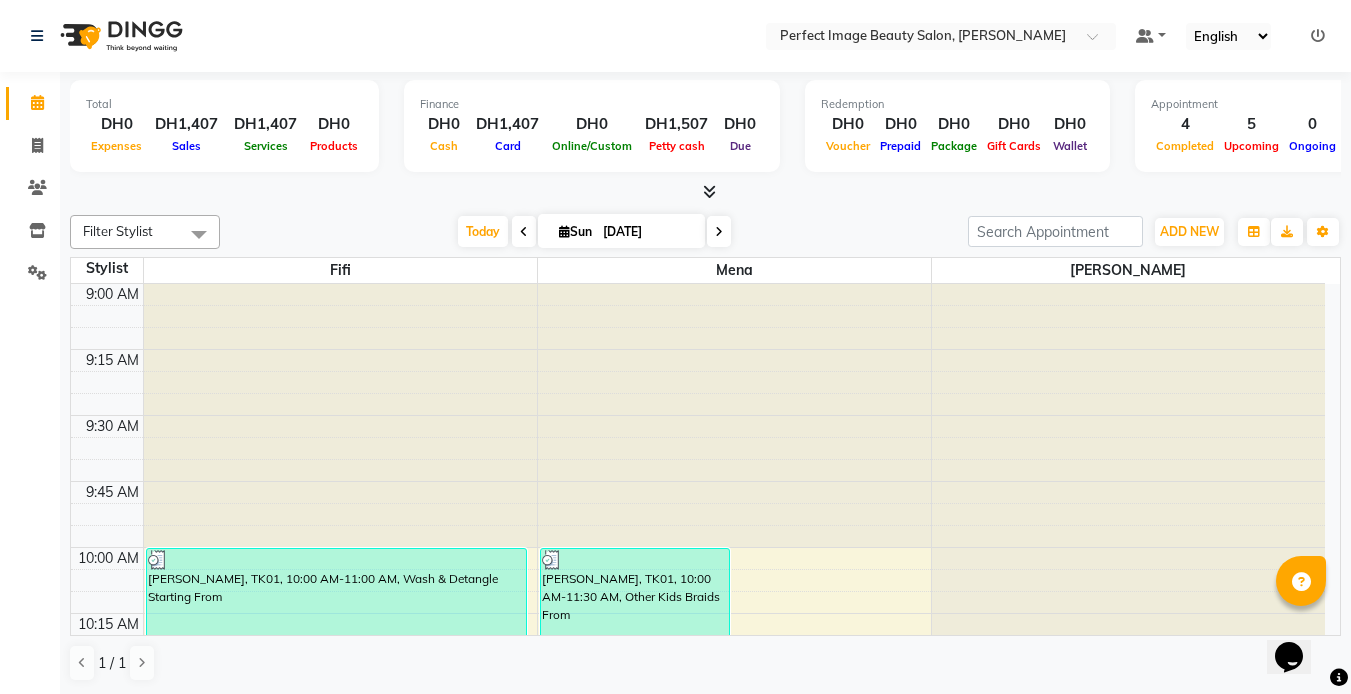 click on "9:00 AM 9:15 AM 9:30 AM 9:45 AM 10:00 AM 10:15 AM 10:30 AM 10:45 AM 11:00 AM 11:15 AM 11:30 AM 11:45 AM 12:00 PM 12:15 PM 12:30 PM 12:45 PM 1:00 PM 1:15 PM 1:30 PM 1:45 PM 2:00 PM 2:15 PM 2:30 PM 2:45 PM 3:00 PM 3:15 PM 3:30 PM 3:45 PM 4:00 PM 4:15 PM 4:30 PM 4:45 PM 5:00 PM 5:15 PM 5:30 PM 5:45 PM 6:00 PM 6:15 PM 6:30 PM 6:45 PM 7:00 PM 7:15 PM 7:30 PM 7:45 PM 8:00 PM 8:15 PM 8:30 PM 8:45 PM 9:00 PM 9:15 PM 9:30 PM 9:45 PM             [PERSON_NAME], TK02, 02:00 PM-05:15 PM, Hair Extensions Weave Removal From,Hair Extensions Full Weave Installation From             [GEOGRAPHIC_DATA], TK07, 02:00 PM-02:30 PM, Hot Oil Treatment From     [PERSON_NAME], TK01, 10:00 AM-11:00 AM, Wash & Detangle Starting From     [PERSON_NAME], TK03, 11:15 AM-12:45 PM, Blowdry / Rollers Set & Dry Short Hair From             Sheika, TK07, 01:00 PM-02:00 PM, Braid Removal From     [PERSON_NAME], TK01, 10:00 AM-11:30 AM, Other Kids Braids From     Florbella [PERSON_NAME][GEOGRAPHIC_DATA], TK05, 11:25 AM-03:25 PM, Single Braiding Medium Hair From" at bounding box center [706, 460] 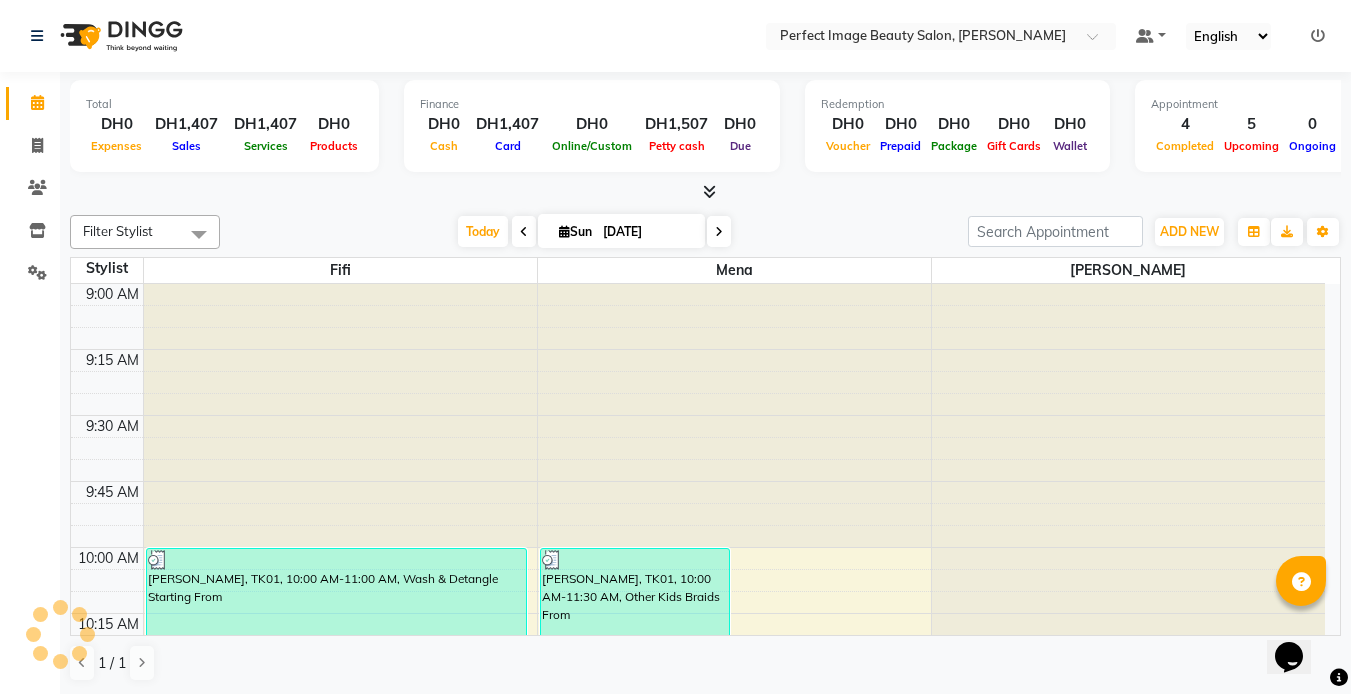 click on "9:00 AM 9:15 AM 9:30 AM 9:45 AM 10:00 AM 10:15 AM 10:30 AM 10:45 AM 11:00 AM 11:15 AM 11:30 AM 11:45 AM 12:00 PM 12:15 PM 12:30 PM 12:45 PM 1:00 PM 1:15 PM 1:30 PM 1:45 PM 2:00 PM 2:15 PM 2:30 PM 2:45 PM 3:00 PM 3:15 PM 3:30 PM 3:45 PM 4:00 PM 4:15 PM 4:30 PM 4:45 PM 5:00 PM 5:15 PM 5:30 PM 5:45 PM 6:00 PM 6:15 PM 6:30 PM 6:45 PM 7:00 PM 7:15 PM 7:30 PM 7:45 PM 8:00 PM 8:15 PM 8:30 PM 8:45 PM 9:00 PM 9:15 PM 9:30 PM 9:45 PM             [PERSON_NAME], TK02, 02:00 PM-05:15 PM, Hair Extensions Weave Removal From,Hair Extensions Full Weave Installation From             [GEOGRAPHIC_DATA], TK07, 02:00 PM-02:30 PM, Hot Oil Treatment From     [PERSON_NAME], TK01, 10:00 AM-11:00 AM, Wash & Detangle Starting From     [PERSON_NAME], TK03, 11:15 AM-12:45 PM, Blowdry / Rollers Set & Dry Short Hair From             Sheika, TK07, 01:00 PM-02:00 PM, Braid Removal From     [PERSON_NAME], TK01, 10:00 AM-11:30 AM, Other Kids Braids From     Florbella [PERSON_NAME][GEOGRAPHIC_DATA], TK05, 11:25 AM-03:25 PM, Single Braiding Medium Hair From" at bounding box center [706, 460] 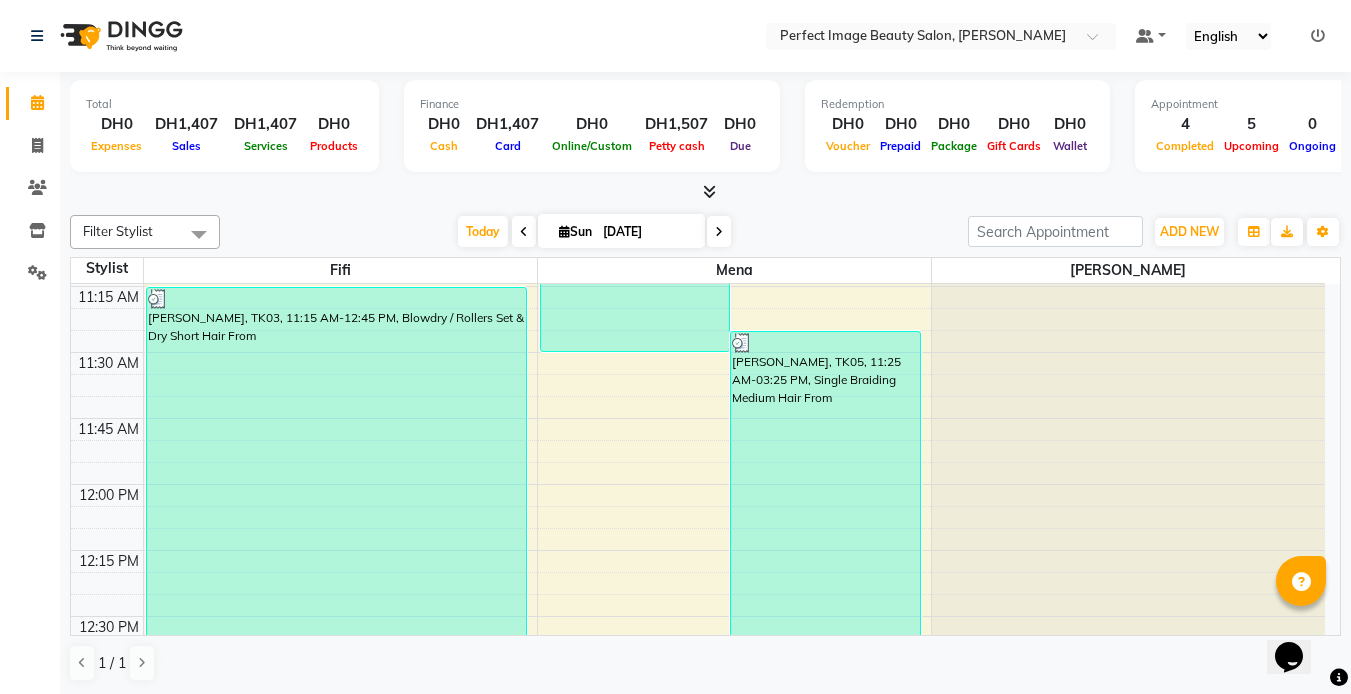 scroll, scrollTop: 600, scrollLeft: 0, axis: vertical 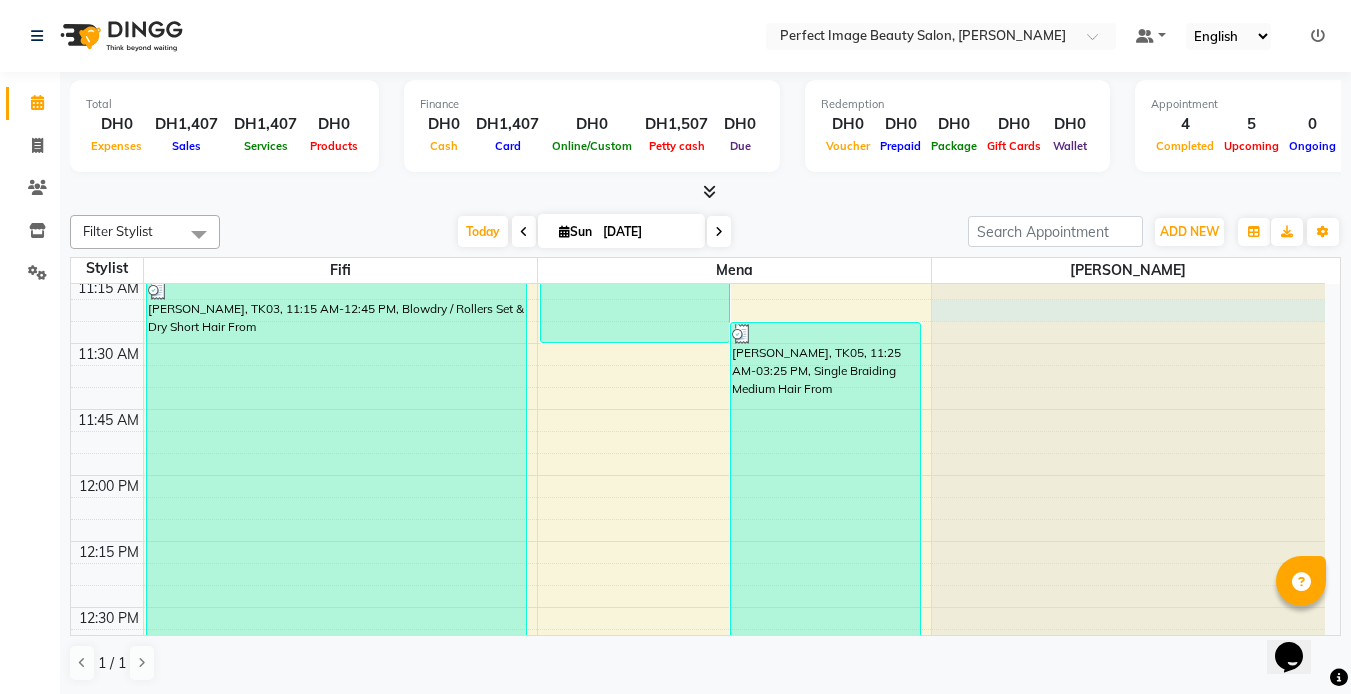 click at bounding box center [1129, -316] 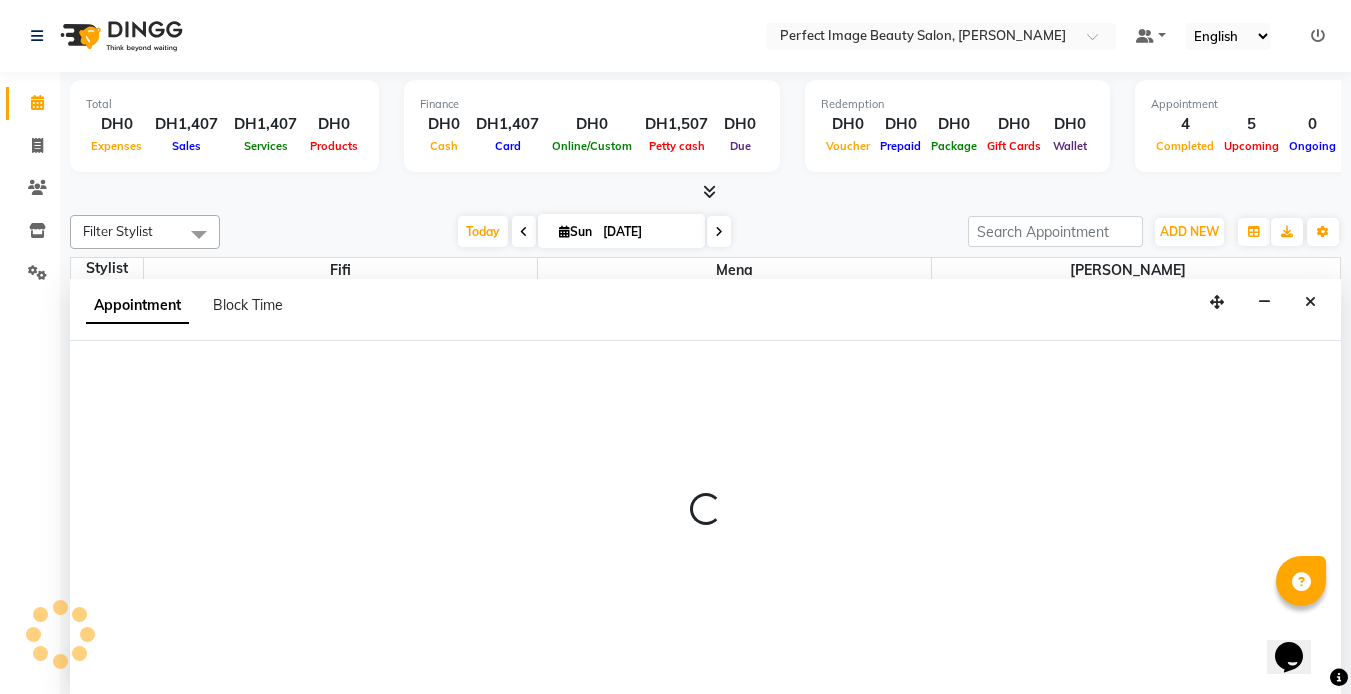 scroll, scrollTop: 1, scrollLeft: 0, axis: vertical 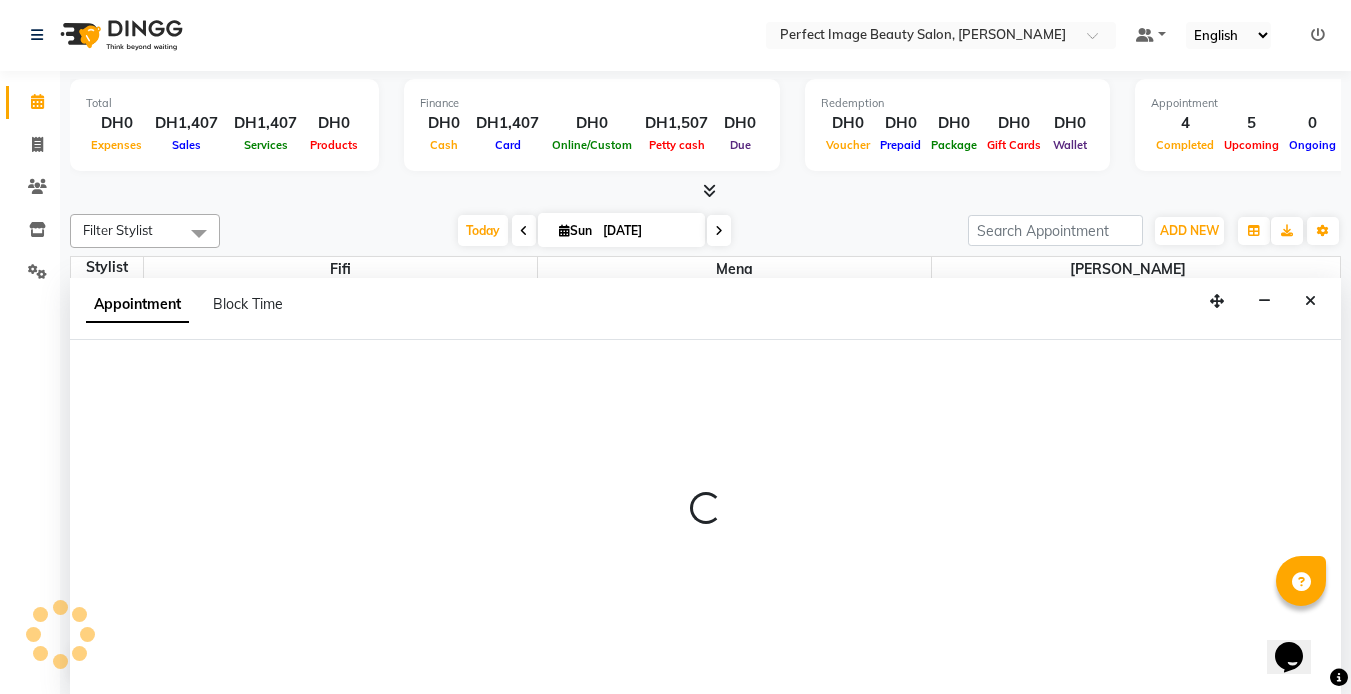 select on "85055" 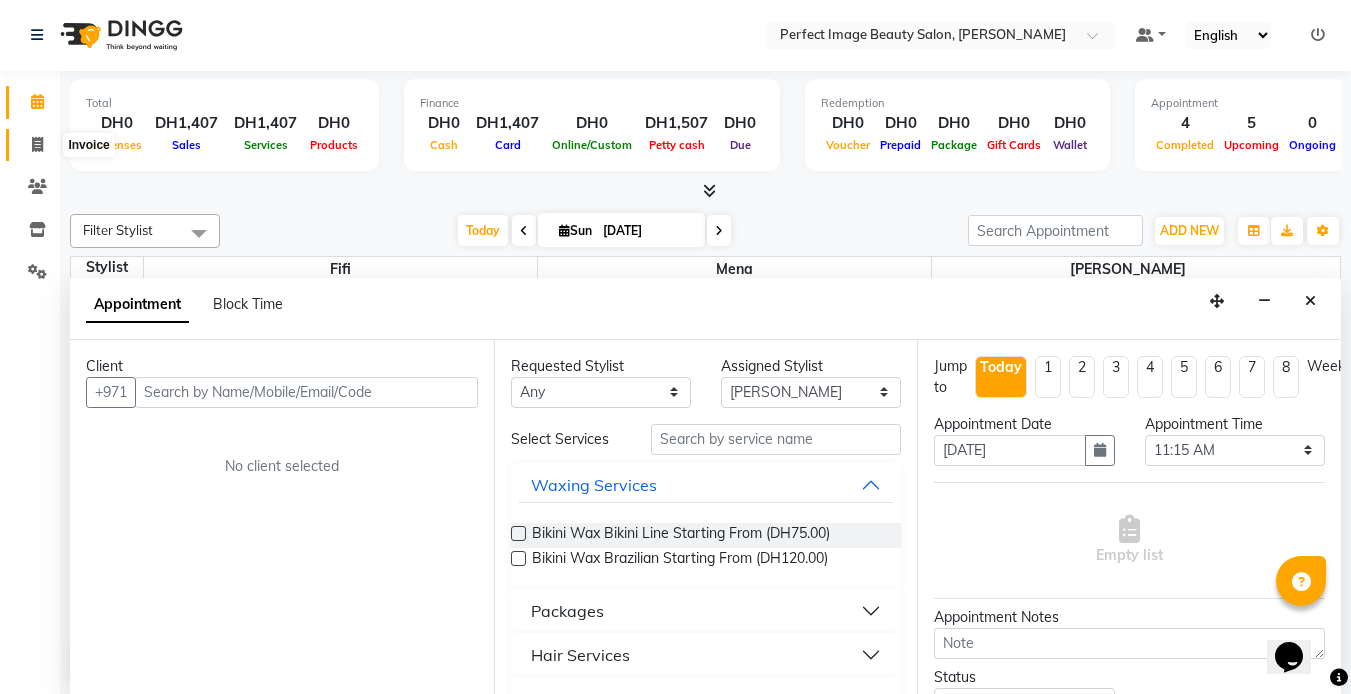 click 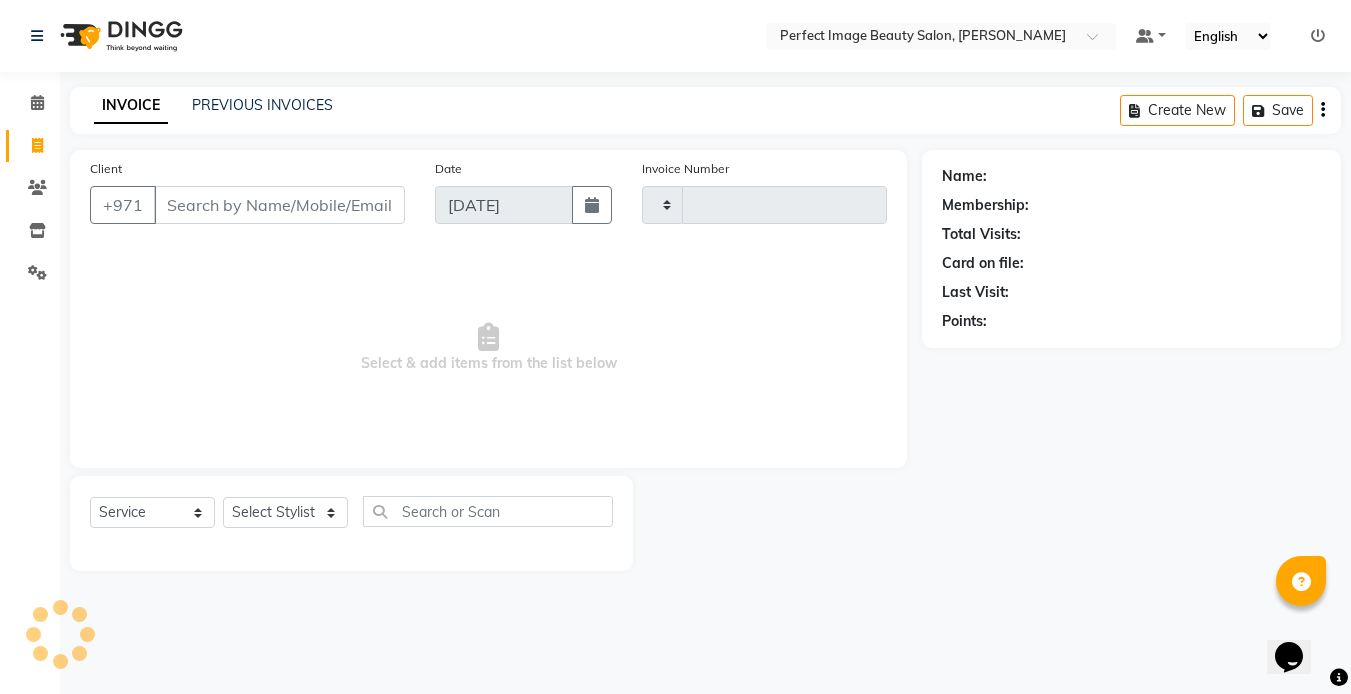 scroll, scrollTop: 0, scrollLeft: 0, axis: both 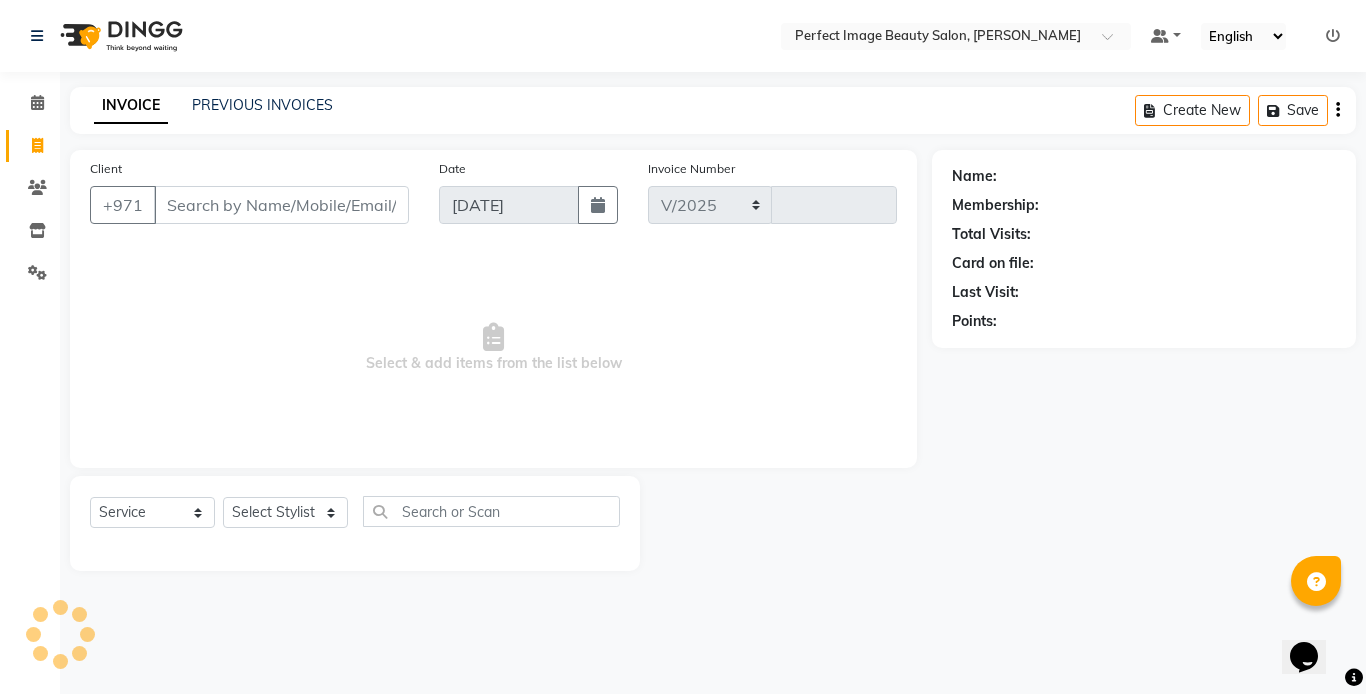 select on "8564" 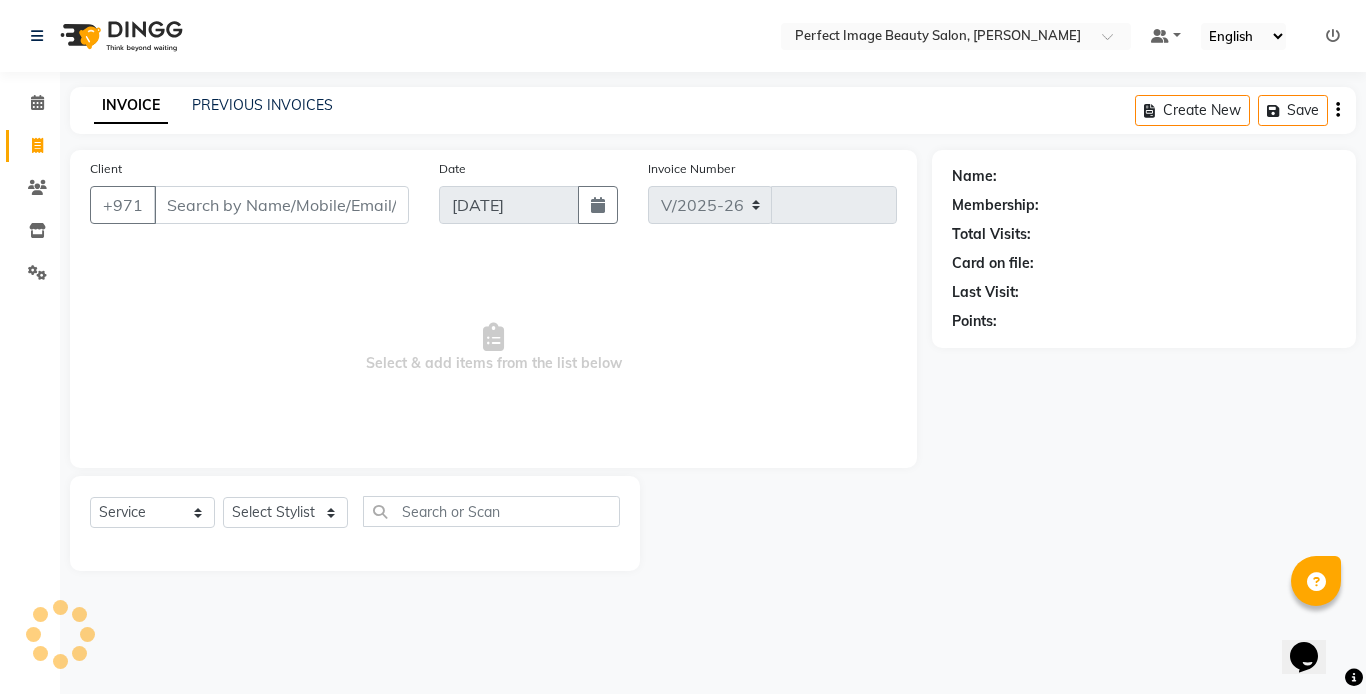type on "0059" 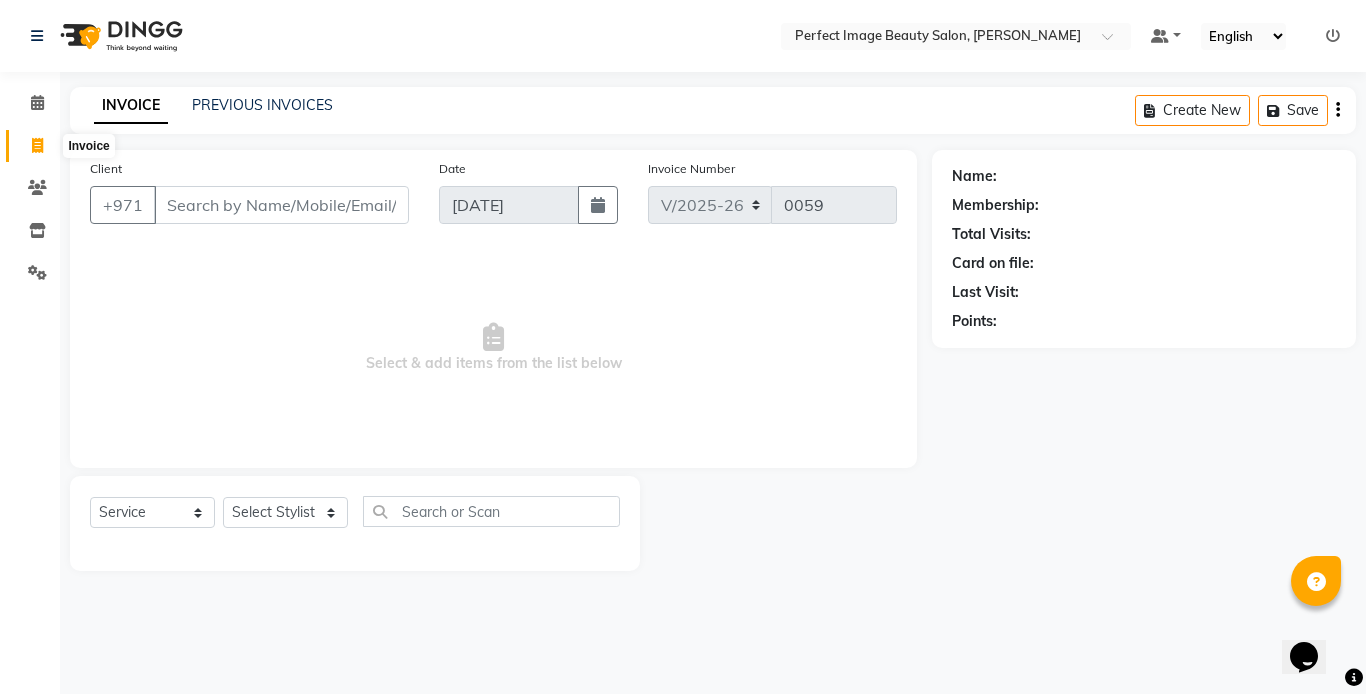 click 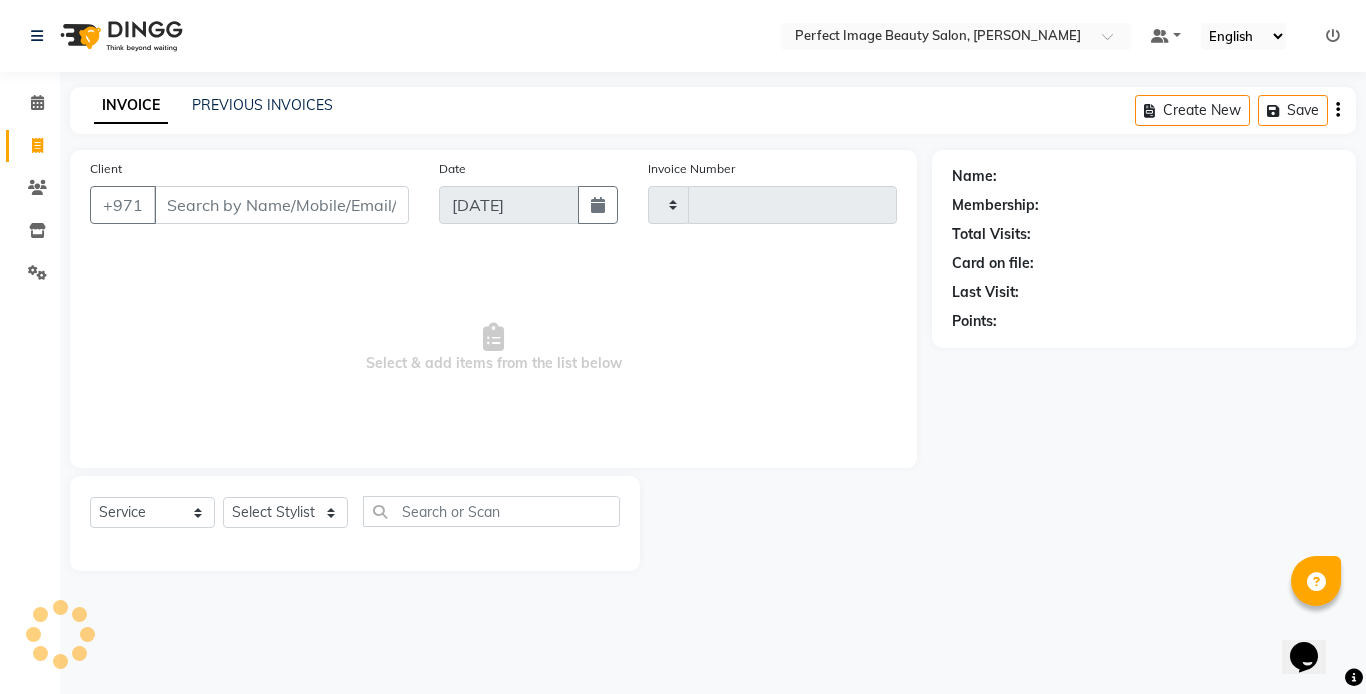 type on "0059" 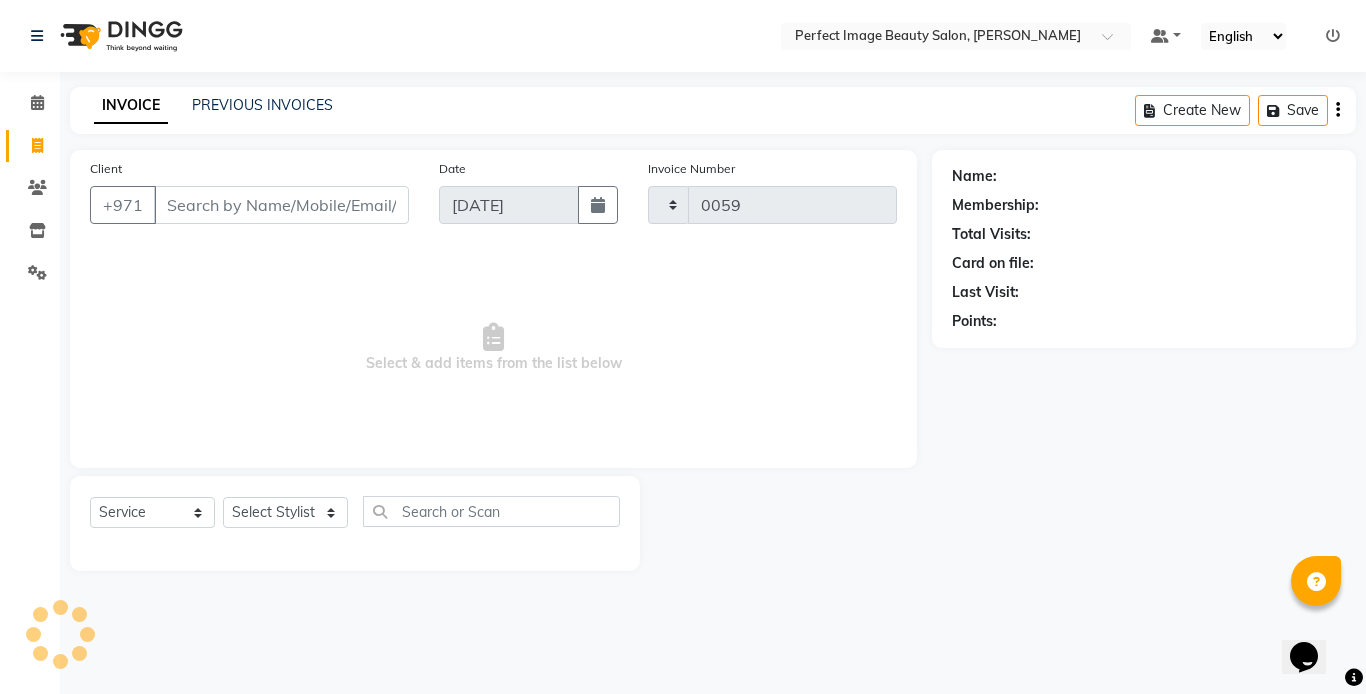select on "8564" 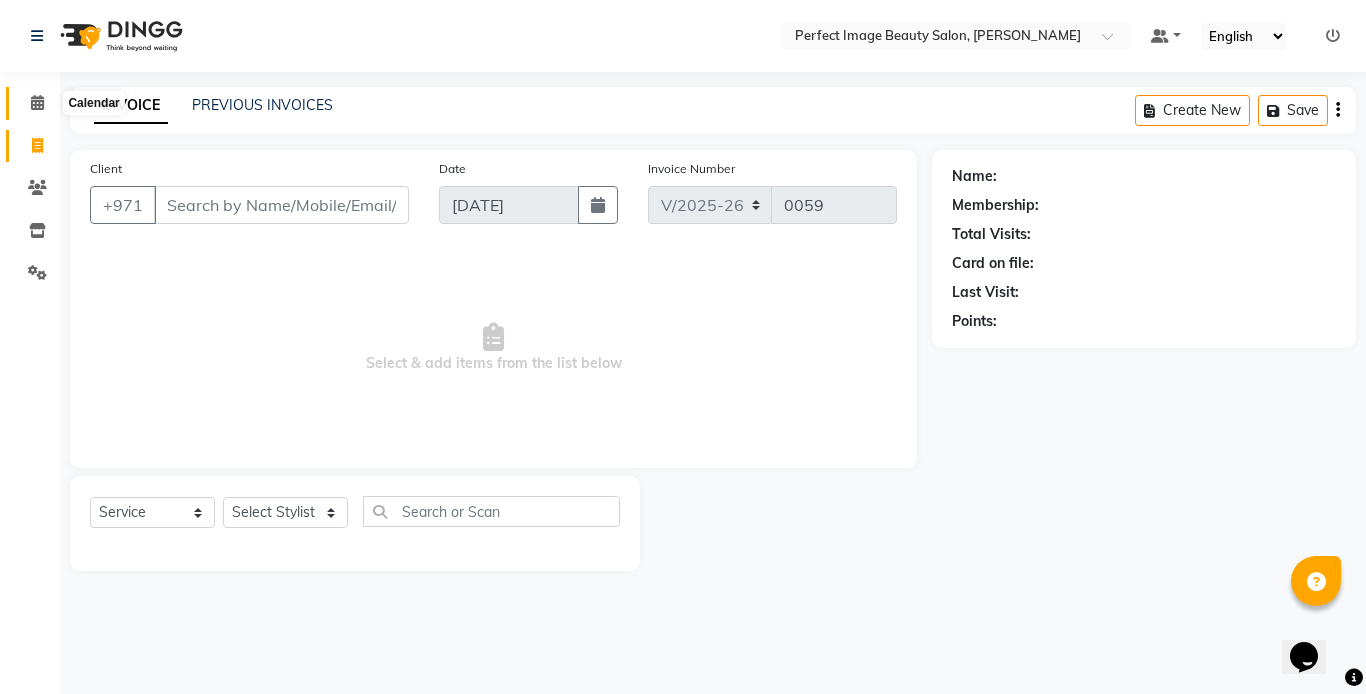 click 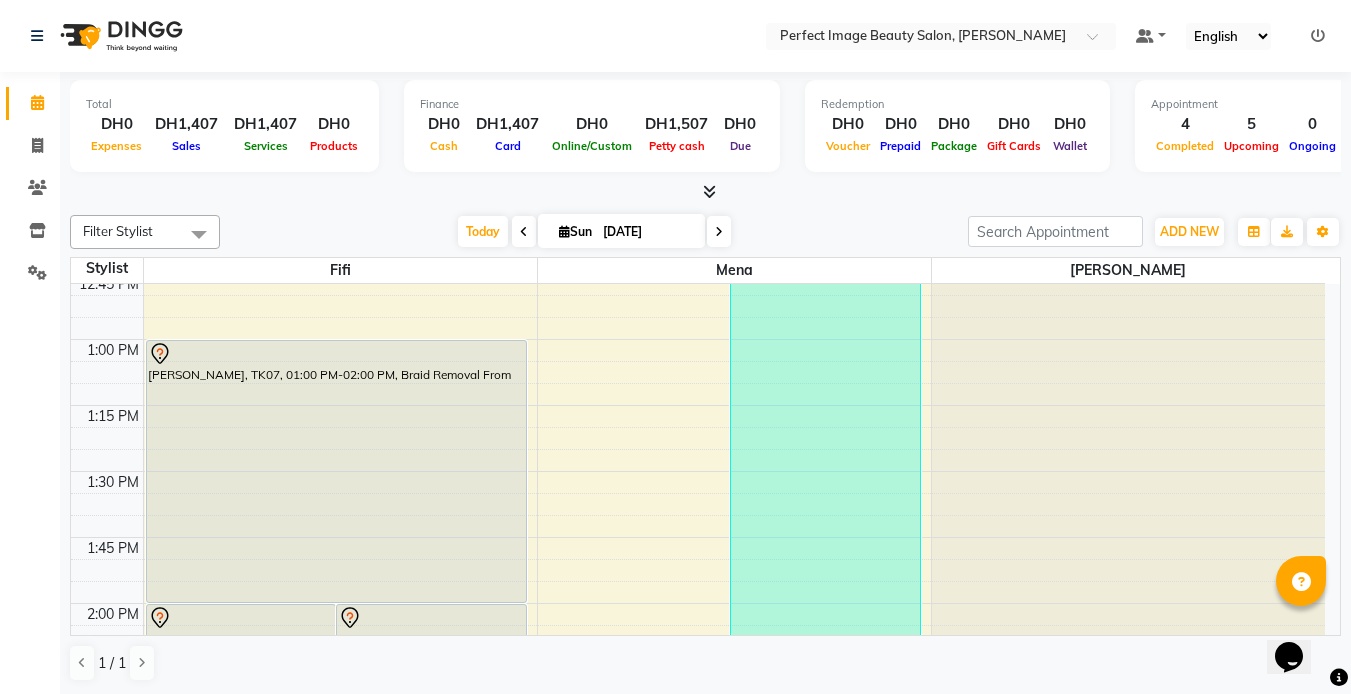 scroll, scrollTop: 1013, scrollLeft: 0, axis: vertical 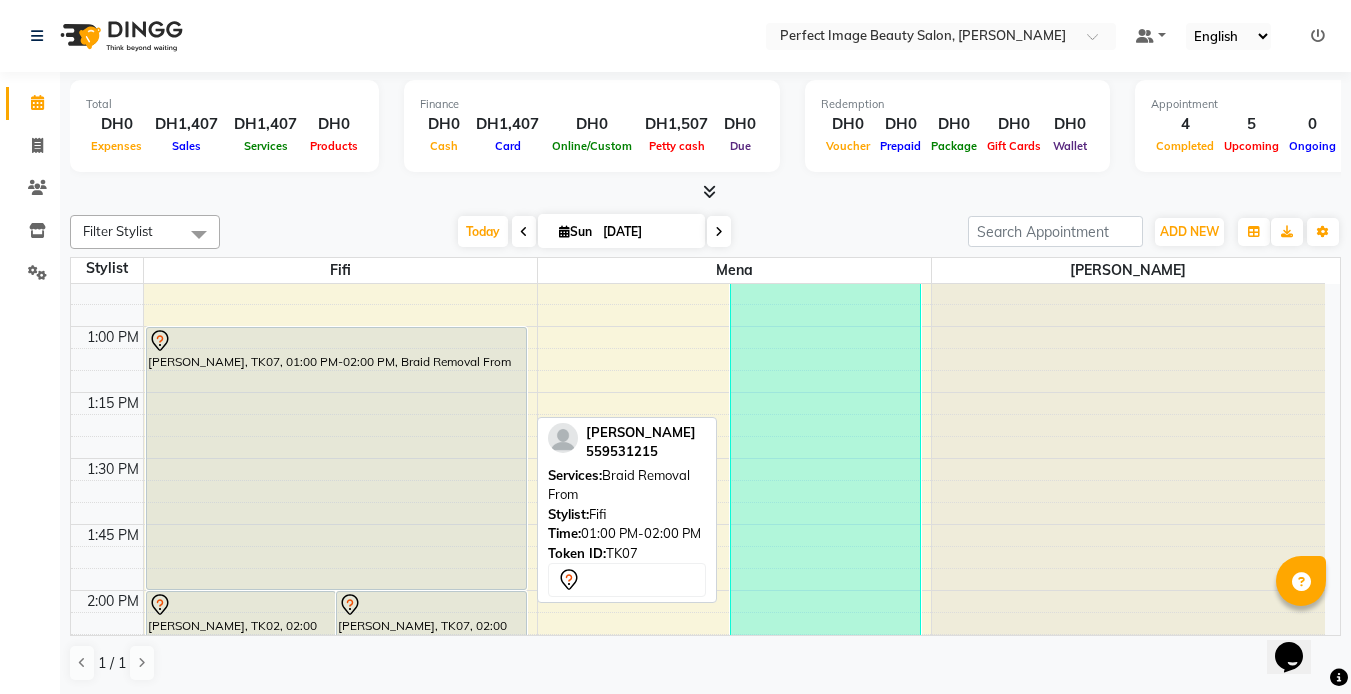click on "[PERSON_NAME], TK07, 01:00 PM-02:00 PM, Braid Removal From" at bounding box center (336, 458) 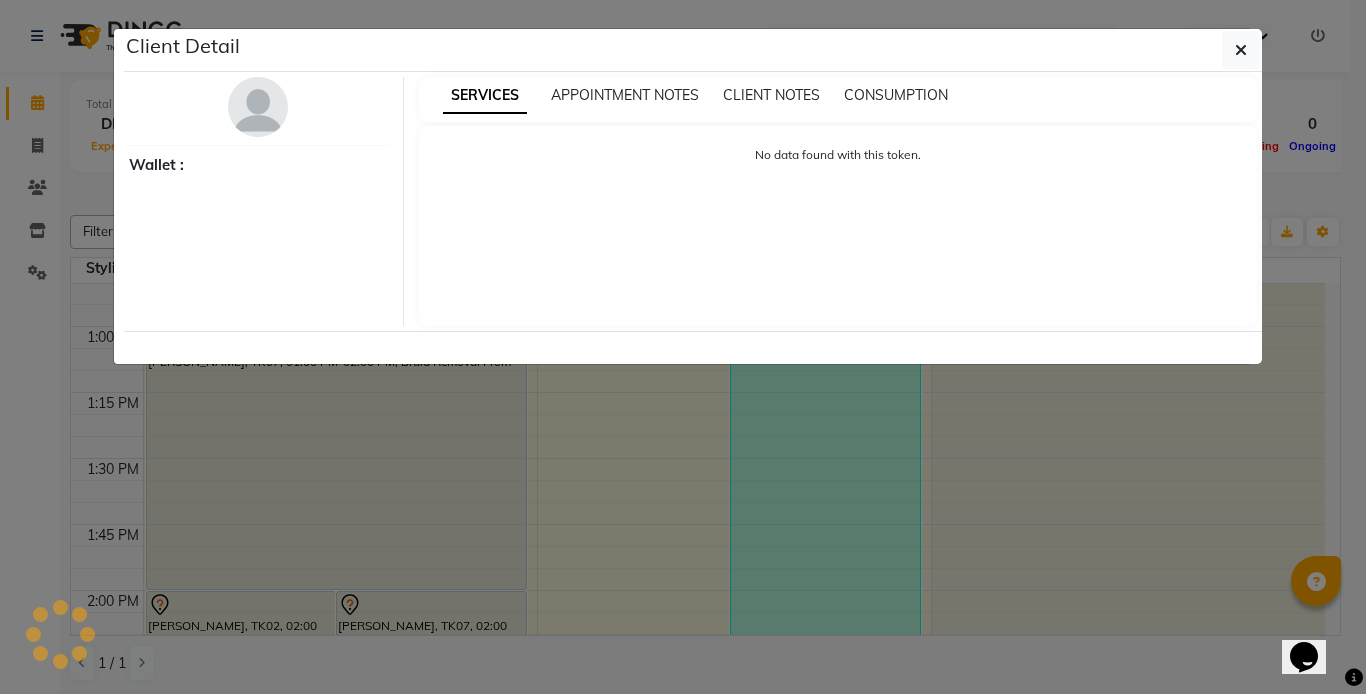 select on "7" 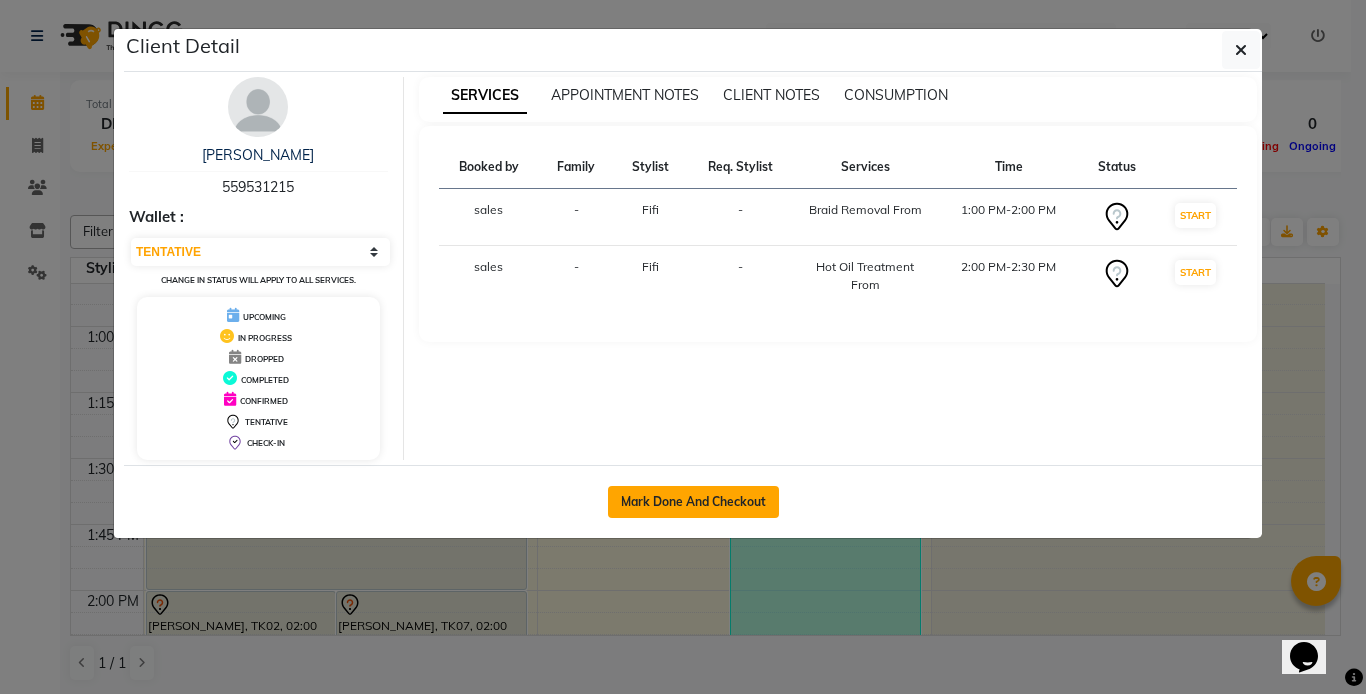 click on "Mark Done And Checkout" 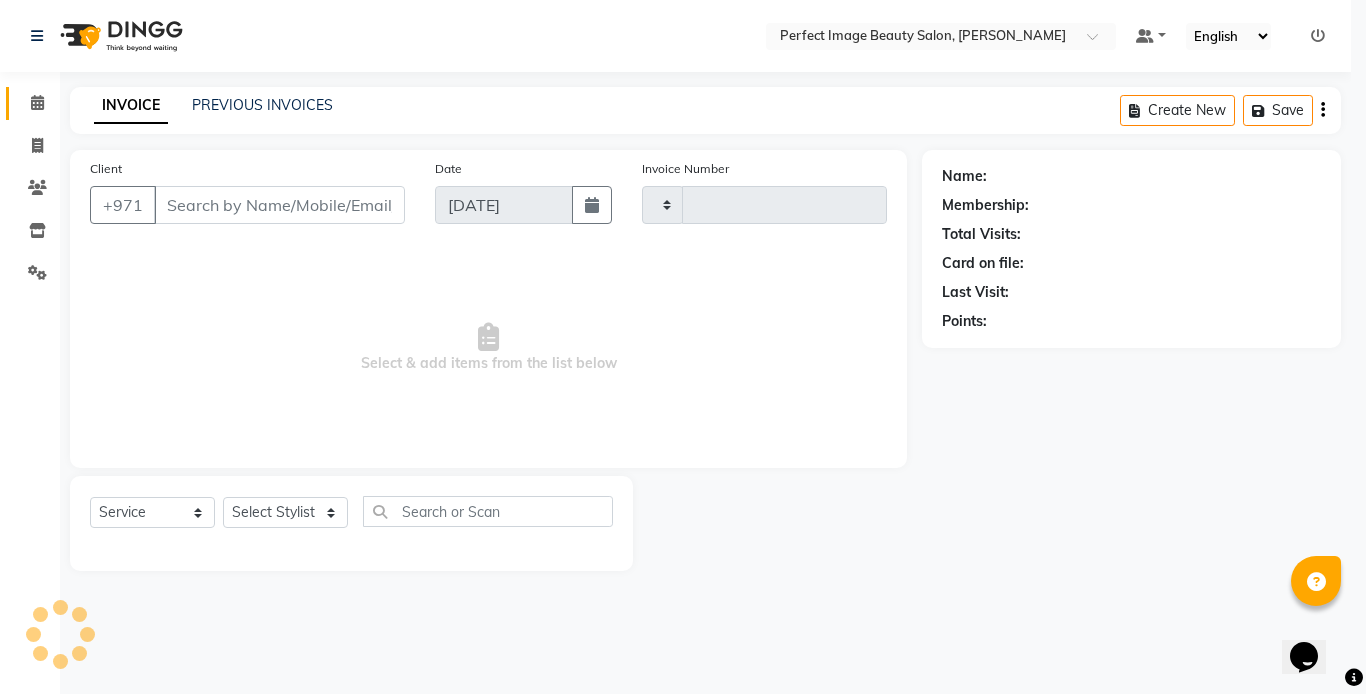 type on "0059" 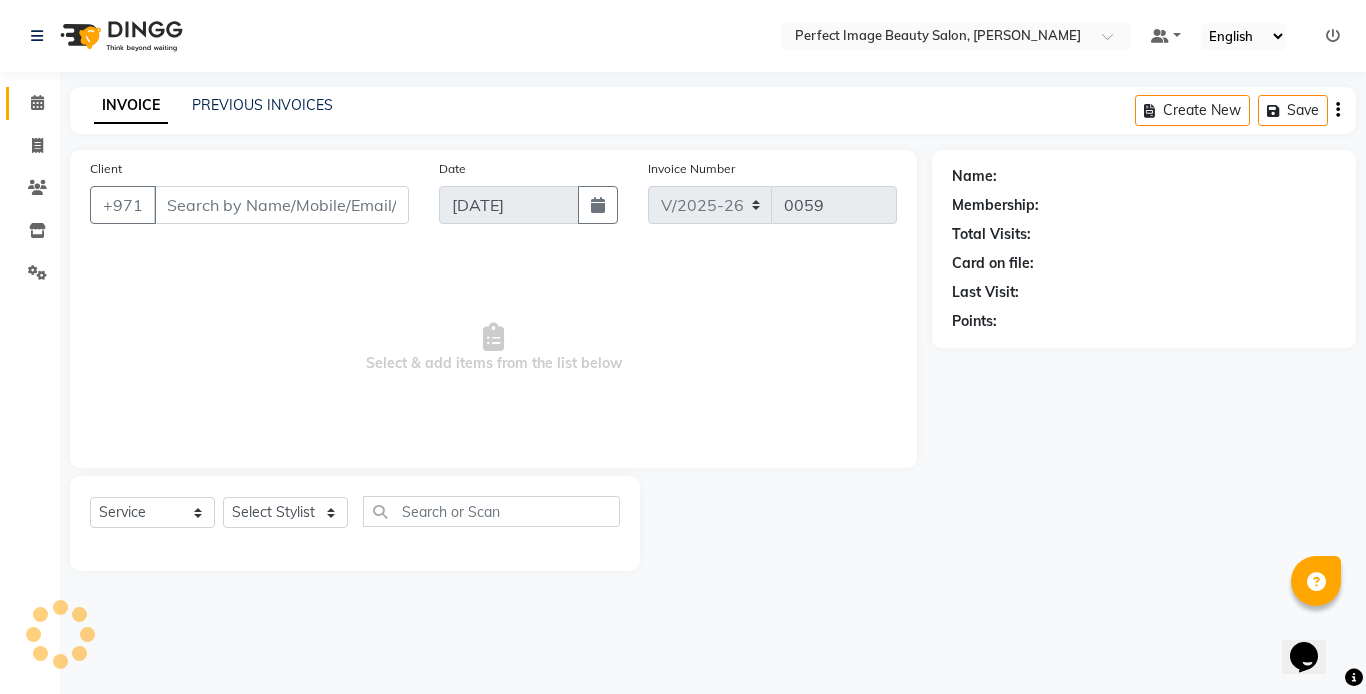 type on "55*****15" 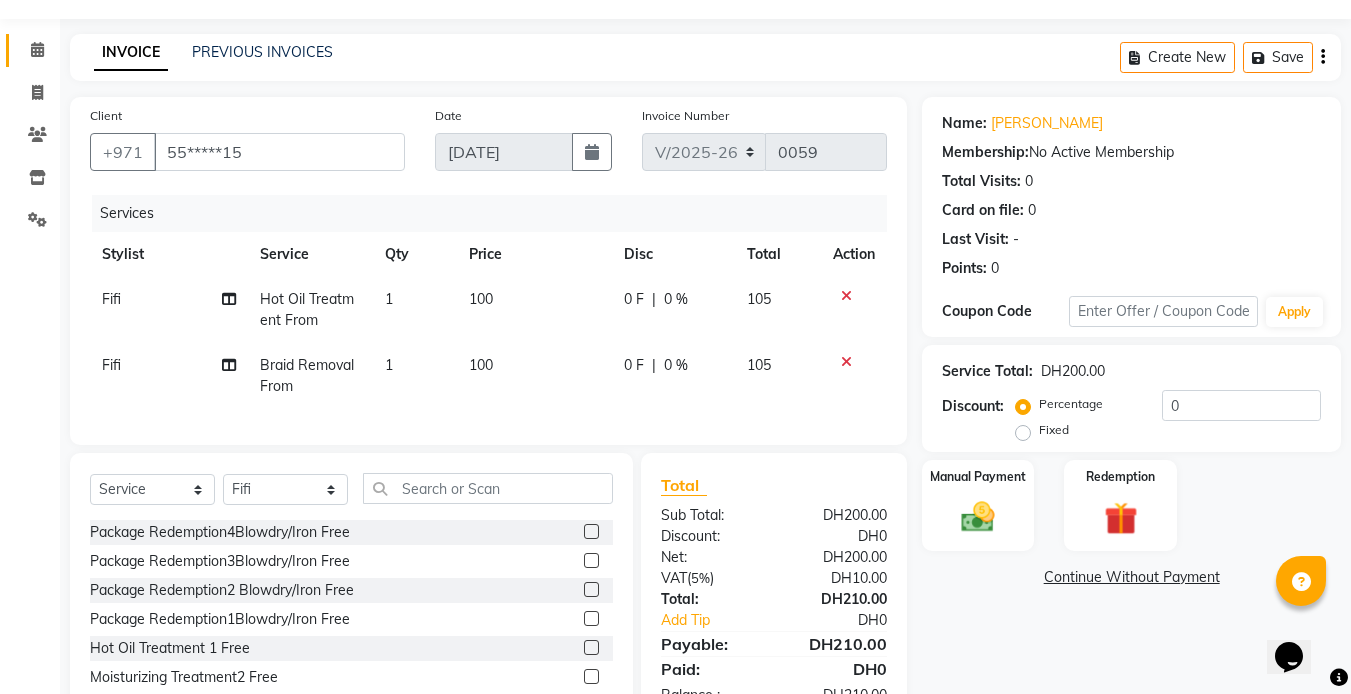 scroll, scrollTop: 152, scrollLeft: 0, axis: vertical 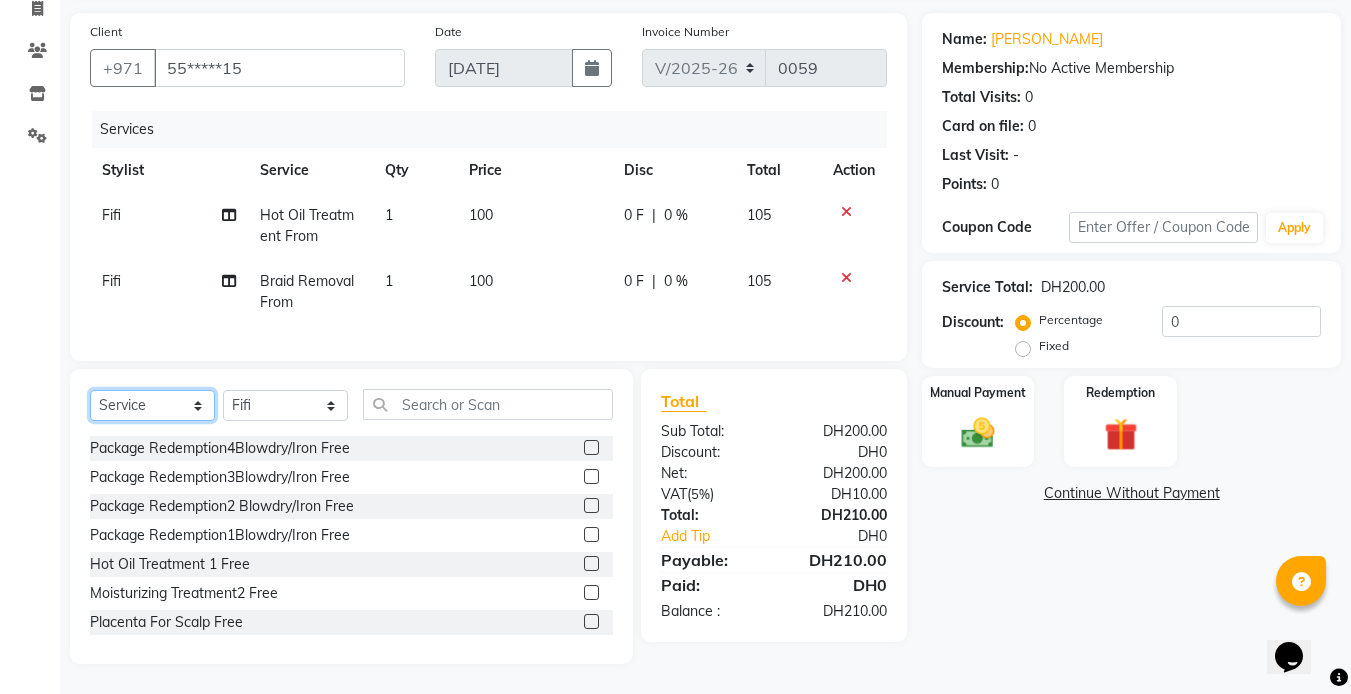 click on "Select  Service  Product  Membership  Package Voucher Prepaid Gift Card" 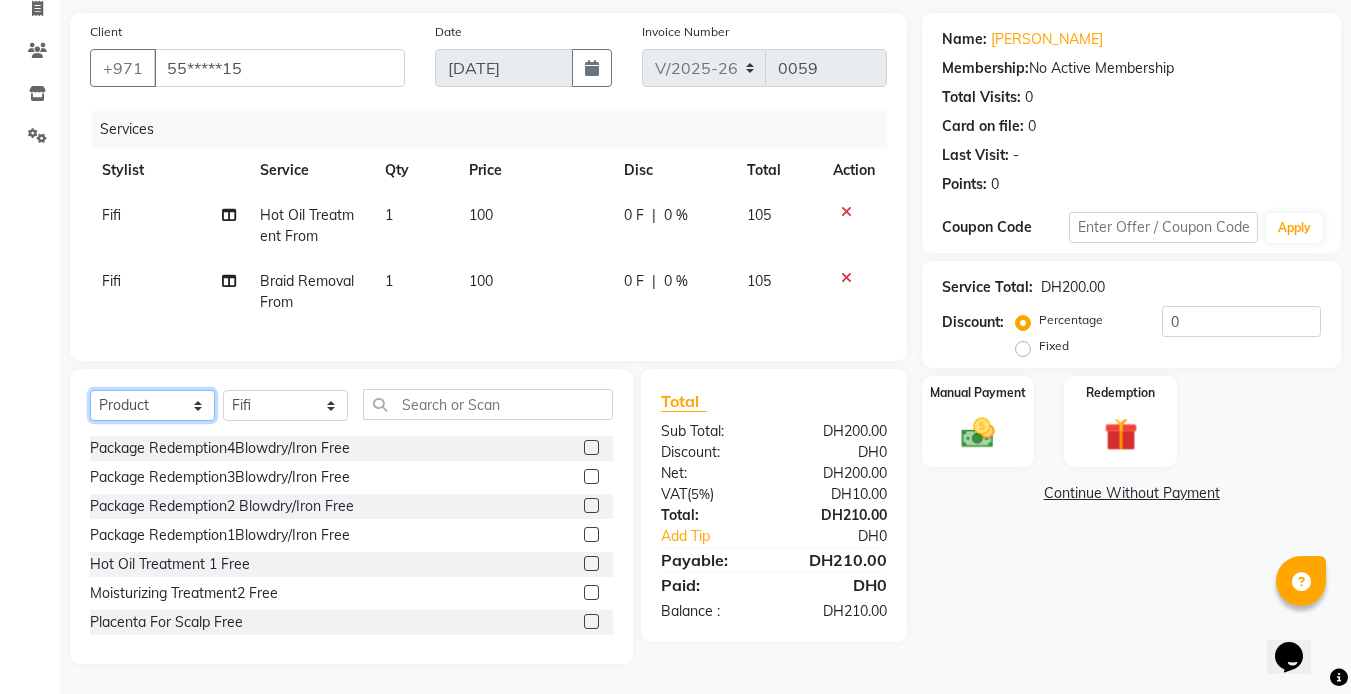 click on "Select  Service  Product  Membership  Package Voucher Prepaid Gift Card" 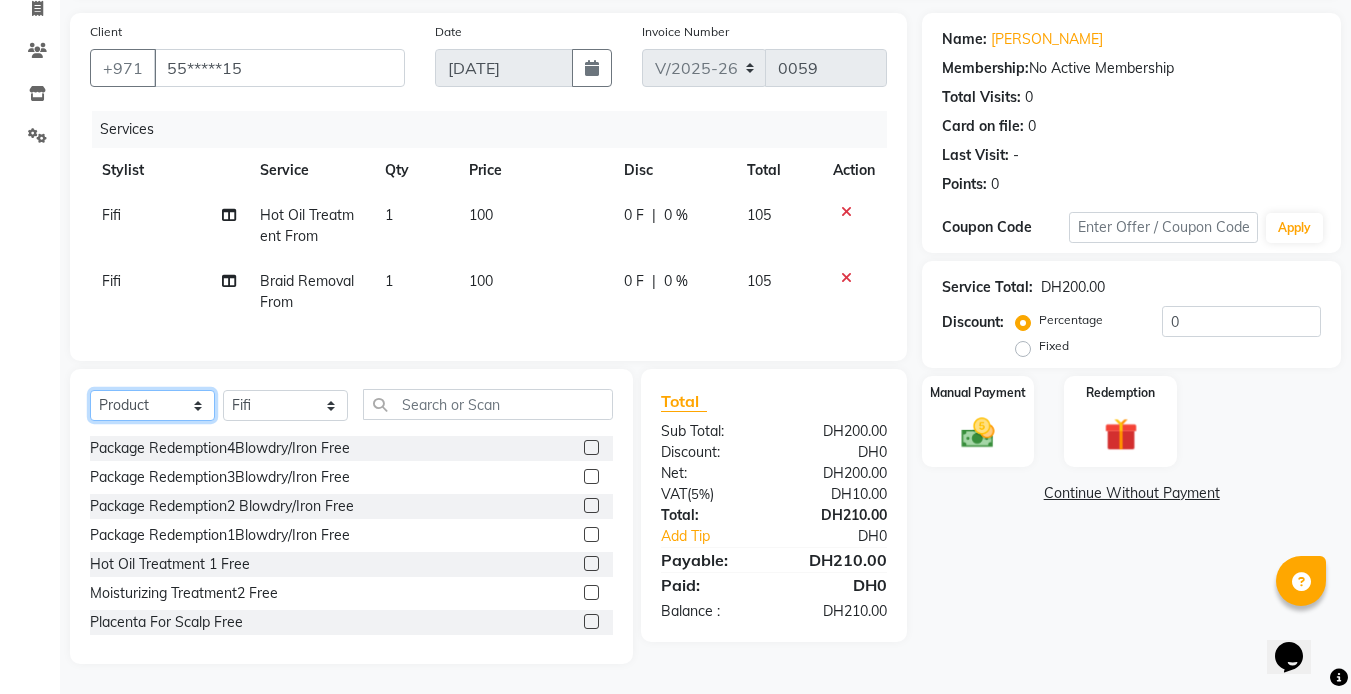 scroll, scrollTop: 130, scrollLeft: 0, axis: vertical 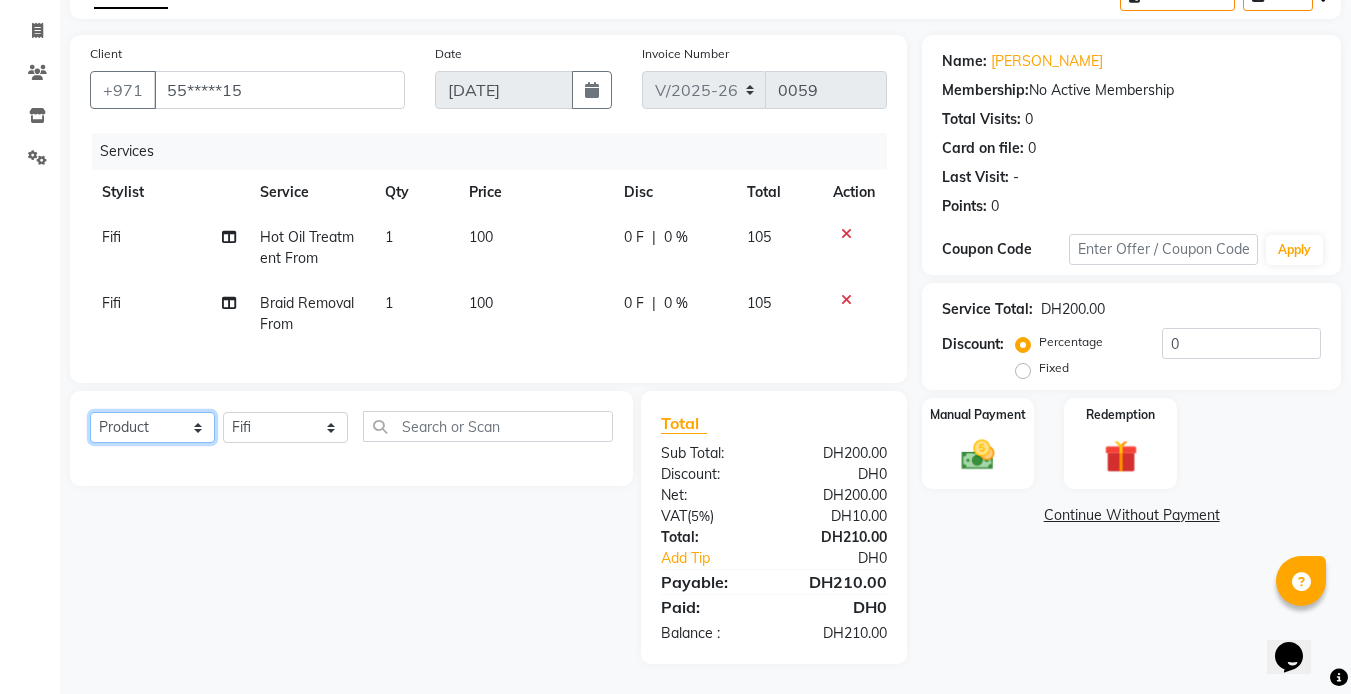 click on "Select  Service  Product  Membership  Package Voucher Prepaid Gift Card" 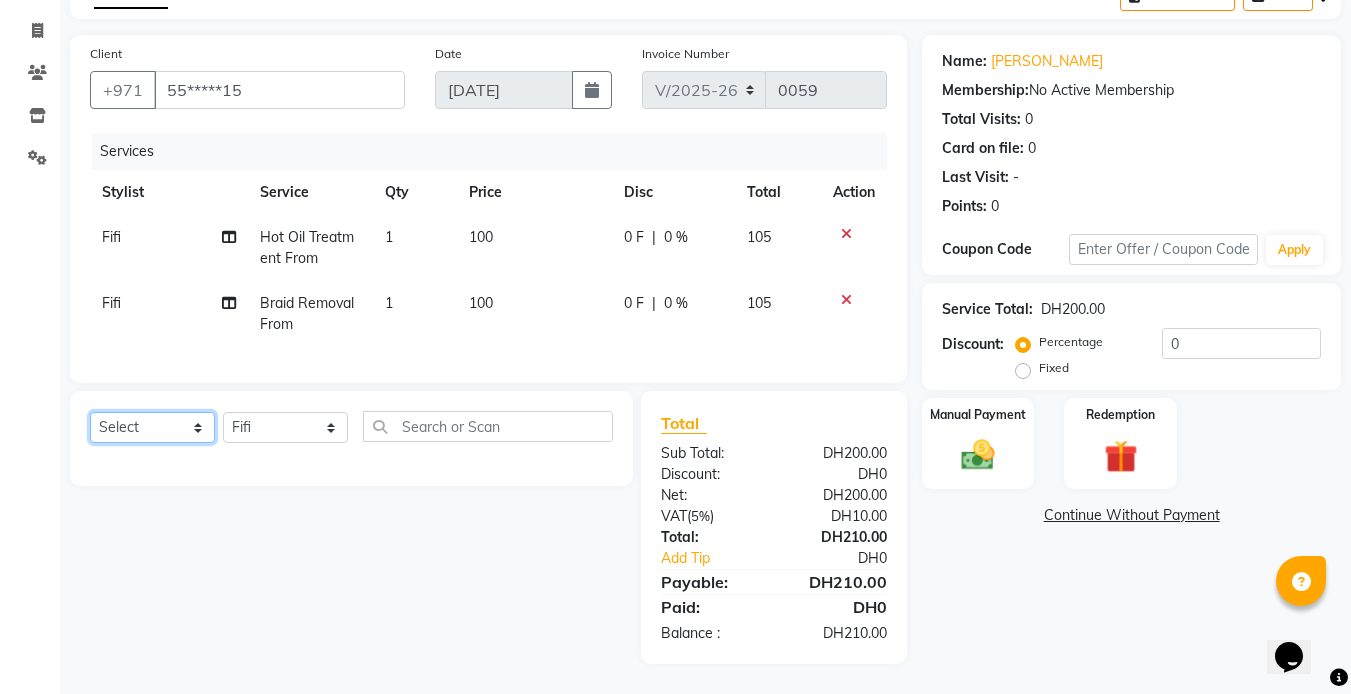 click on "Select  Service  Product  Membership  Package Voucher Prepaid Gift Card" 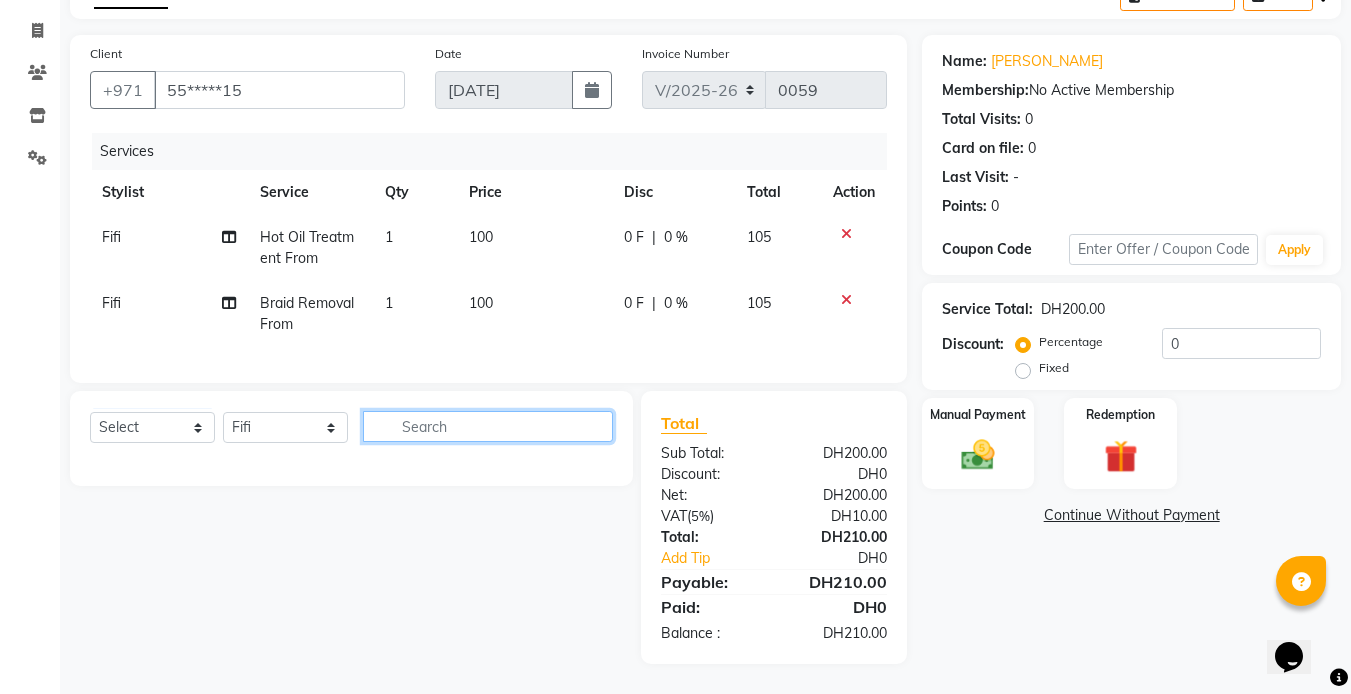 click 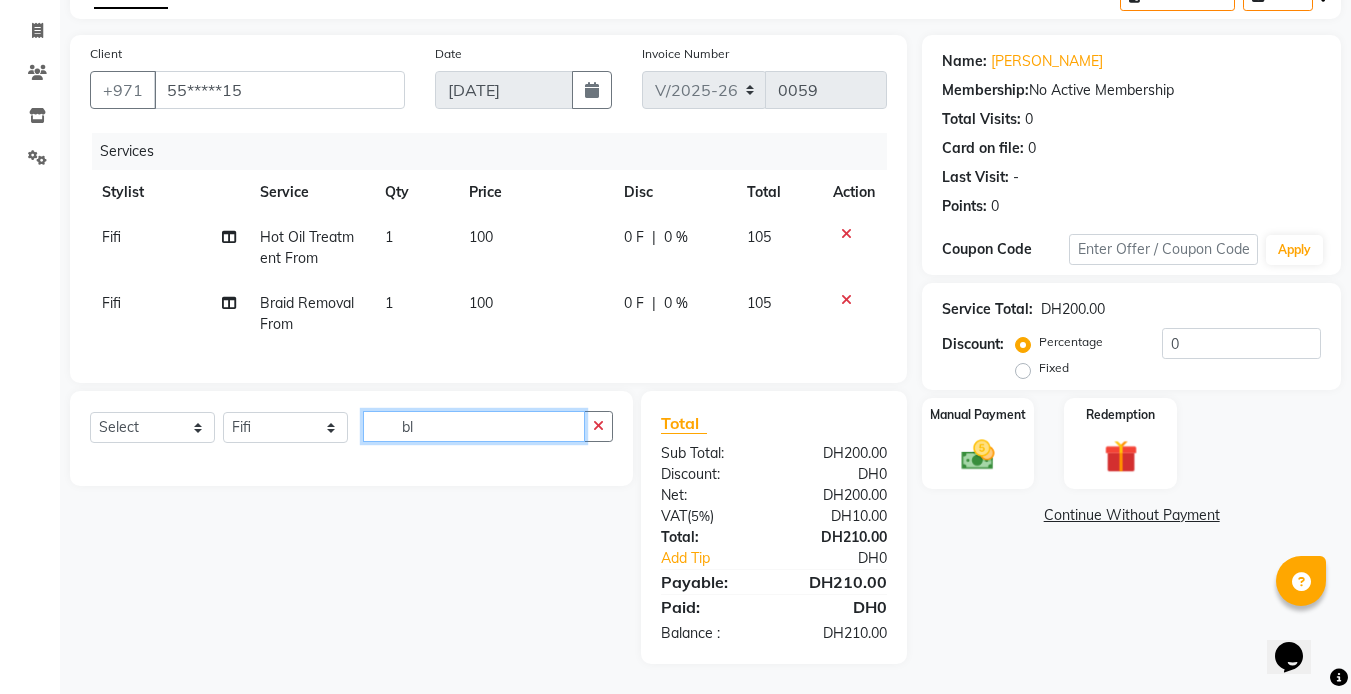 type on "b" 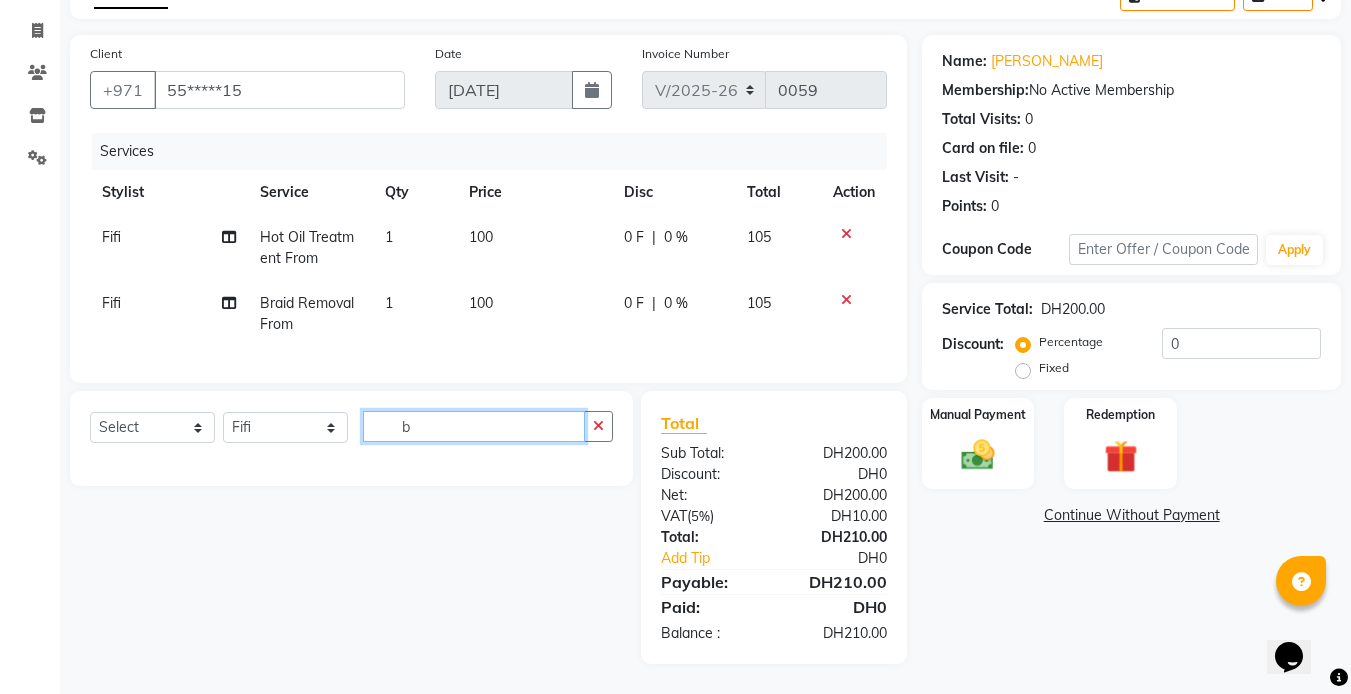 type 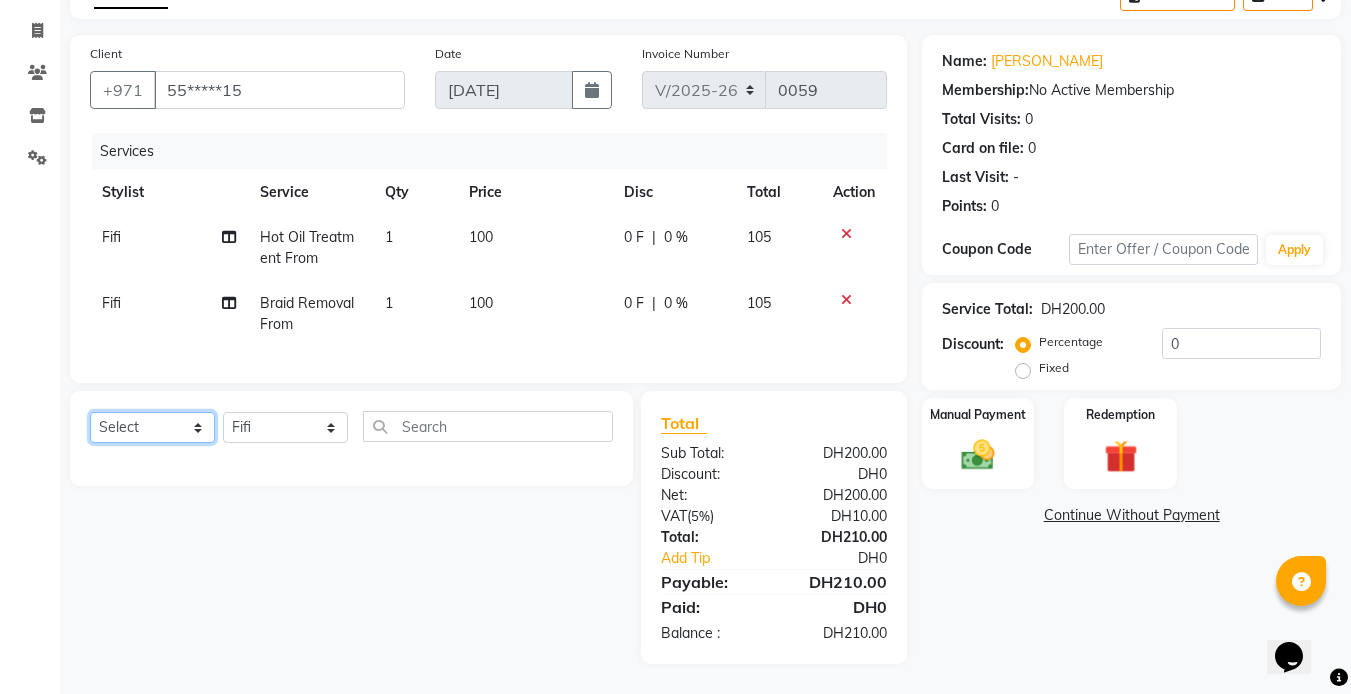 click on "Select  Service  Product  Membership  Package Voucher Prepaid Gift Card" 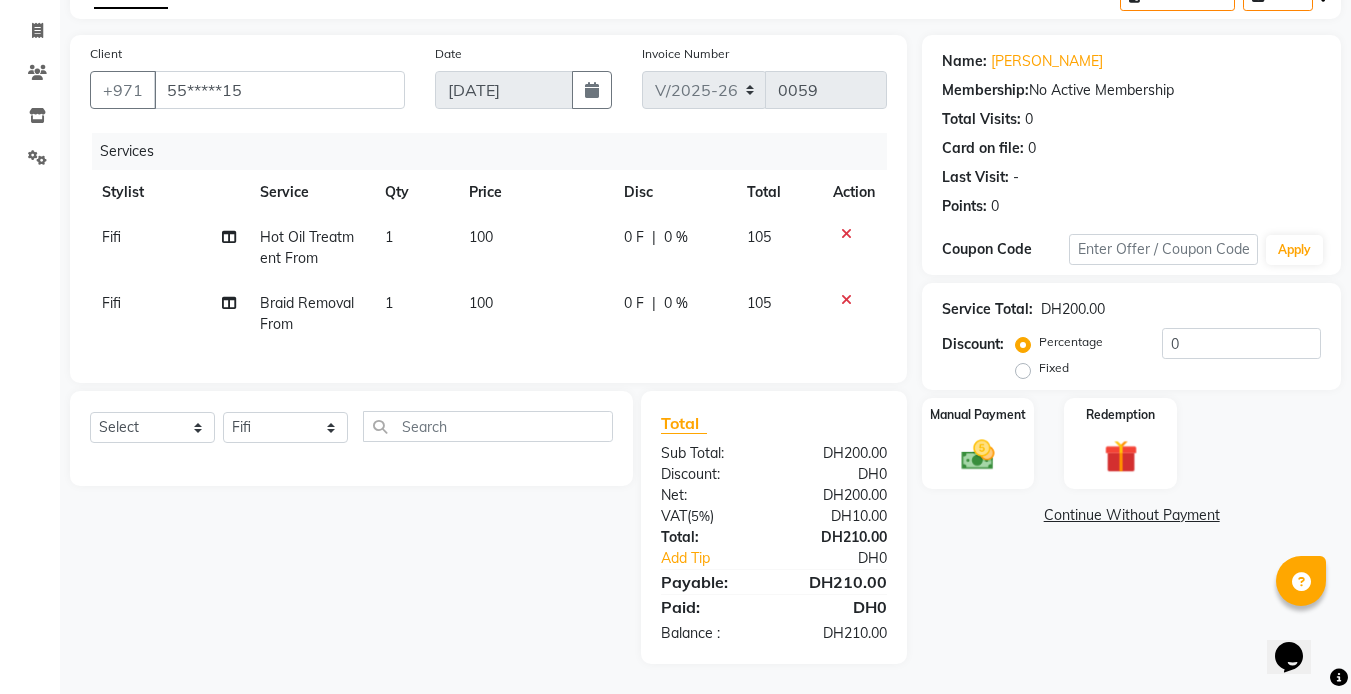 click on "100" 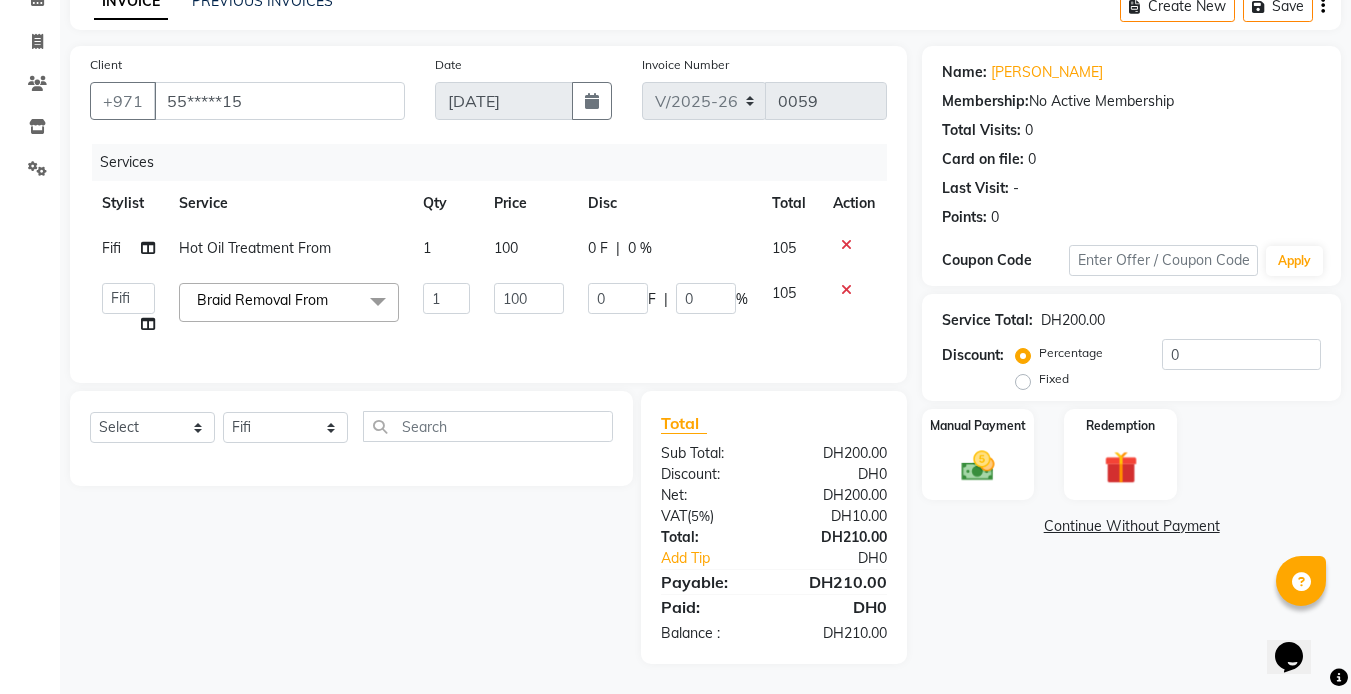 scroll, scrollTop: 119, scrollLeft: 0, axis: vertical 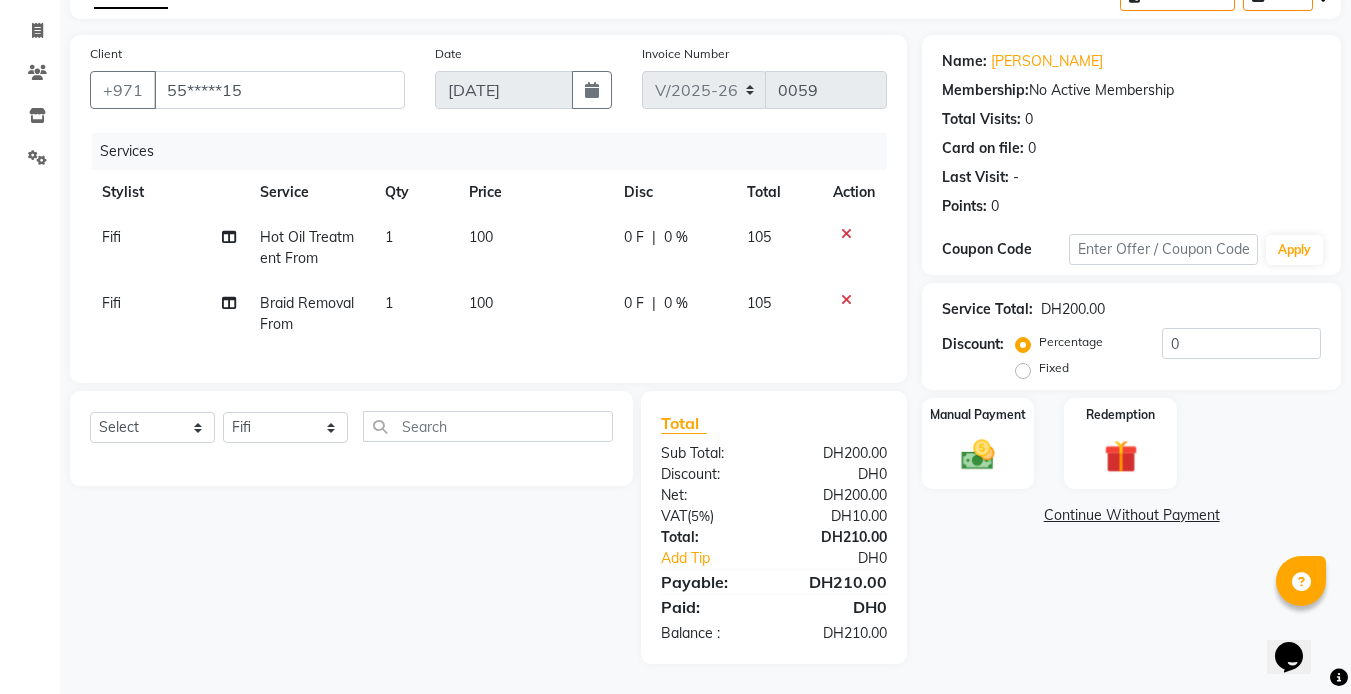 click on "100" 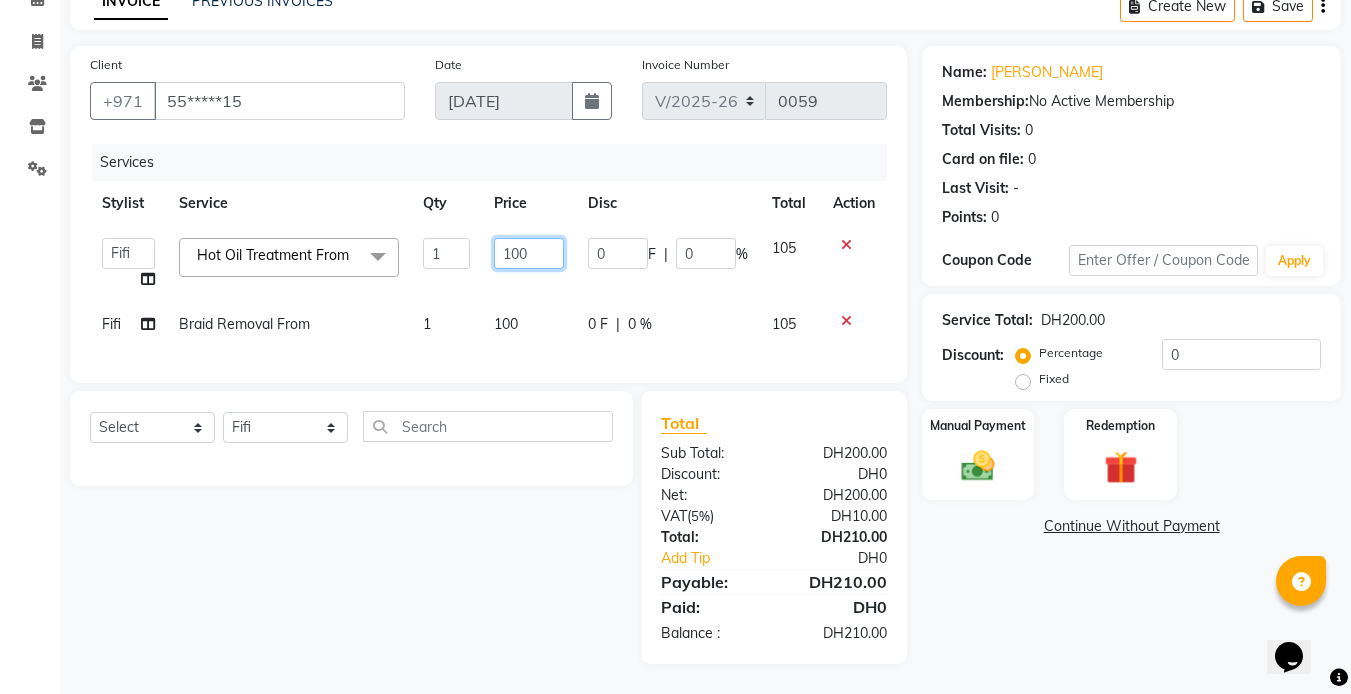 click on "100" 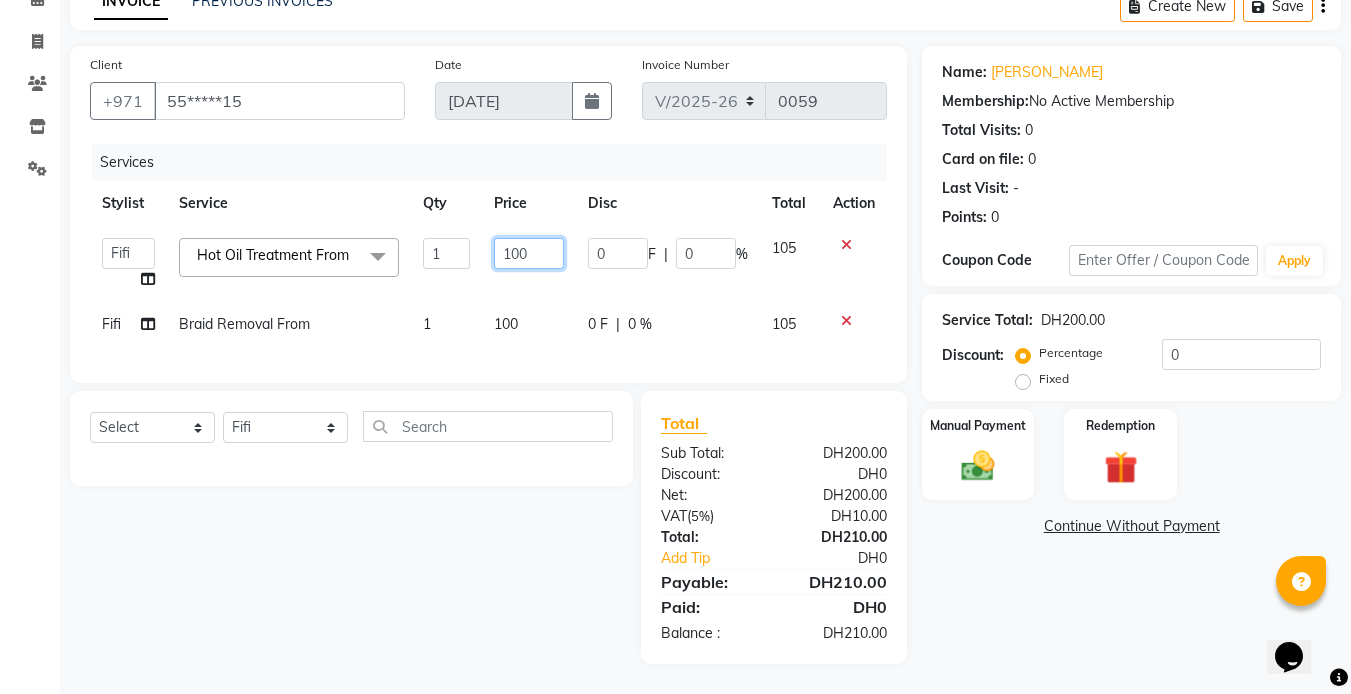 click on "100" 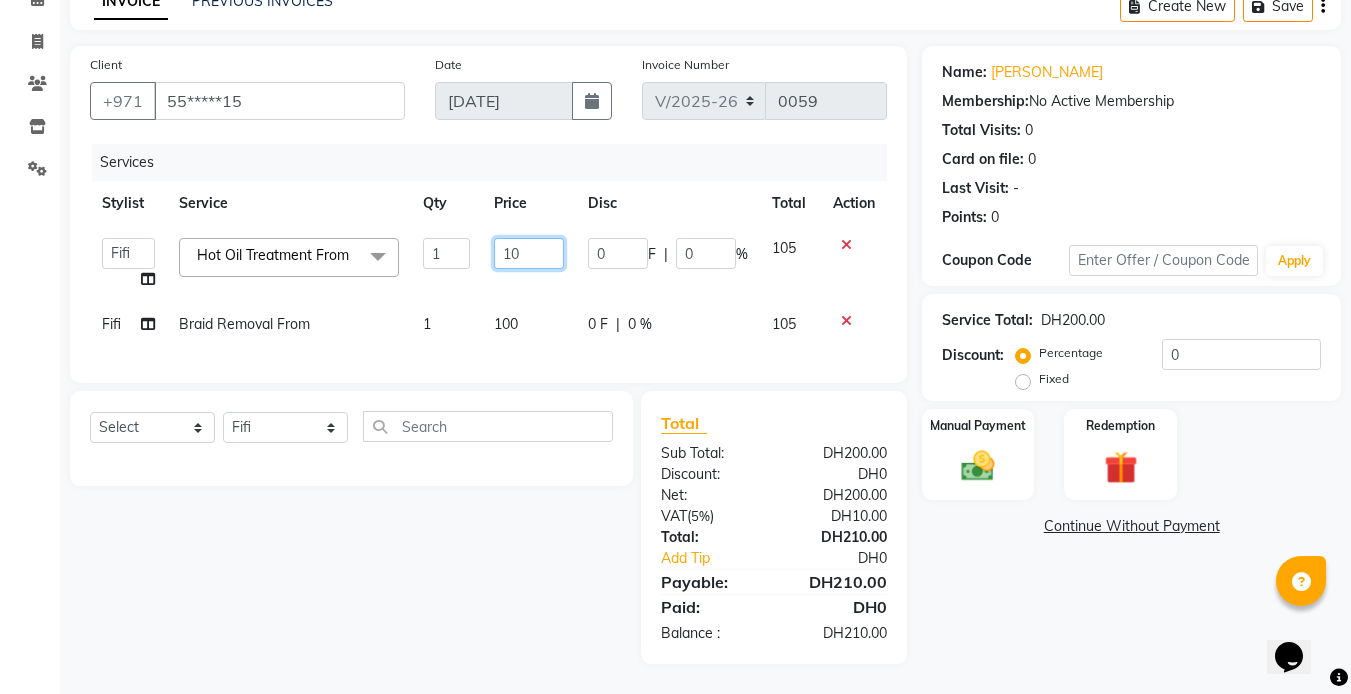 type on "1" 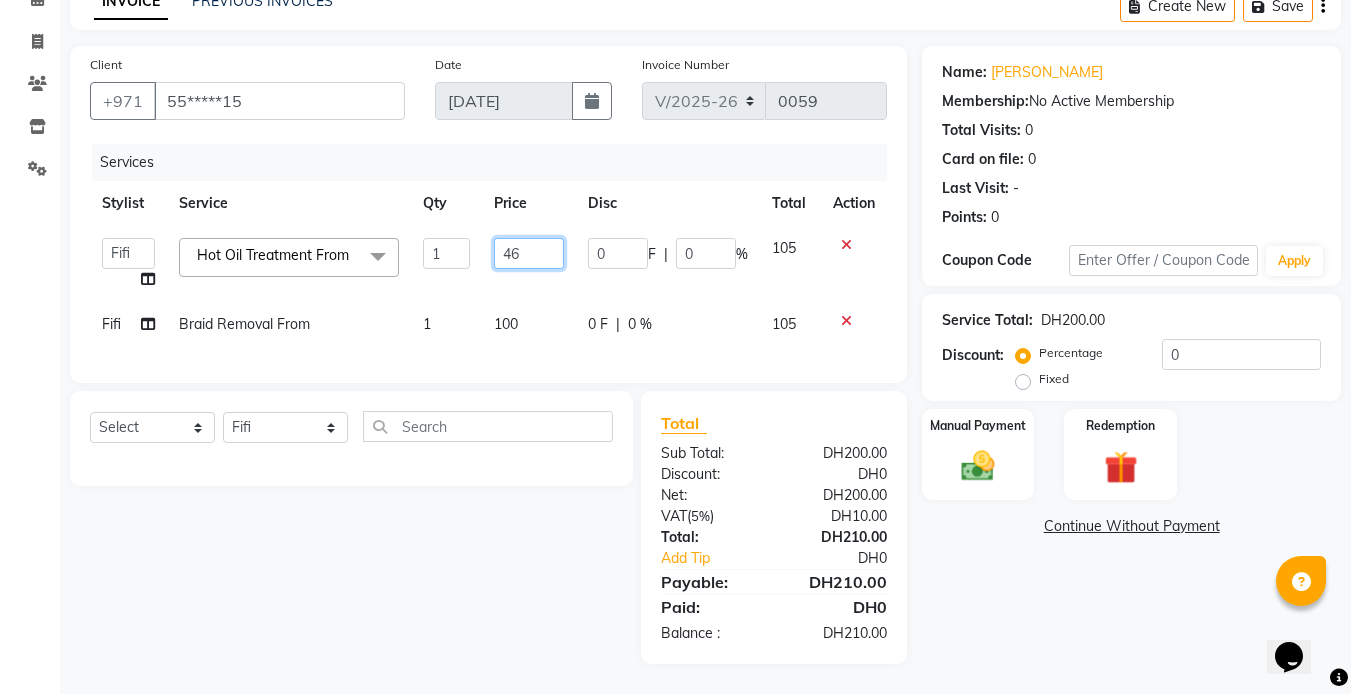 type on "460" 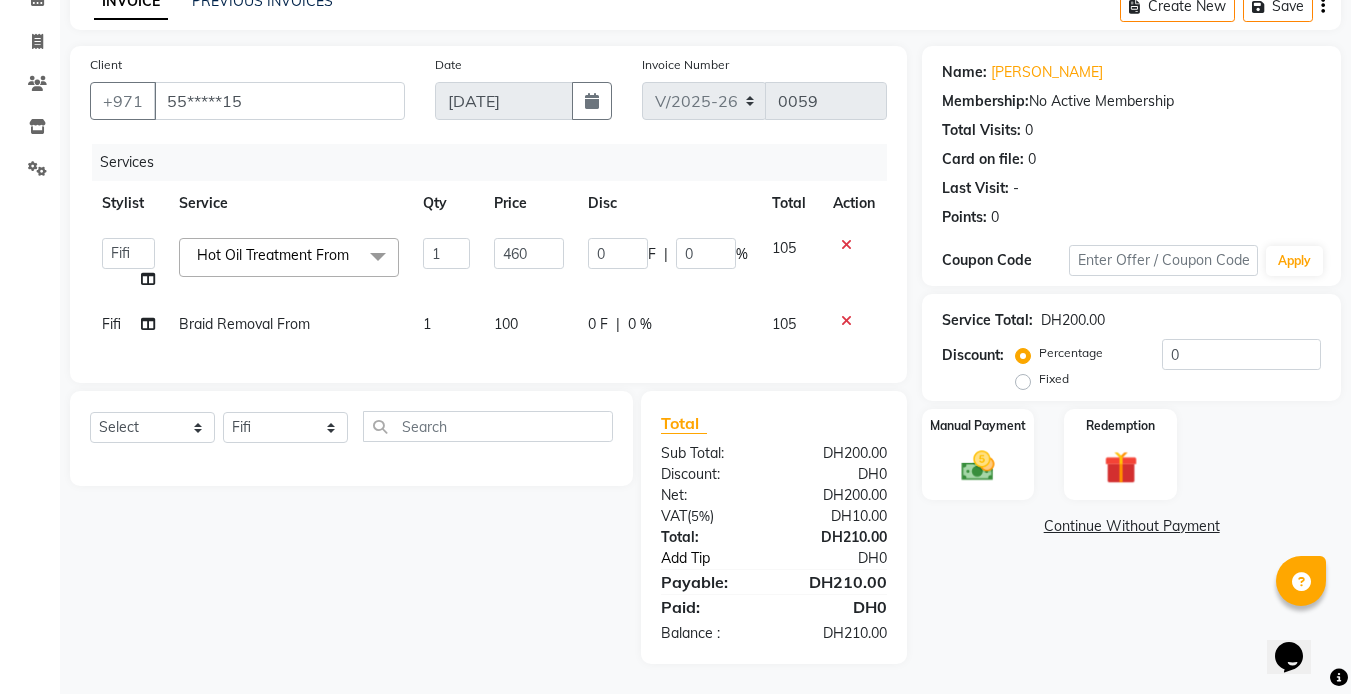 click on "Add Tip" 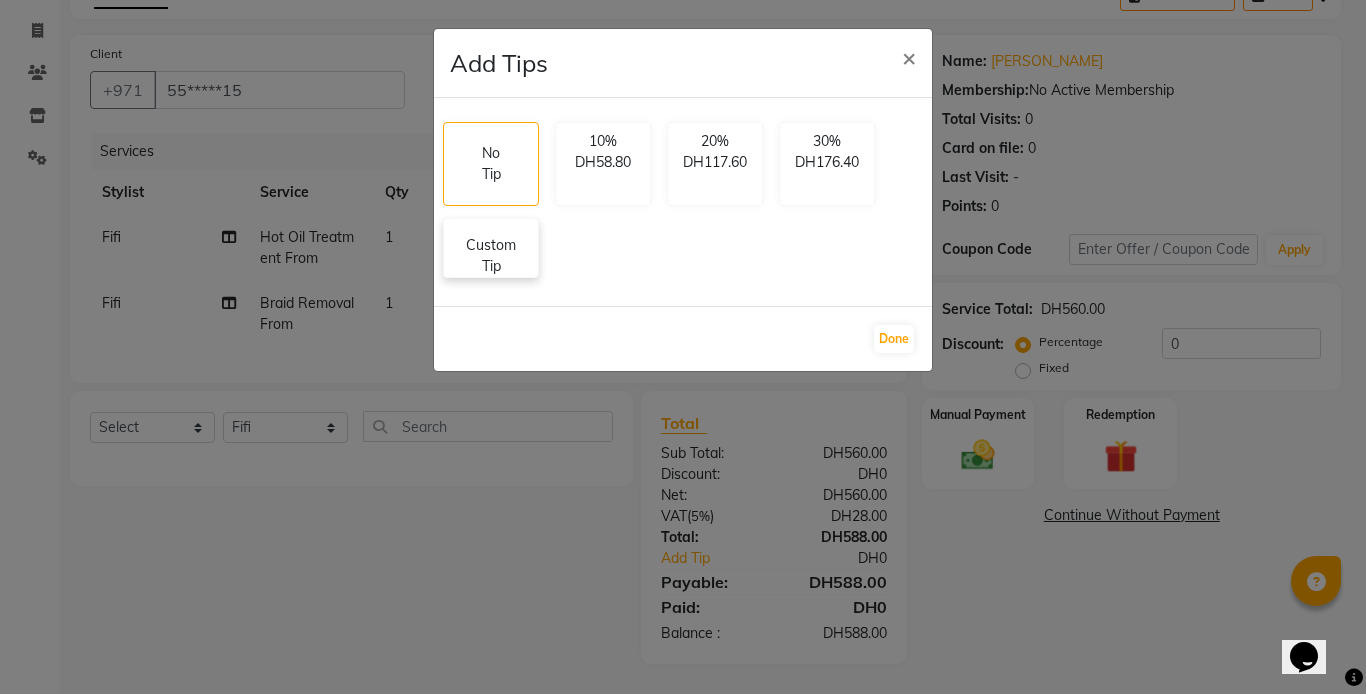 click on "Custom Tip" 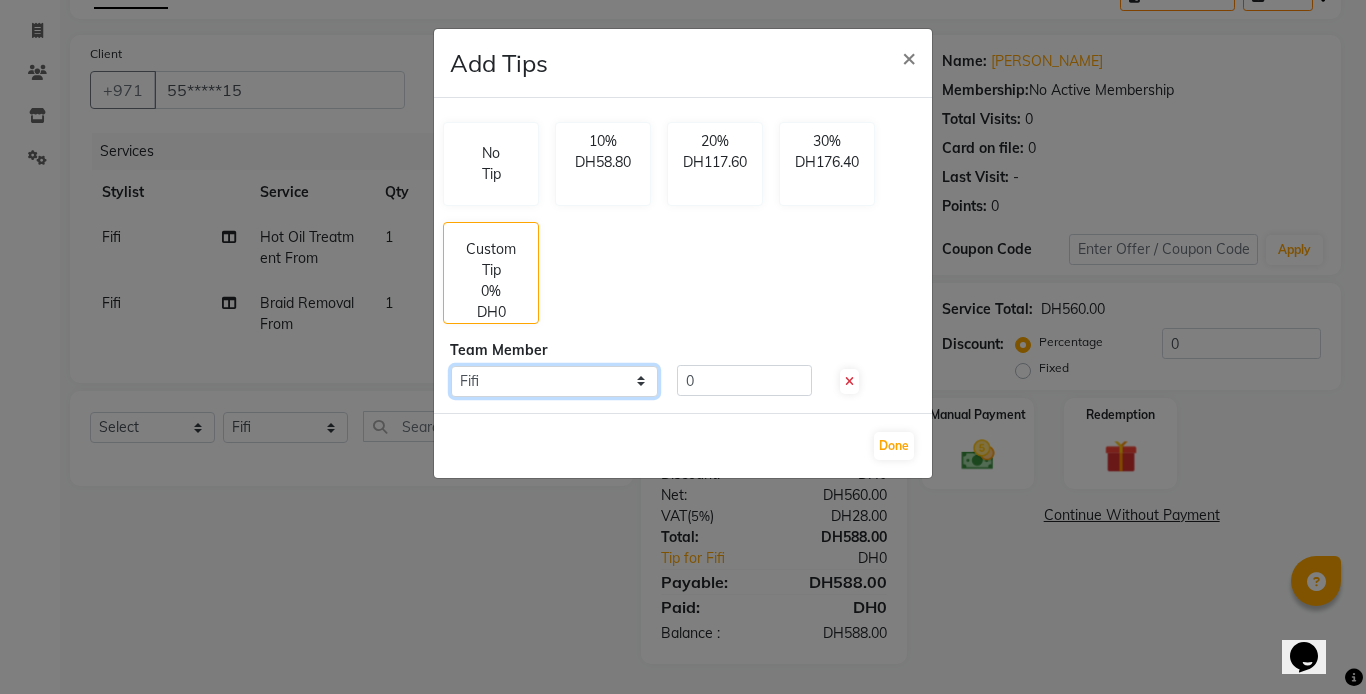 click on "Select  Fifi" 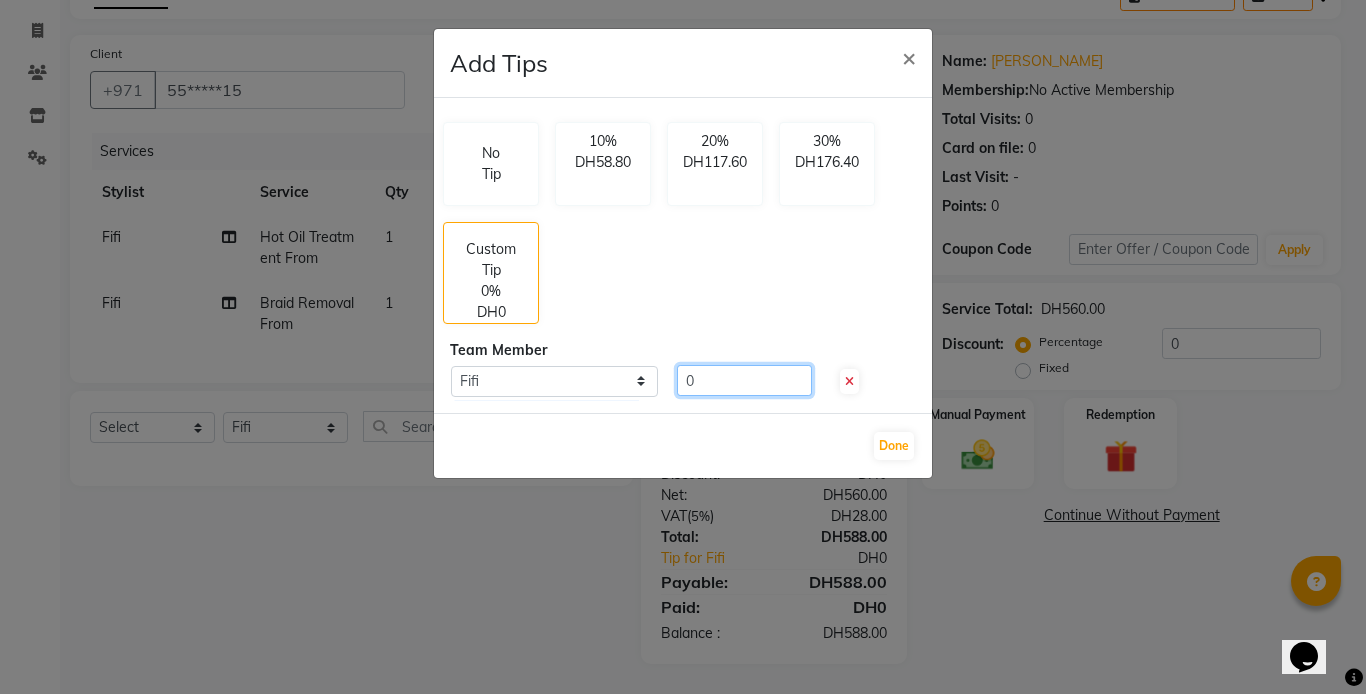 click on "0" 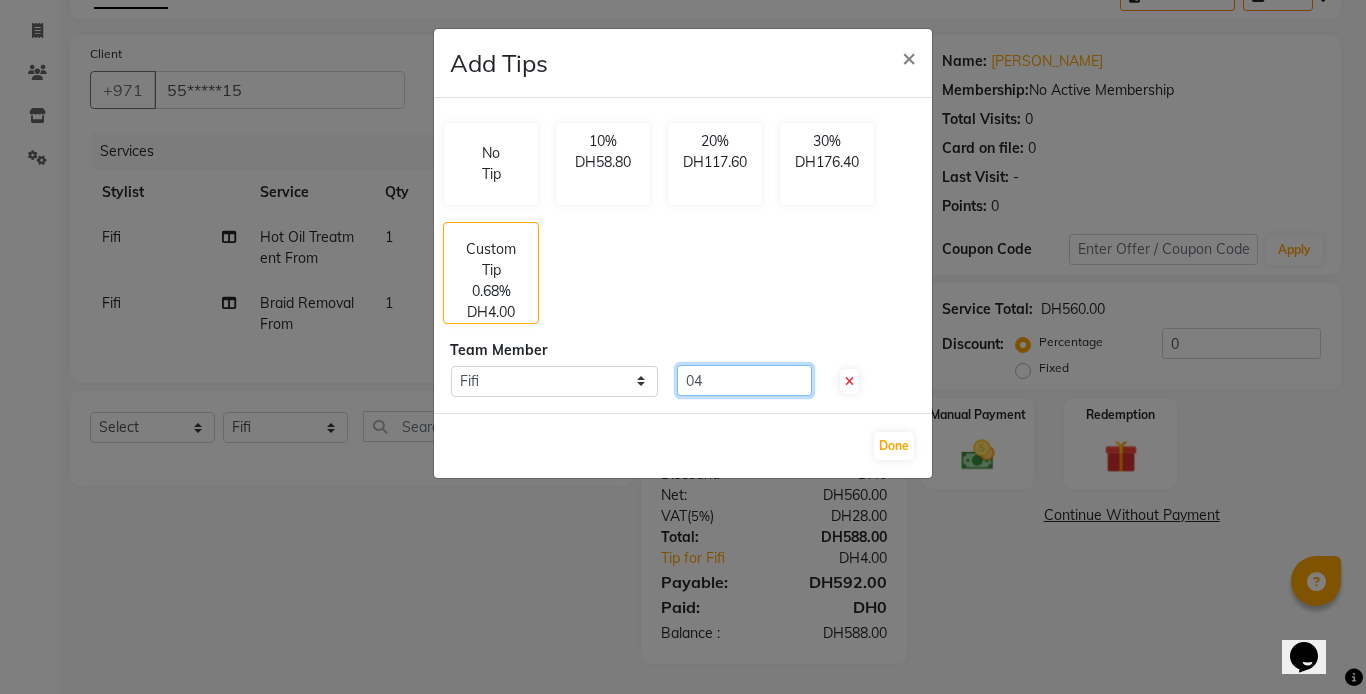 type on "0" 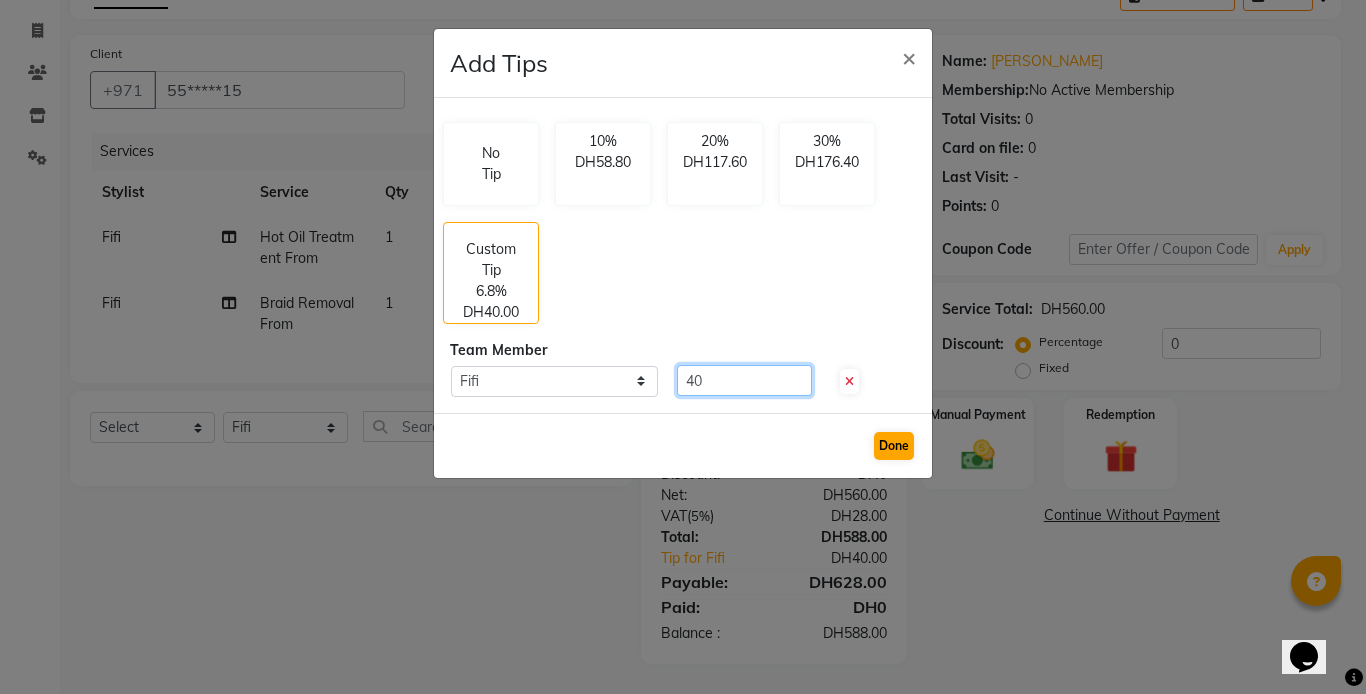 type on "40" 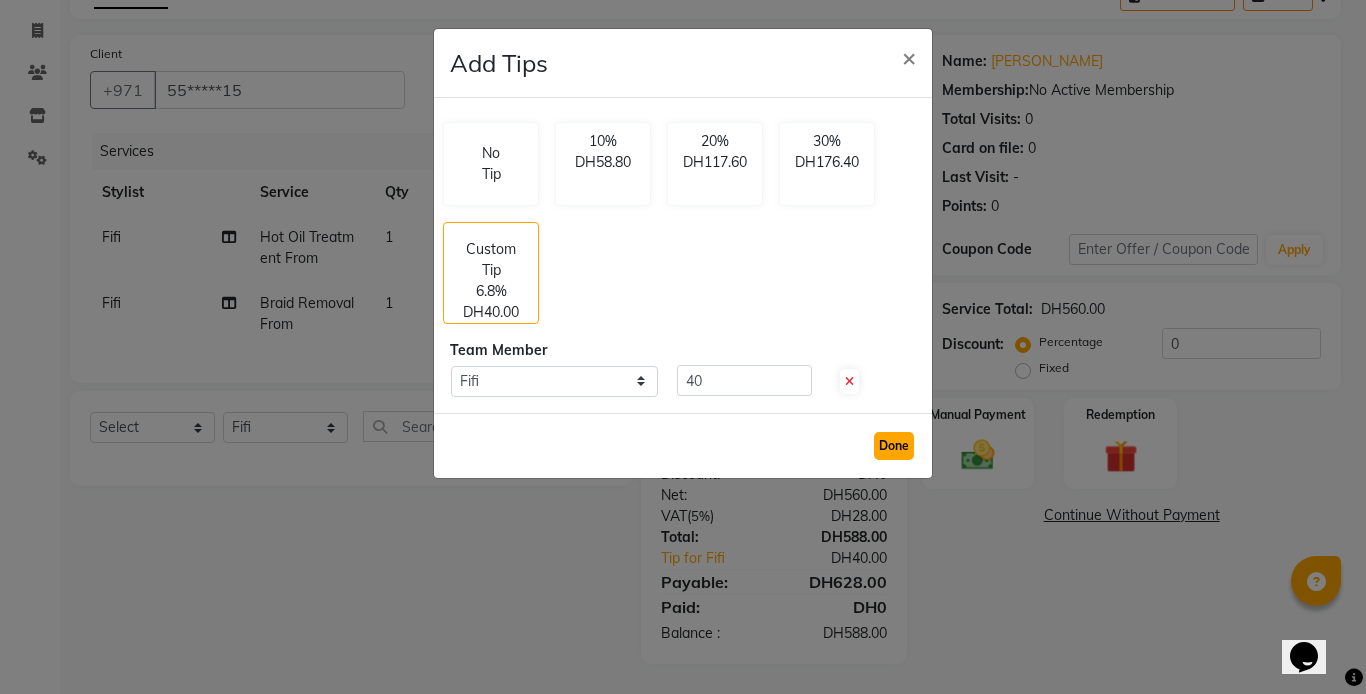 click on "Done" 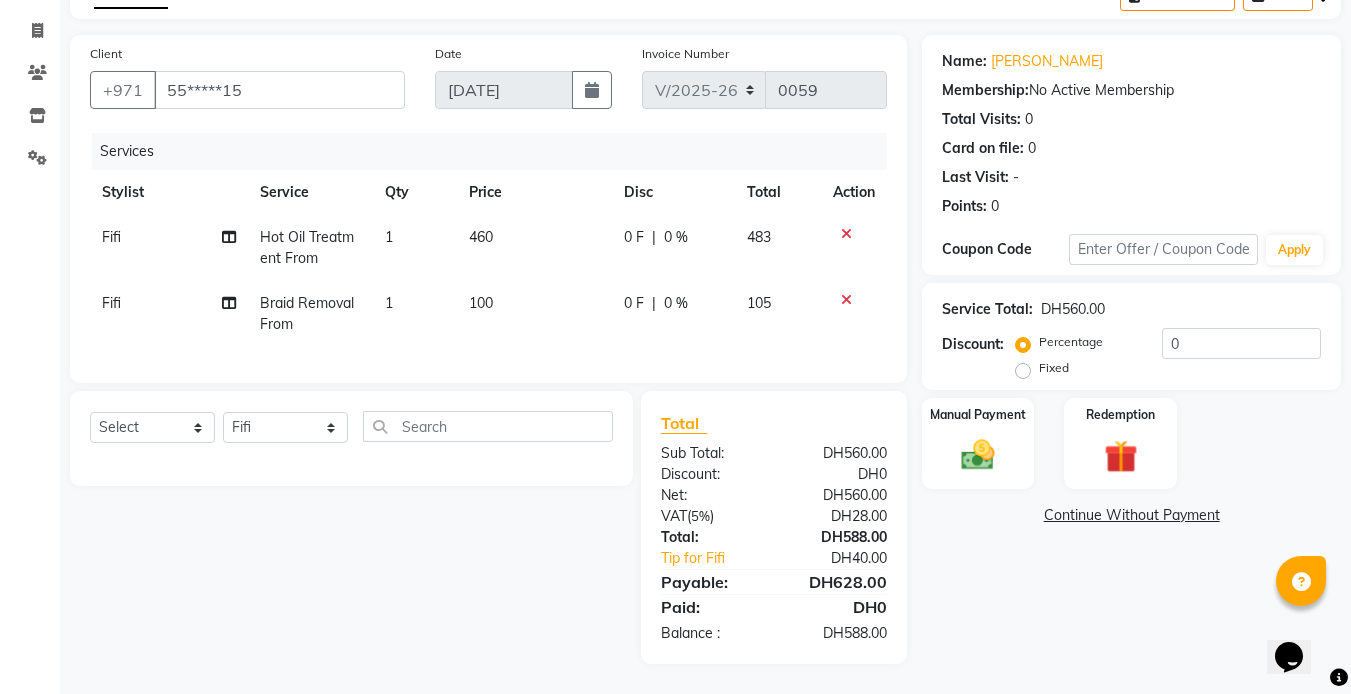 scroll, scrollTop: 20, scrollLeft: 0, axis: vertical 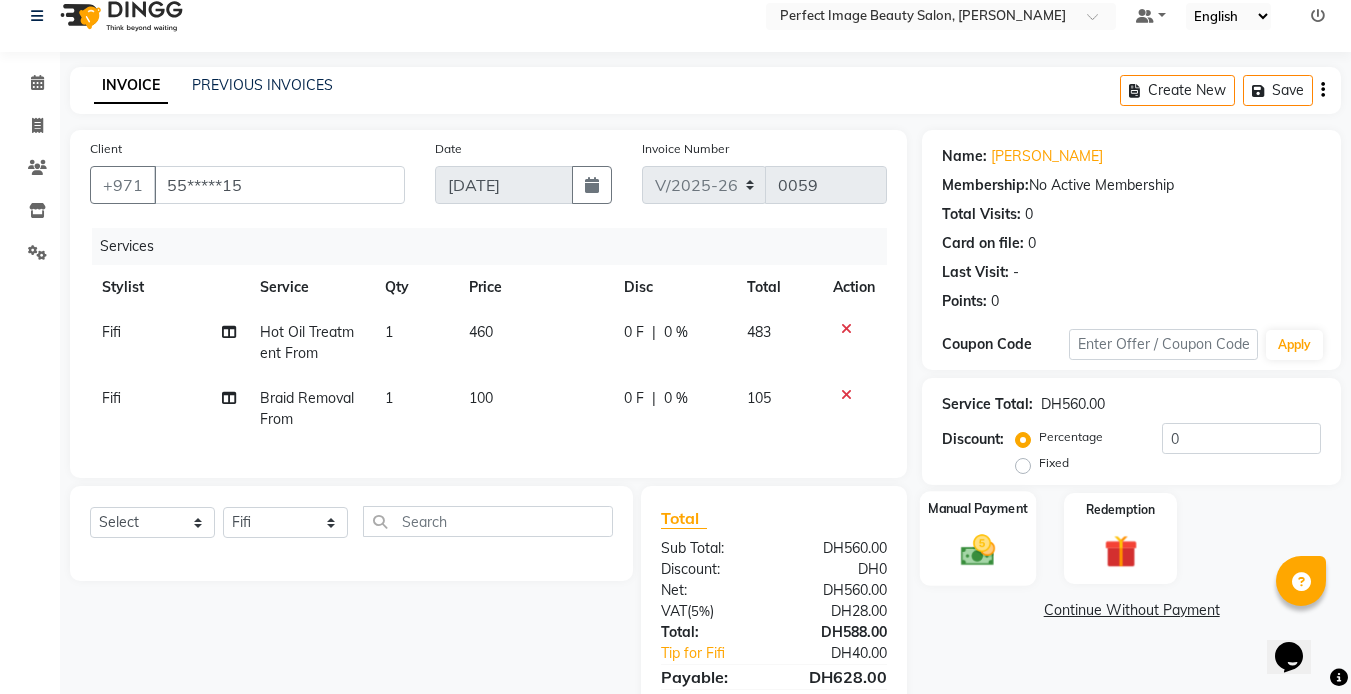 click 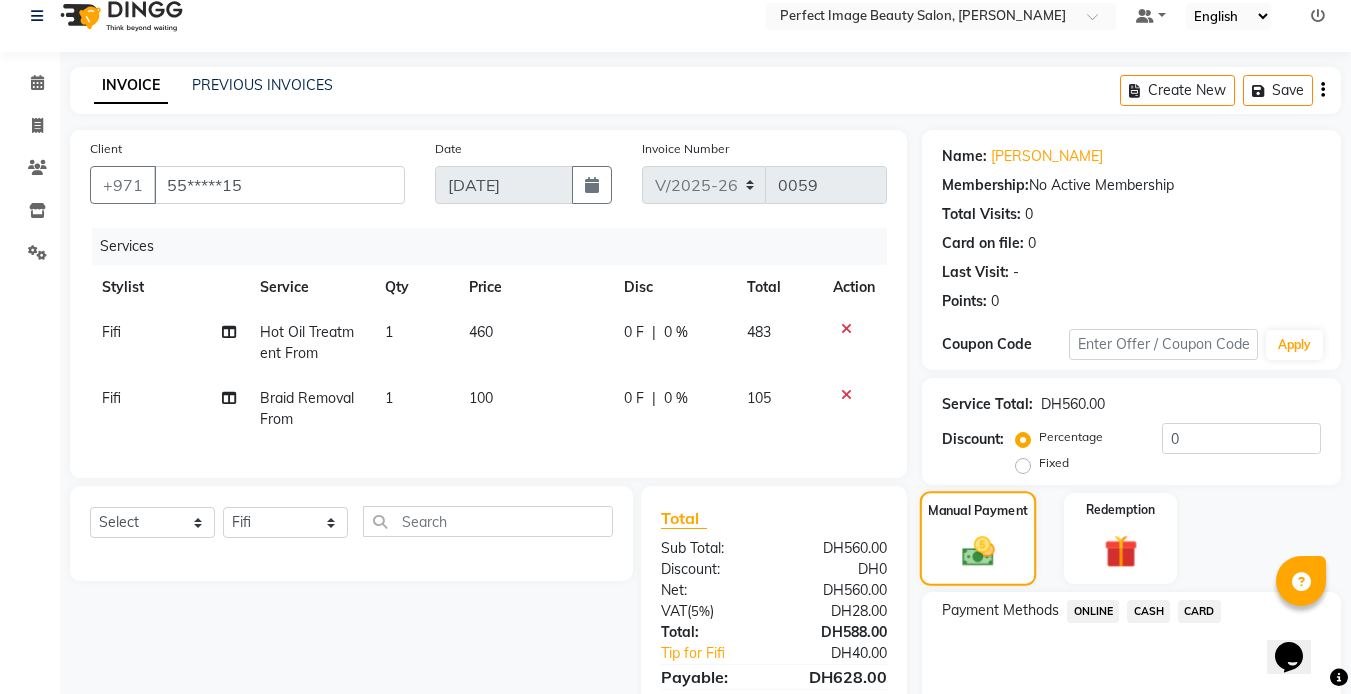 click 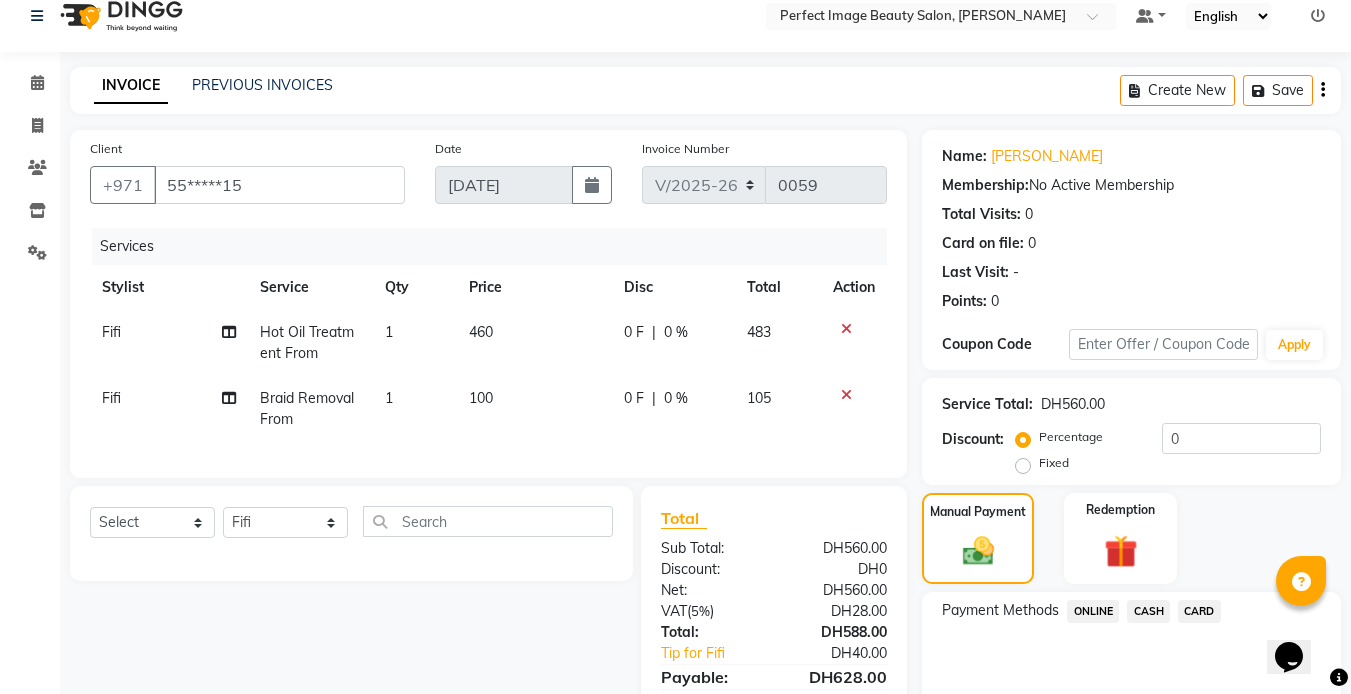 click on "CARD" 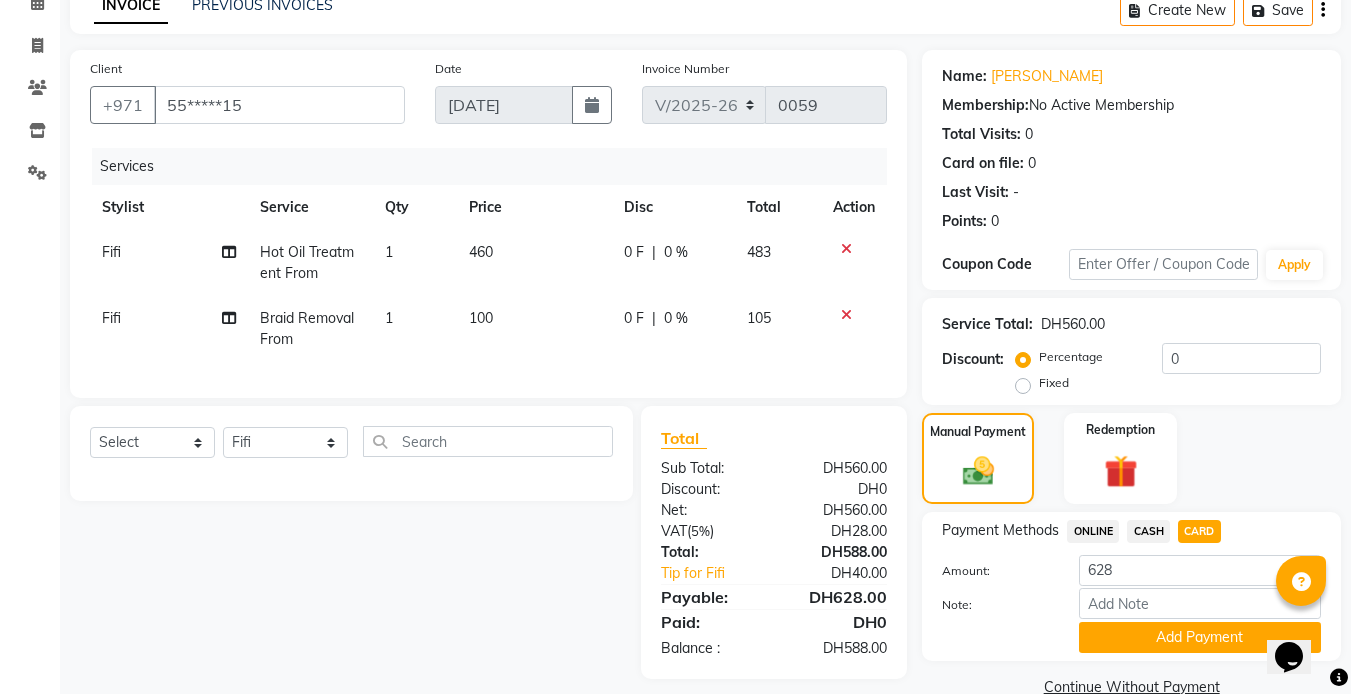 scroll, scrollTop: 138, scrollLeft: 0, axis: vertical 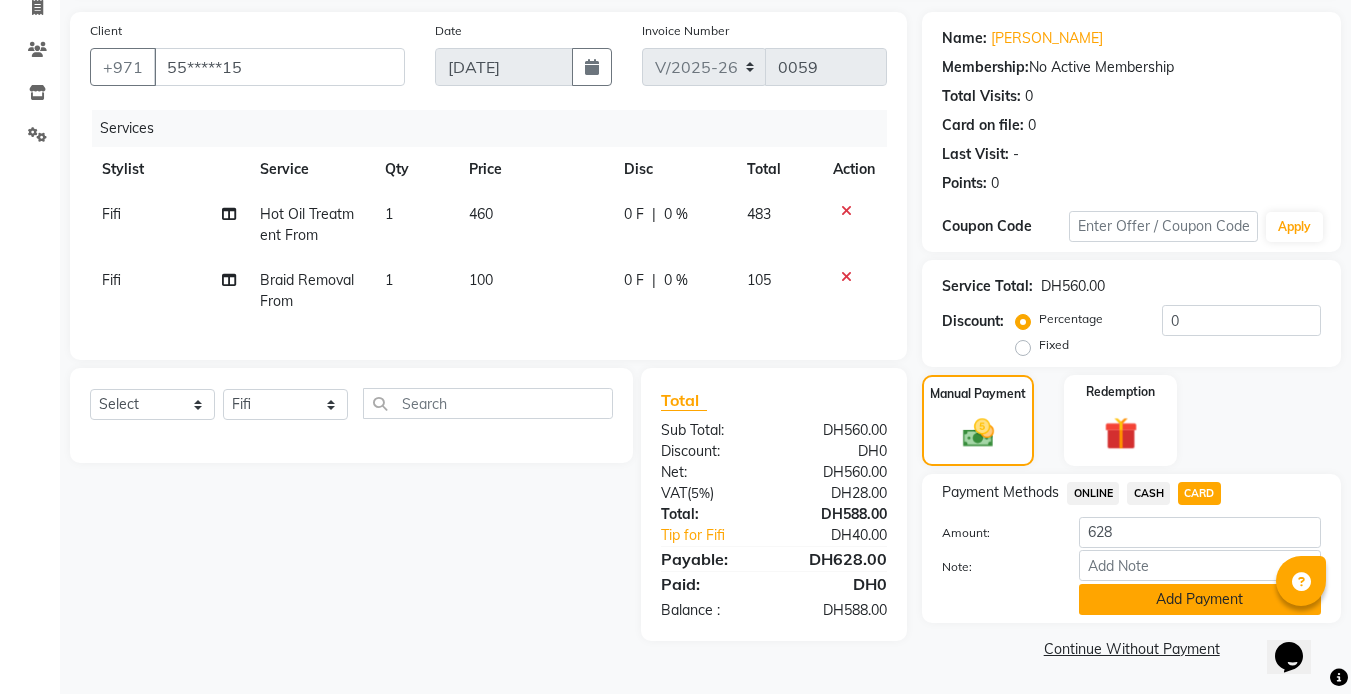 click on "Add Payment" 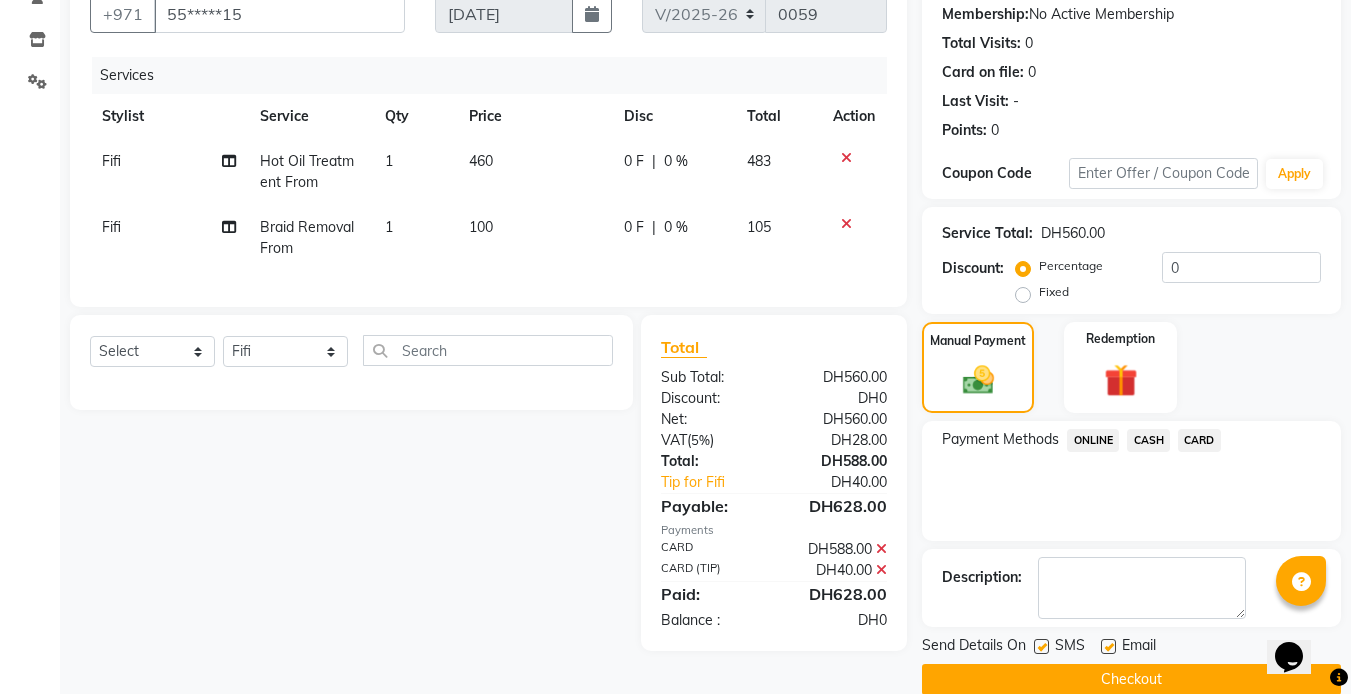 scroll, scrollTop: 222, scrollLeft: 0, axis: vertical 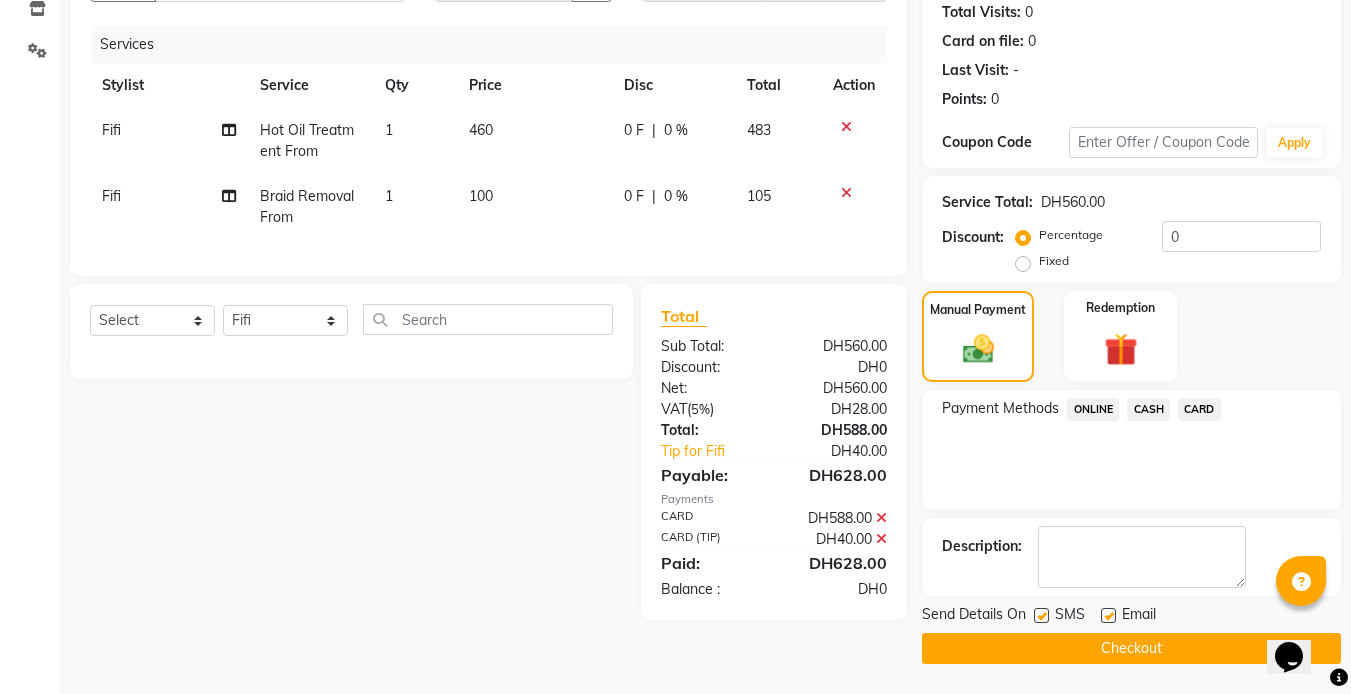 click on "Checkout" 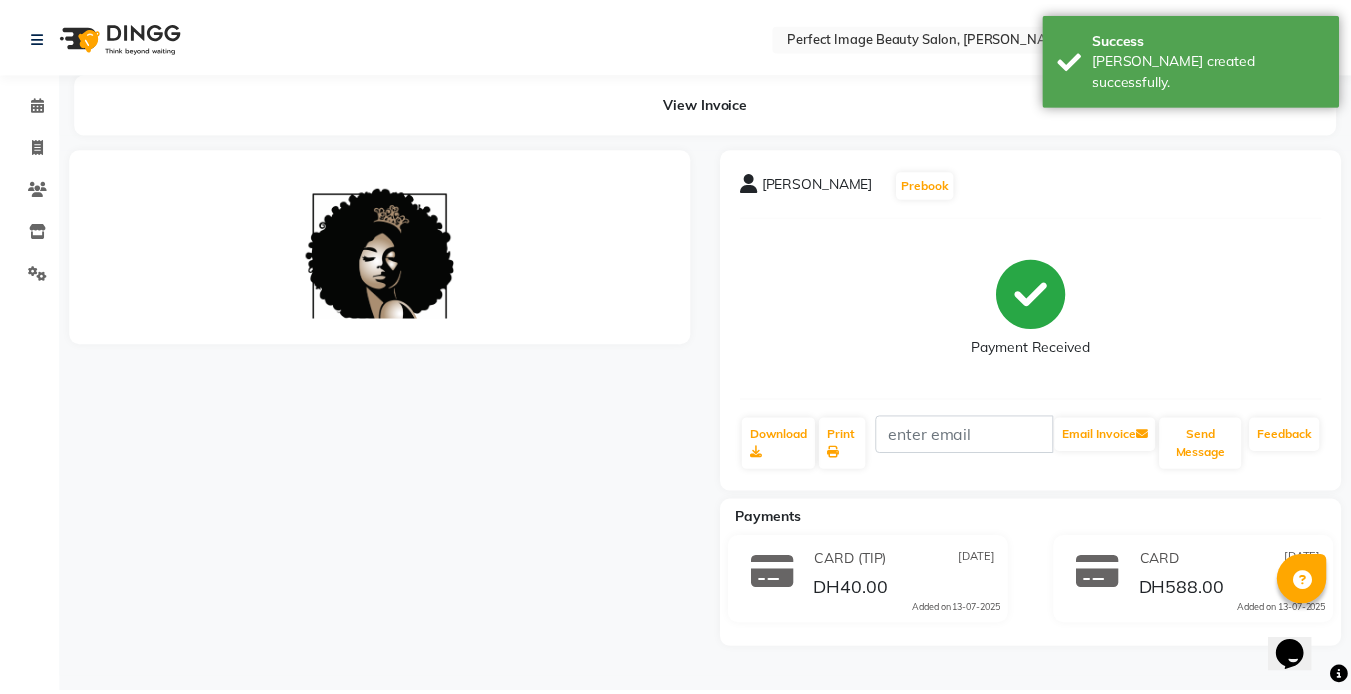 scroll, scrollTop: 0, scrollLeft: 0, axis: both 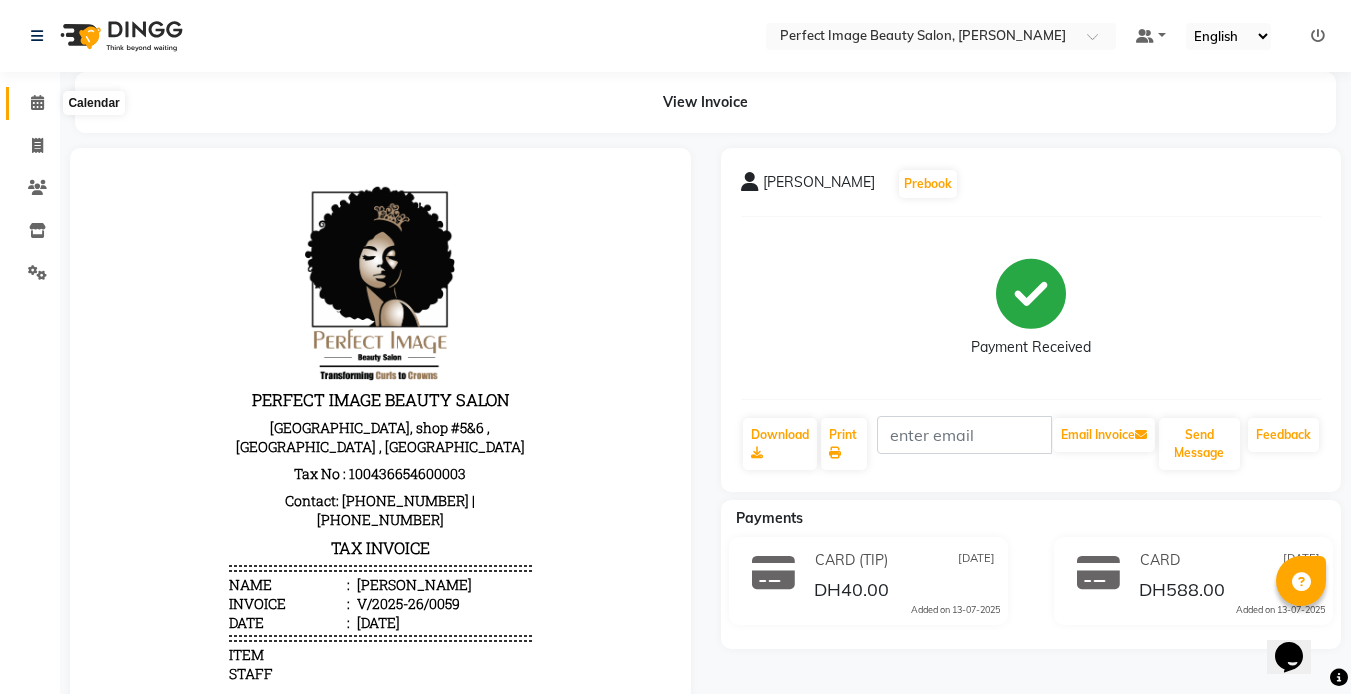 click 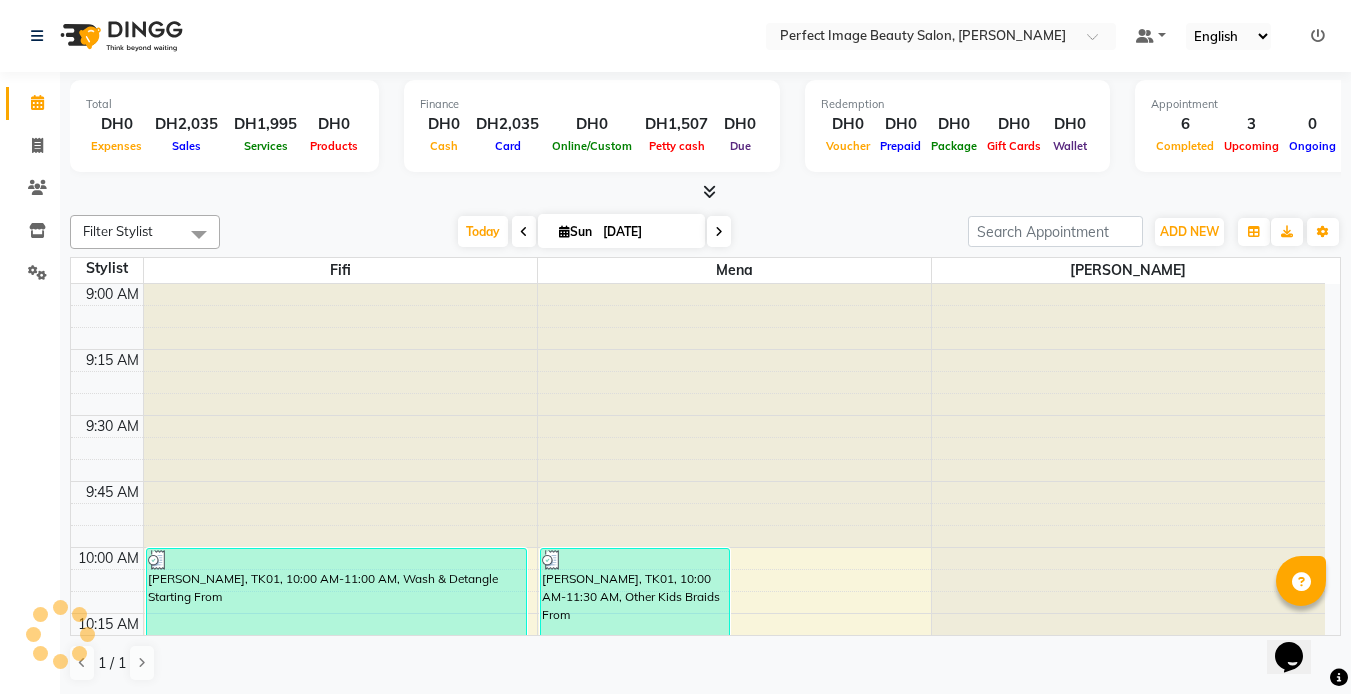 scroll, scrollTop: 0, scrollLeft: 0, axis: both 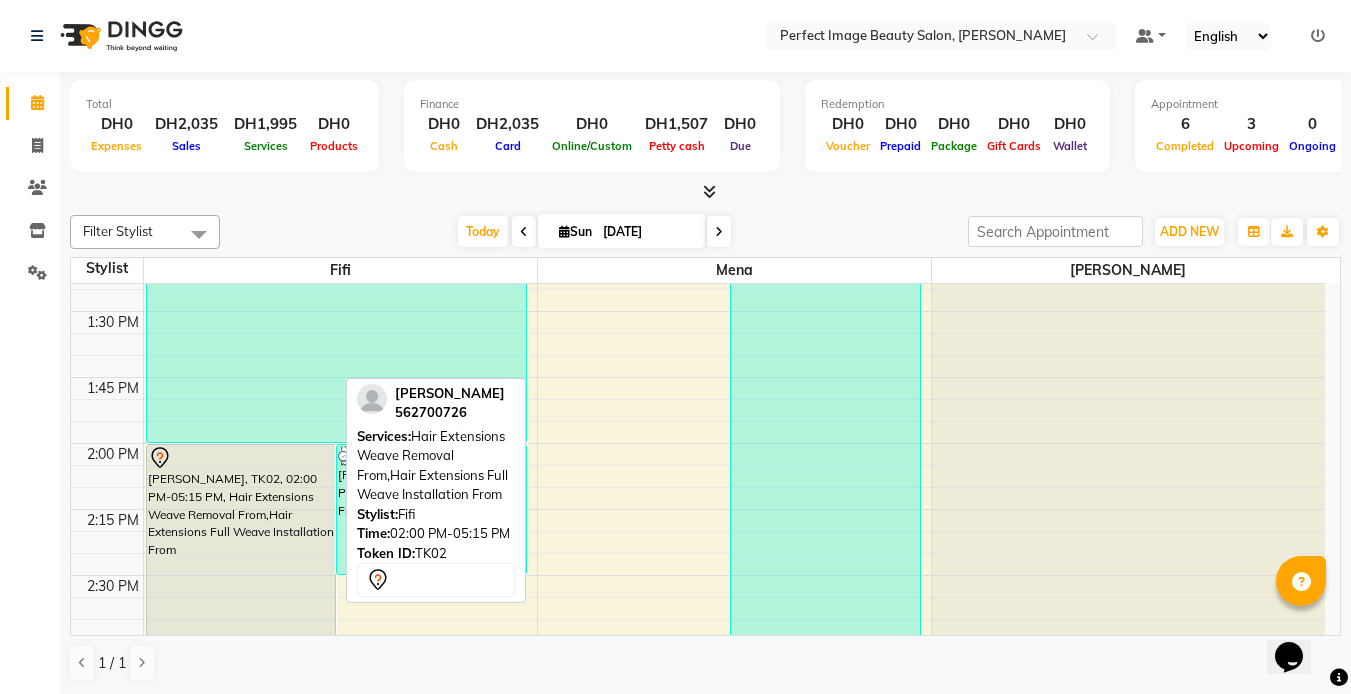 click on "[PERSON_NAME], TK02, 02:00 PM-05:15 PM, Hair Extensions Weave Removal From,Hair Extensions Full Weave Installation From" at bounding box center [241, 872] 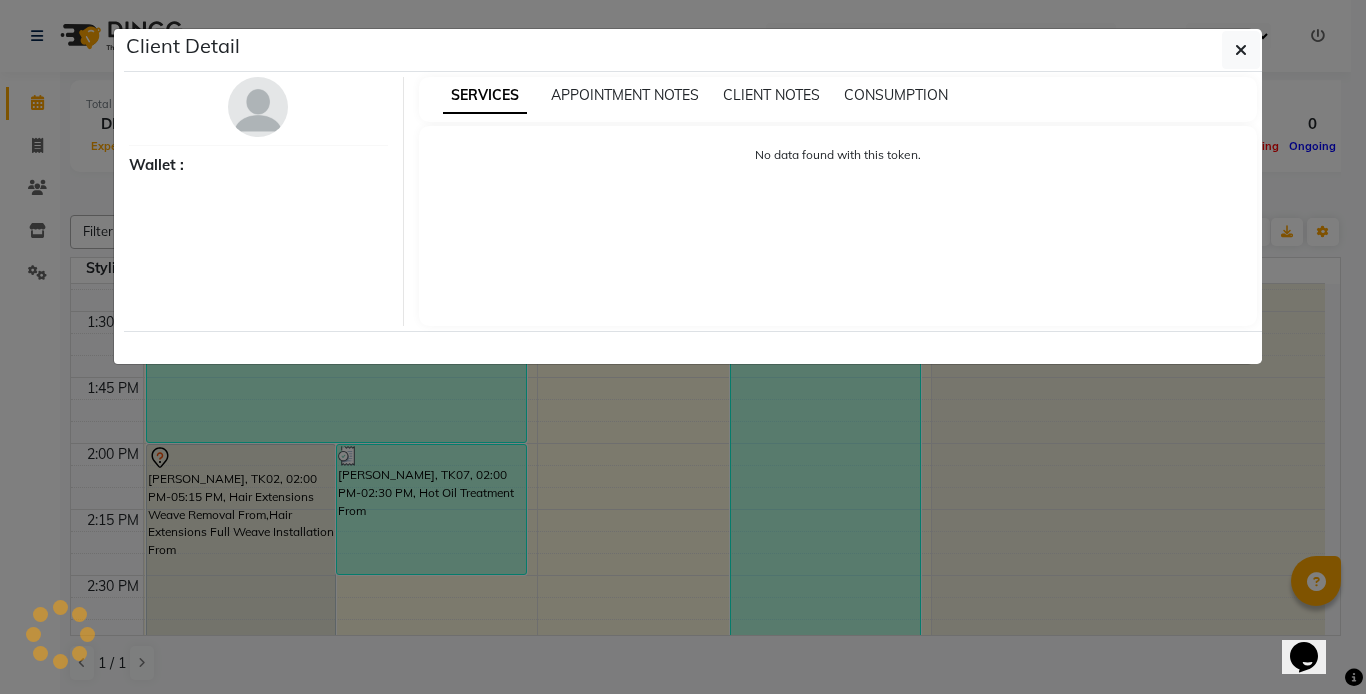 select on "7" 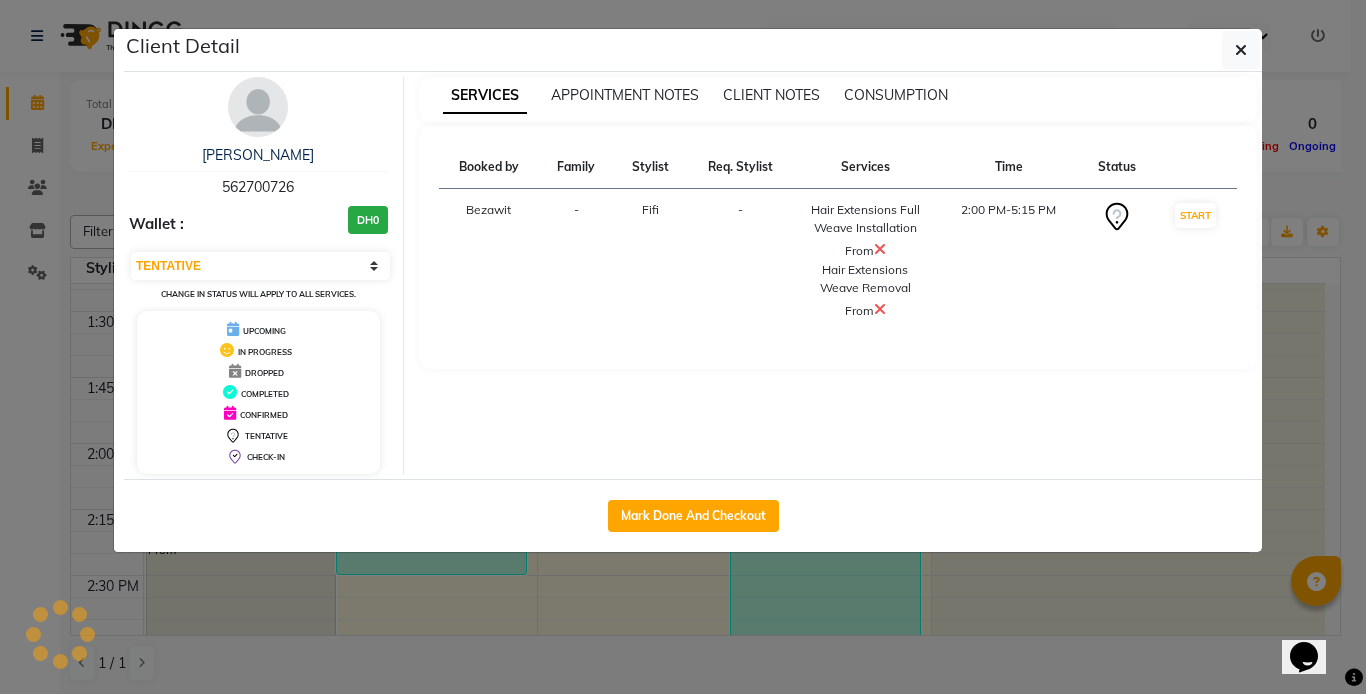click at bounding box center (880, 249) 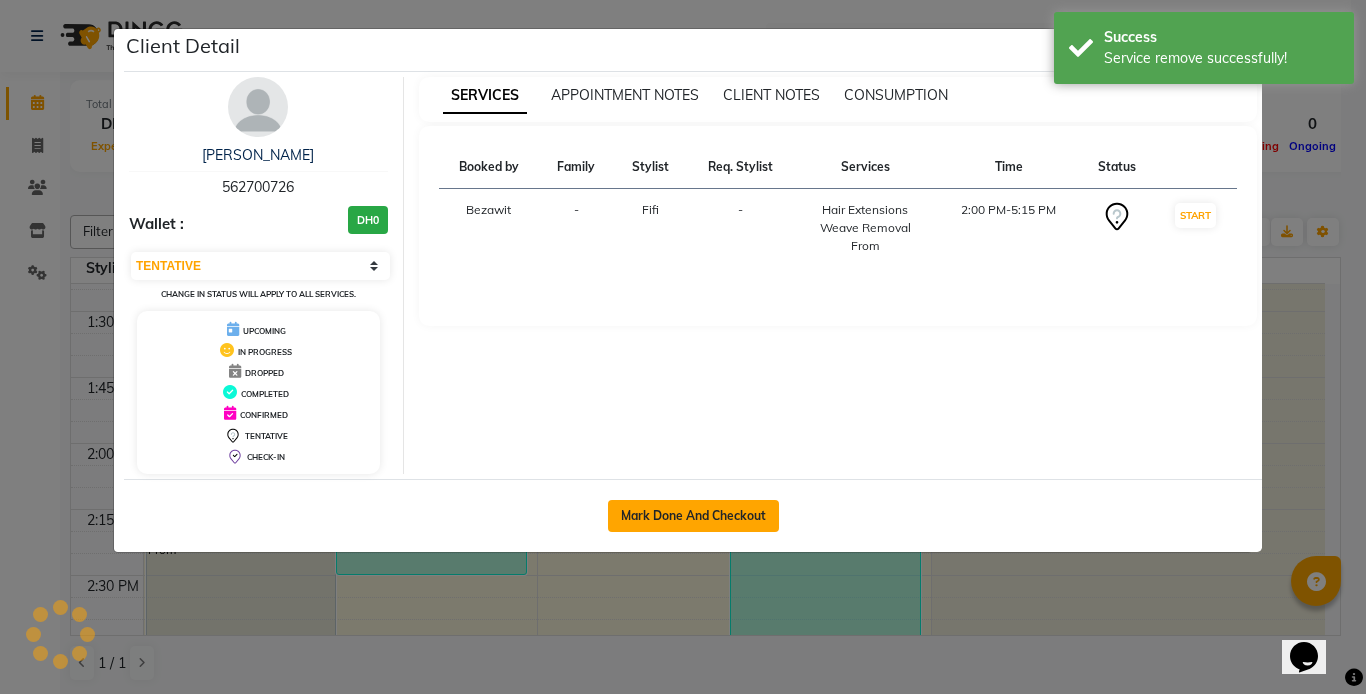 click on "Mark Done And Checkout" 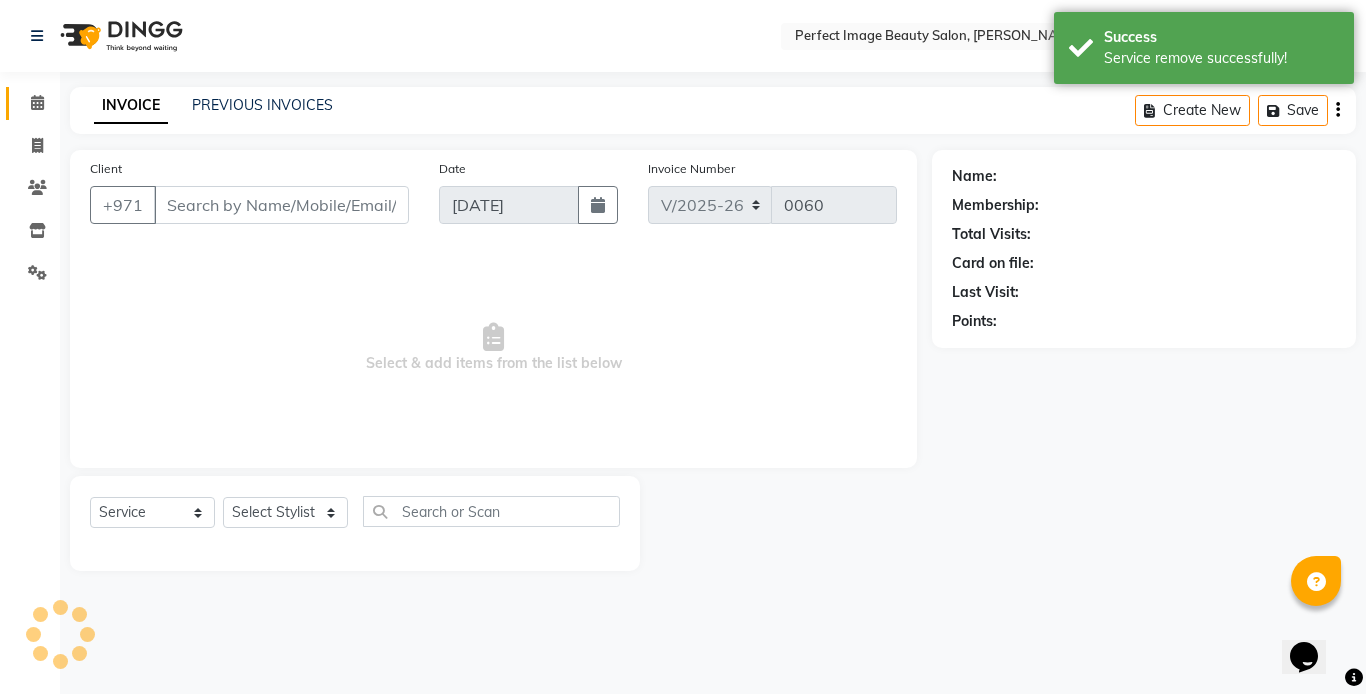 type on "56*****26" 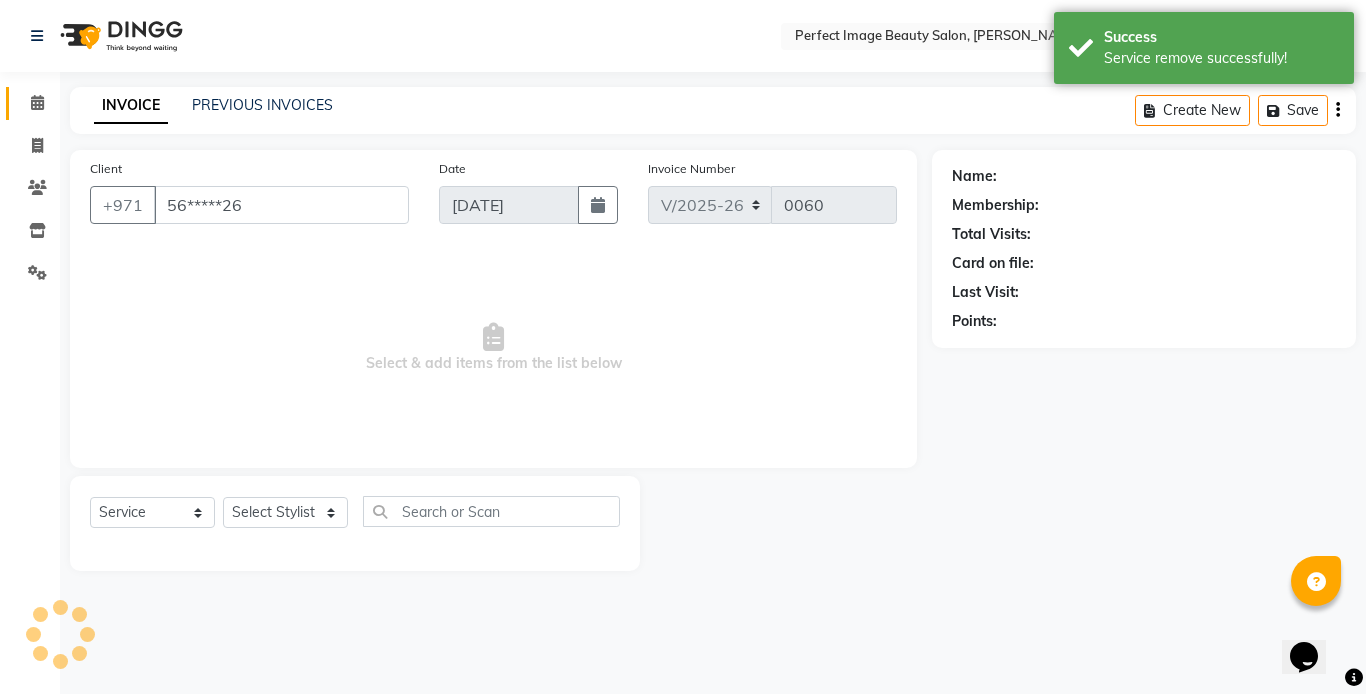 select on "85053" 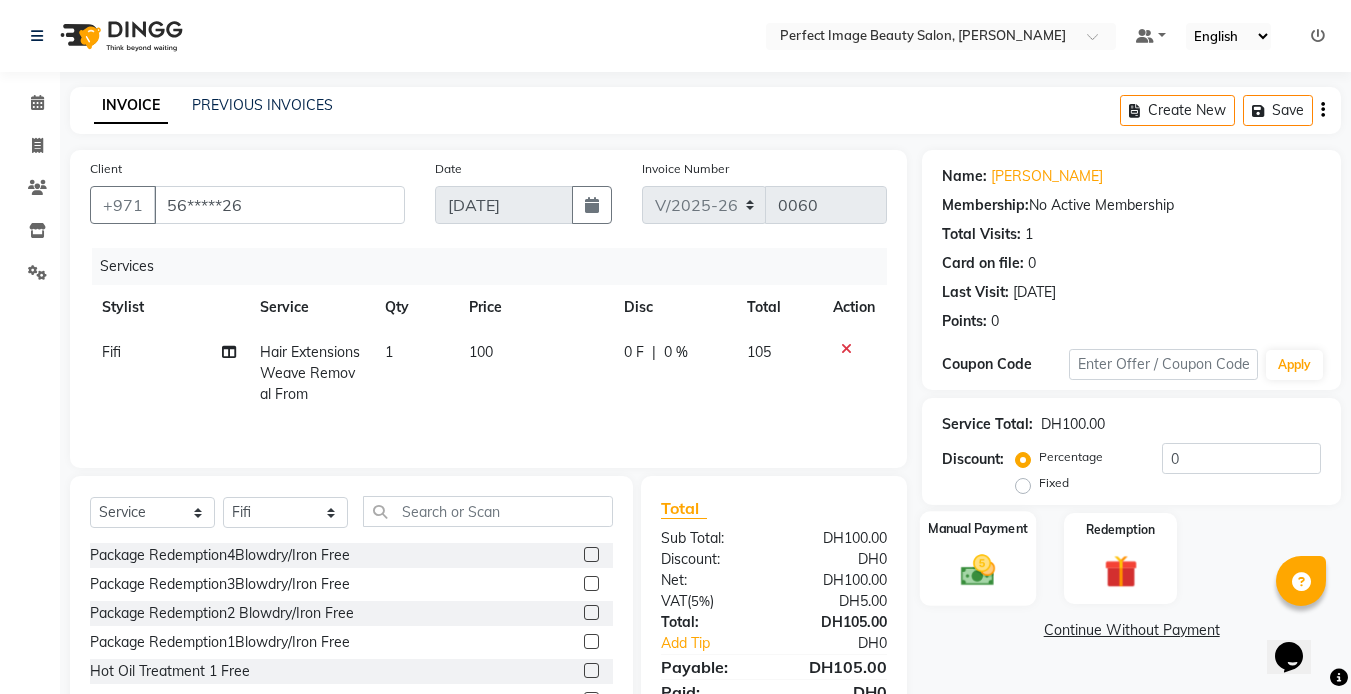 click 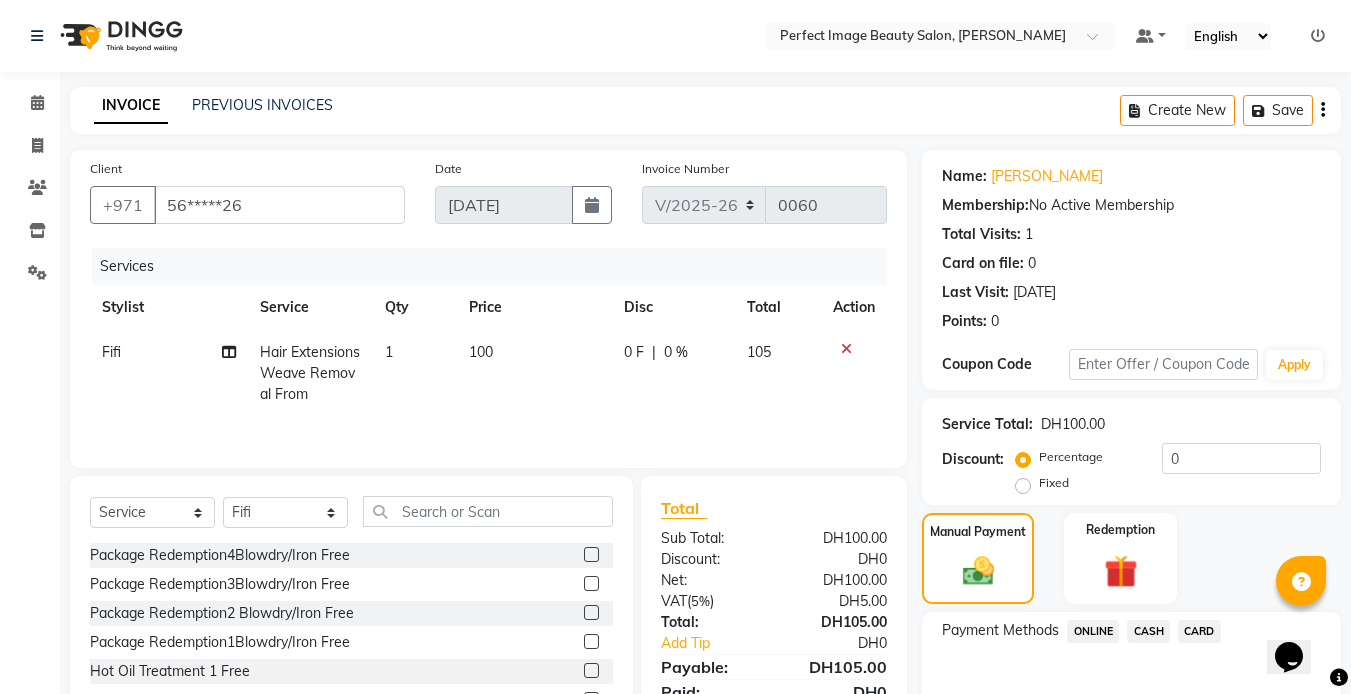 click on "CASH" 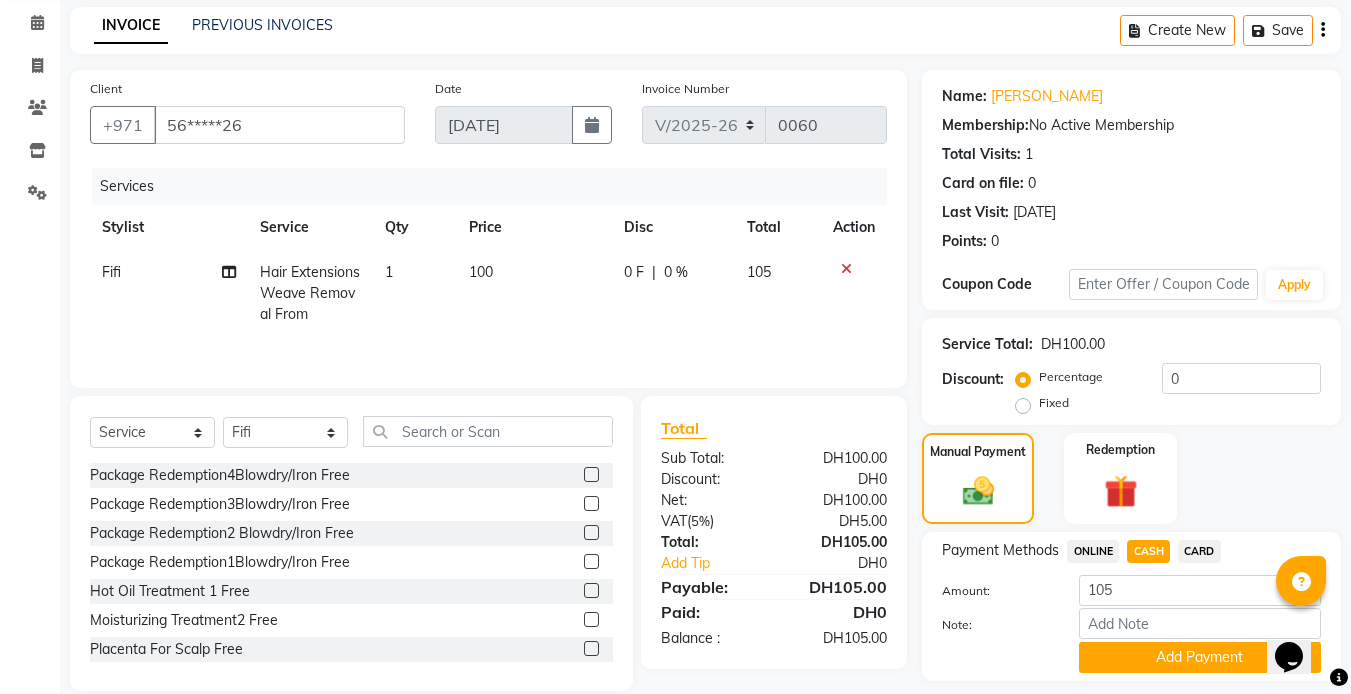 scroll, scrollTop: 138, scrollLeft: 0, axis: vertical 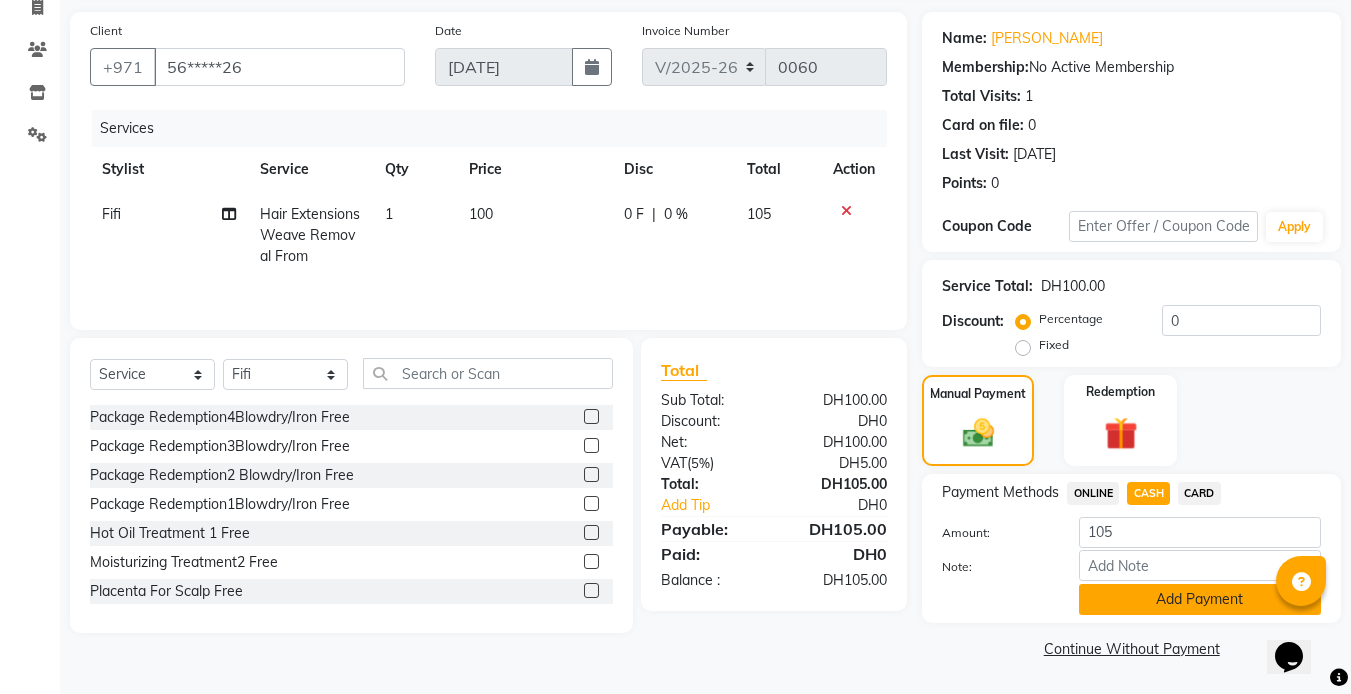 click on "Add Payment" 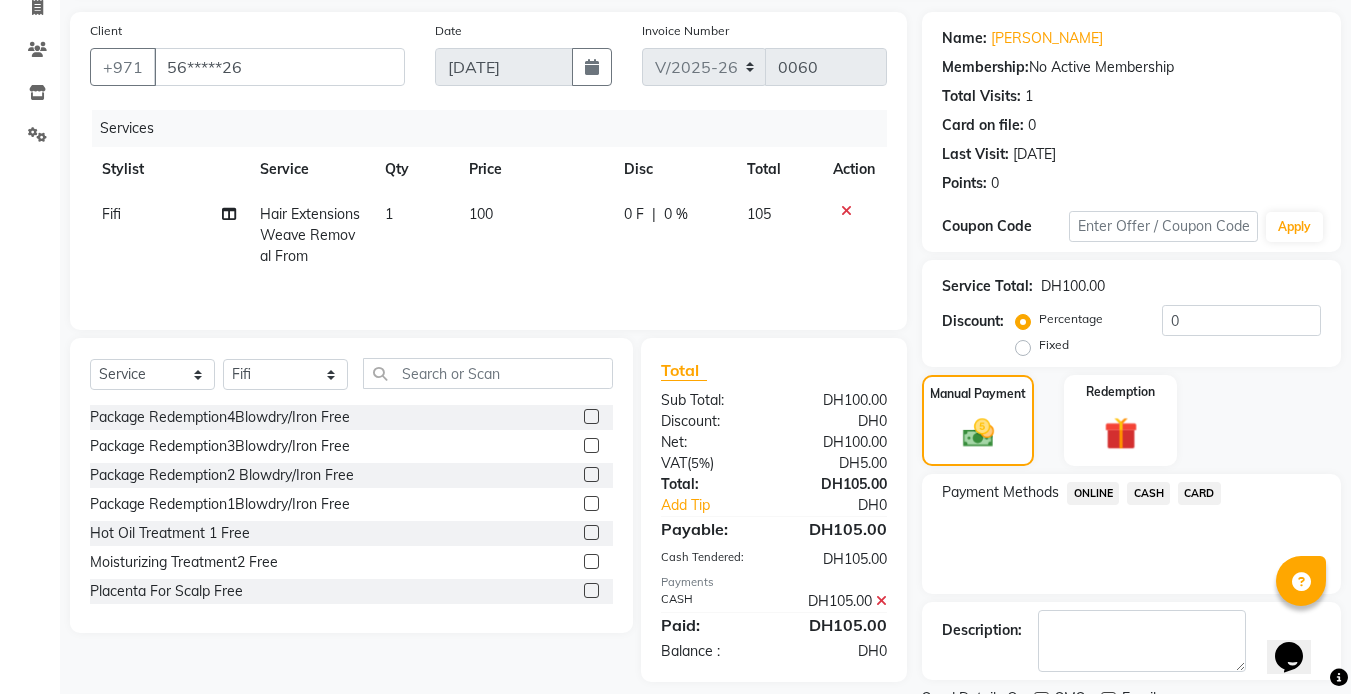scroll, scrollTop: 222, scrollLeft: 0, axis: vertical 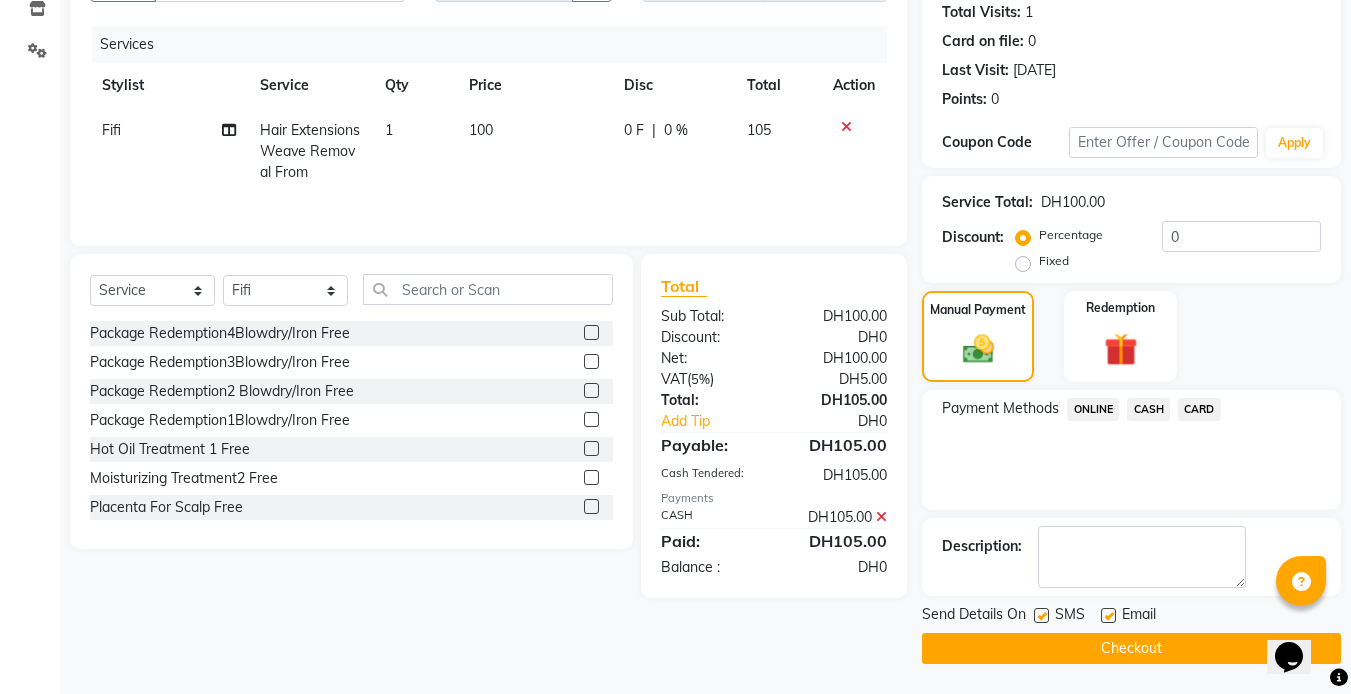 click on "Checkout" 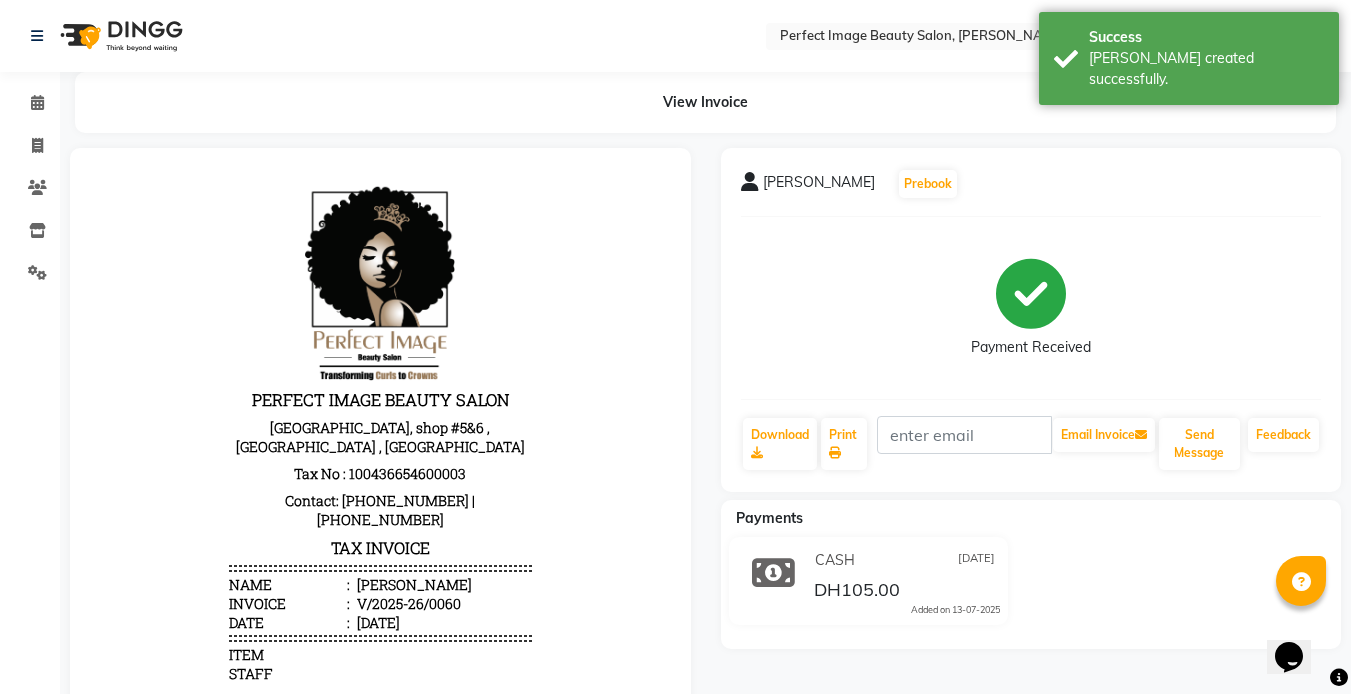 scroll, scrollTop: 0, scrollLeft: 0, axis: both 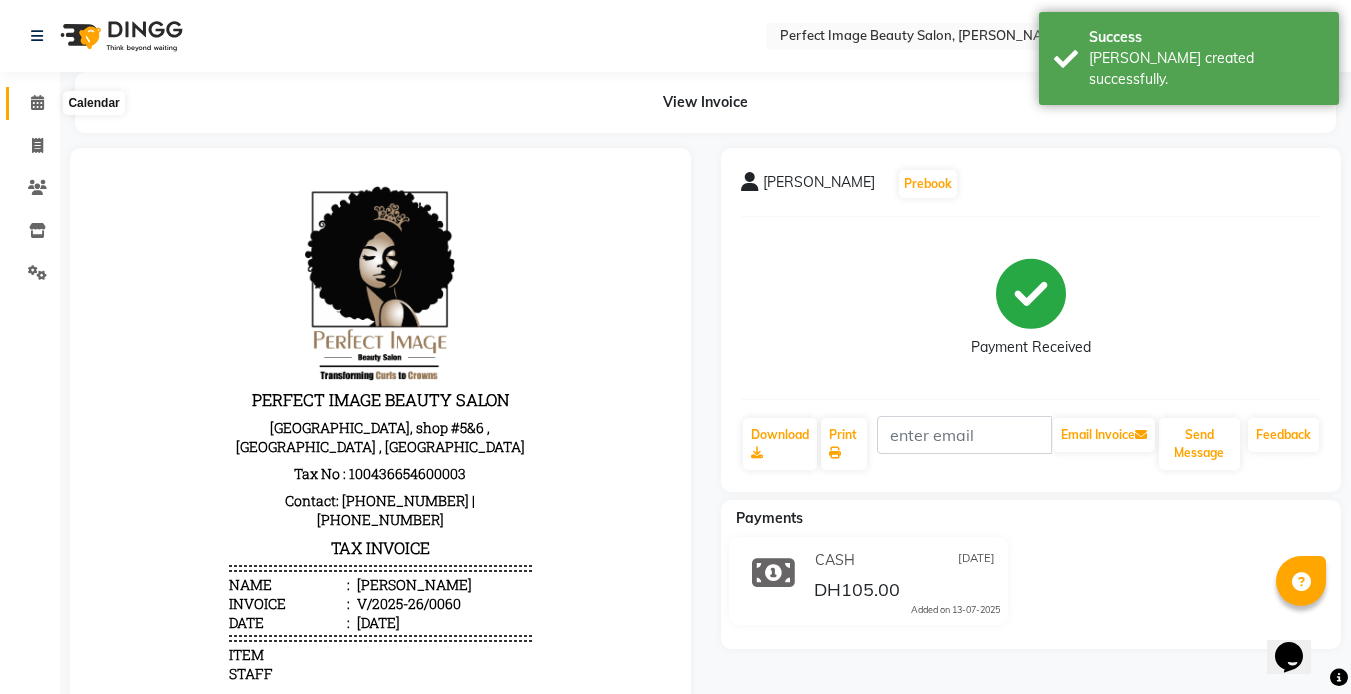click 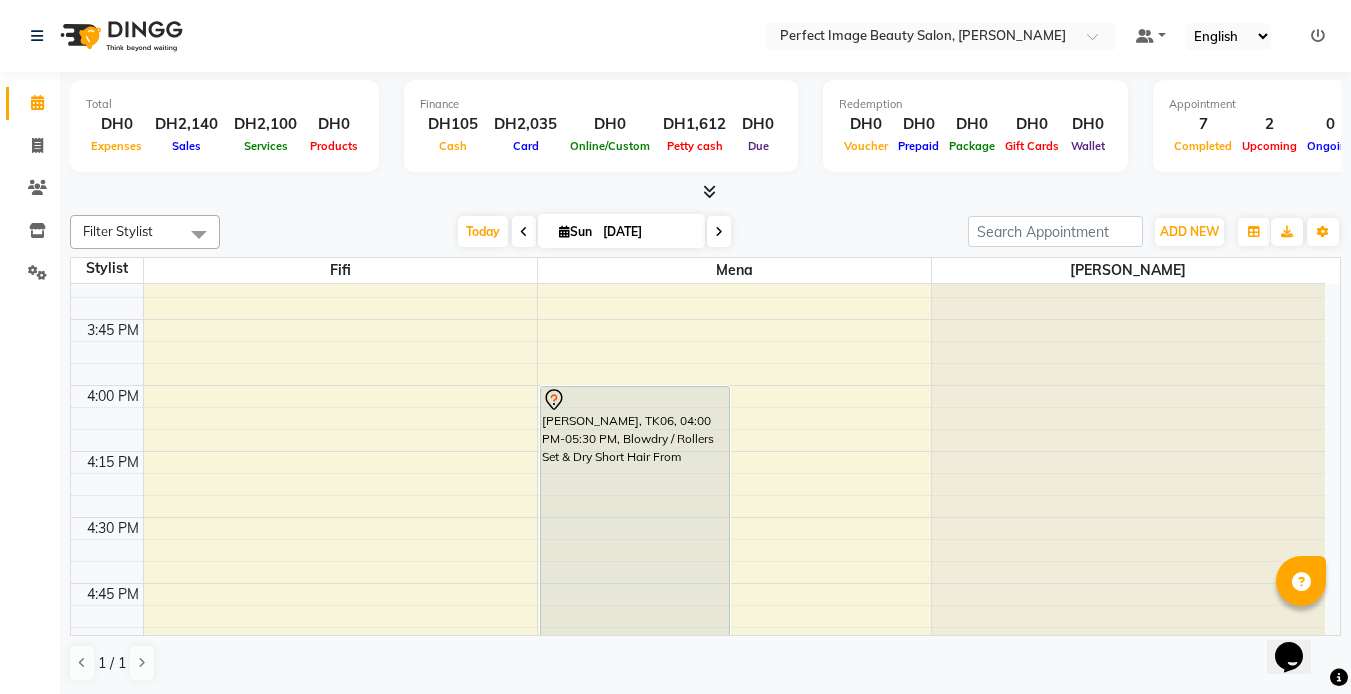 scroll, scrollTop: 1759, scrollLeft: 0, axis: vertical 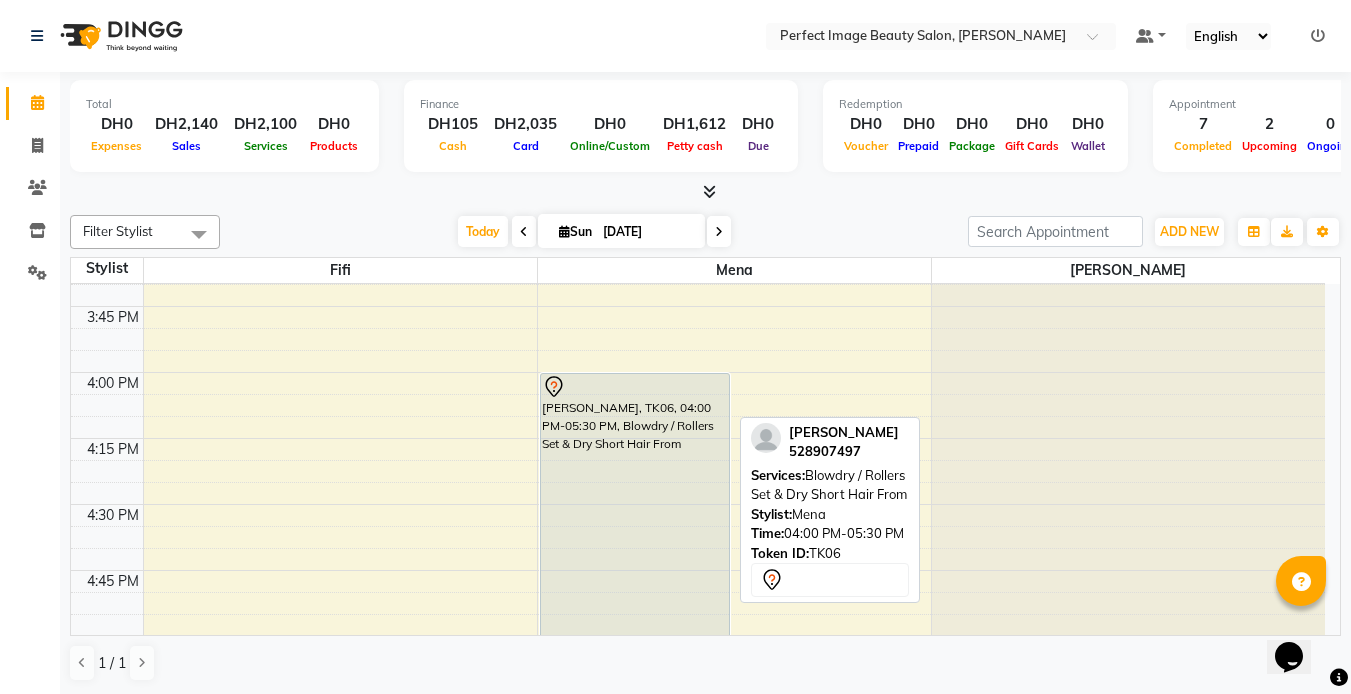click on "[PERSON_NAME], TK06, 04:00 PM-05:30 PM, Blowdry / Rollers Set & Dry Short Hair From" at bounding box center (635, 570) 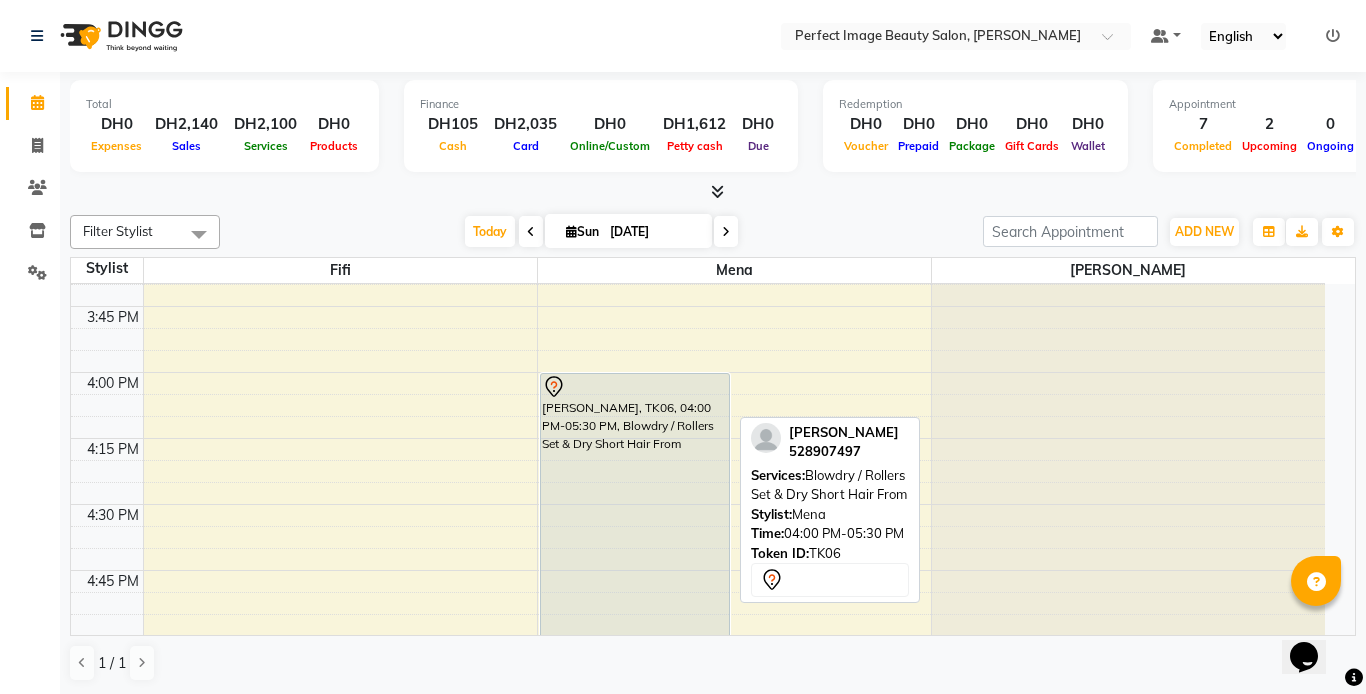 select on "7" 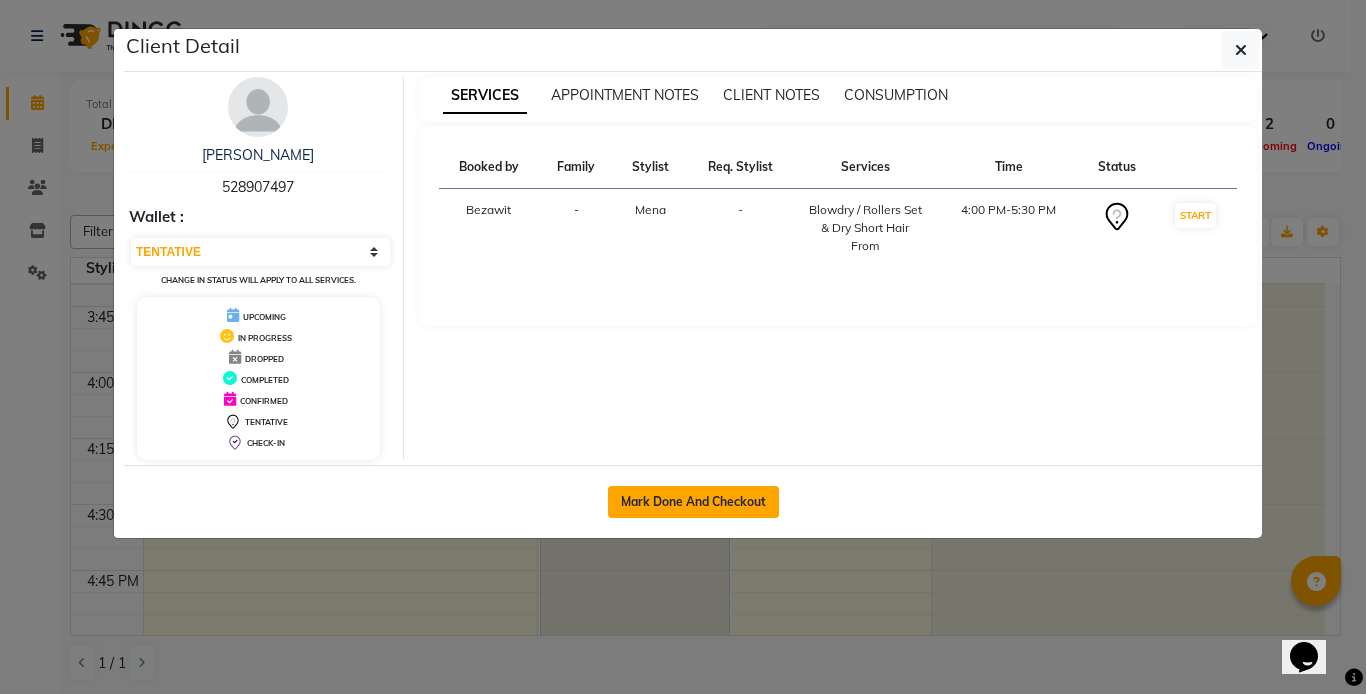 click on "Mark Done And Checkout" 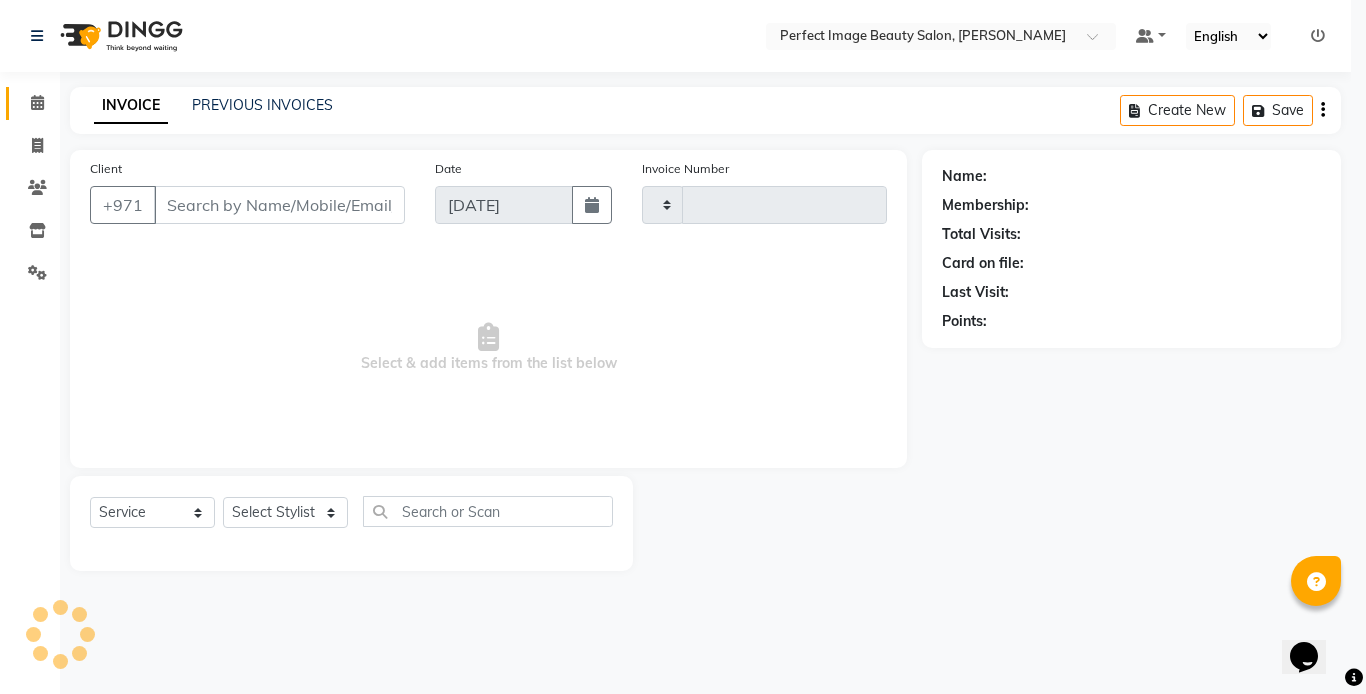 type on "0061" 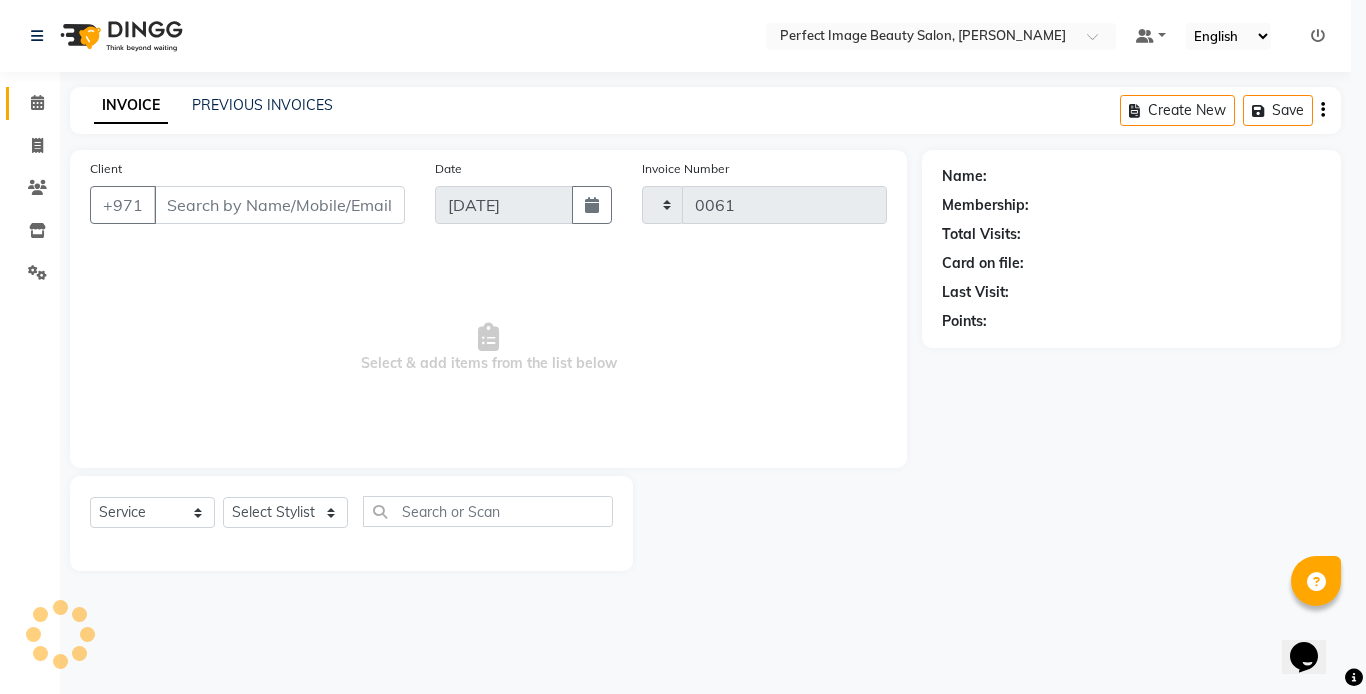 select on "8564" 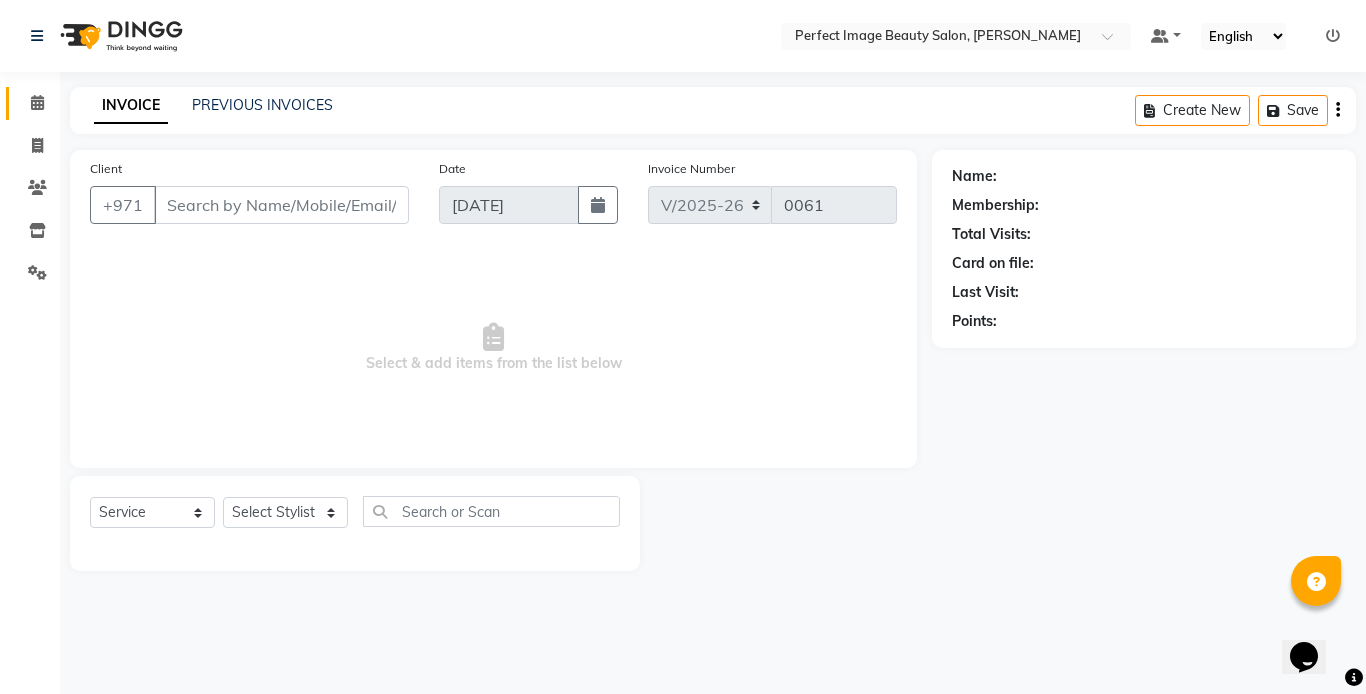 type on "52*****97" 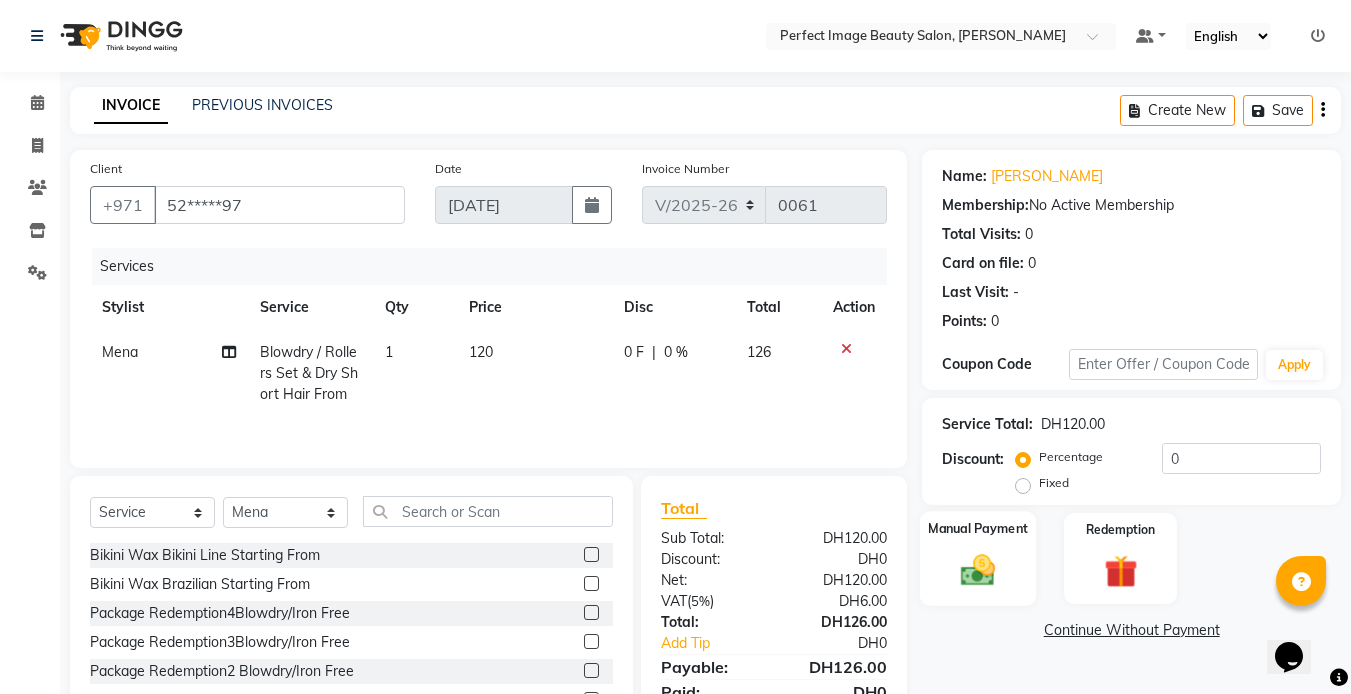 click 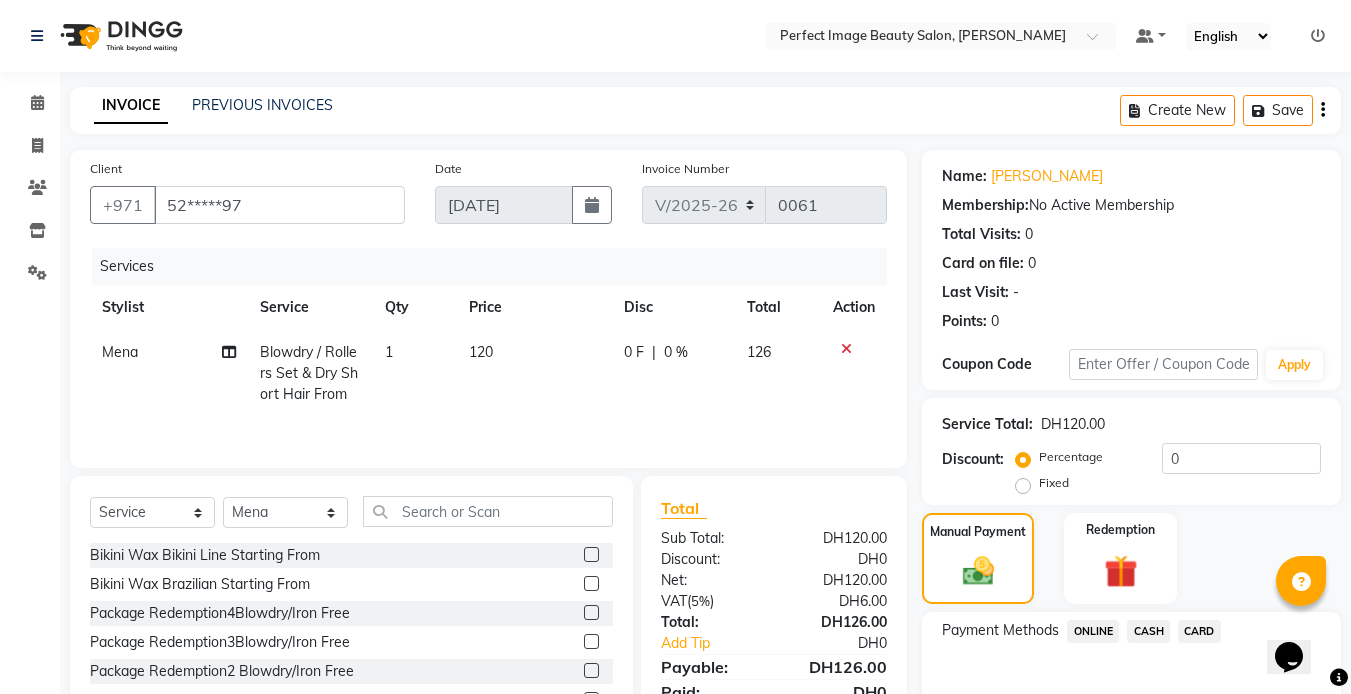 click on "CARD" 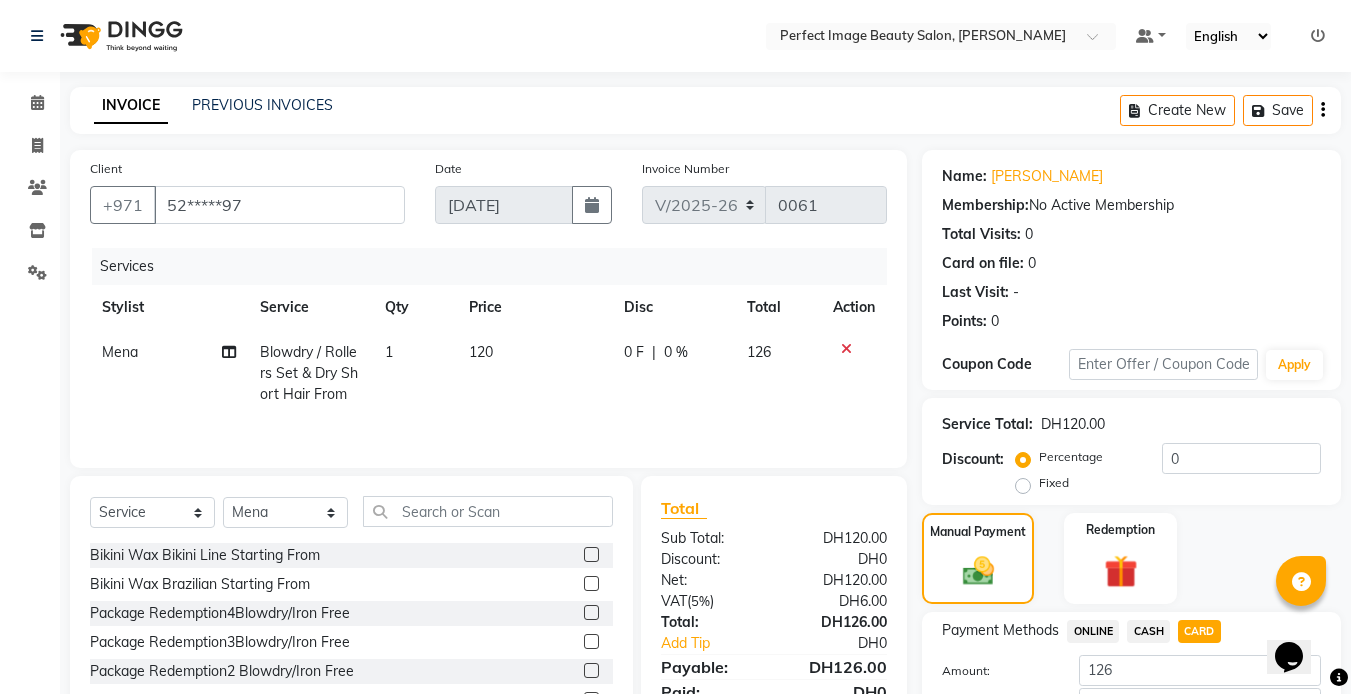 scroll, scrollTop: 138, scrollLeft: 0, axis: vertical 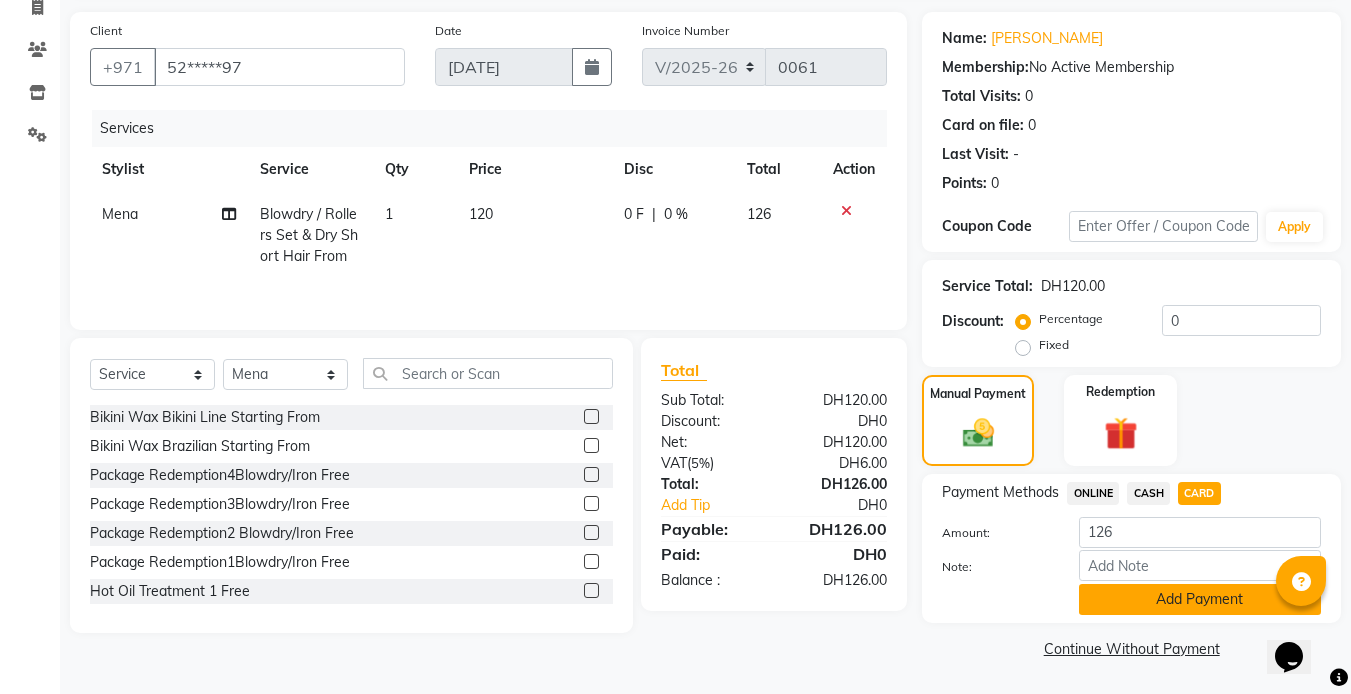 click on "Add Payment" 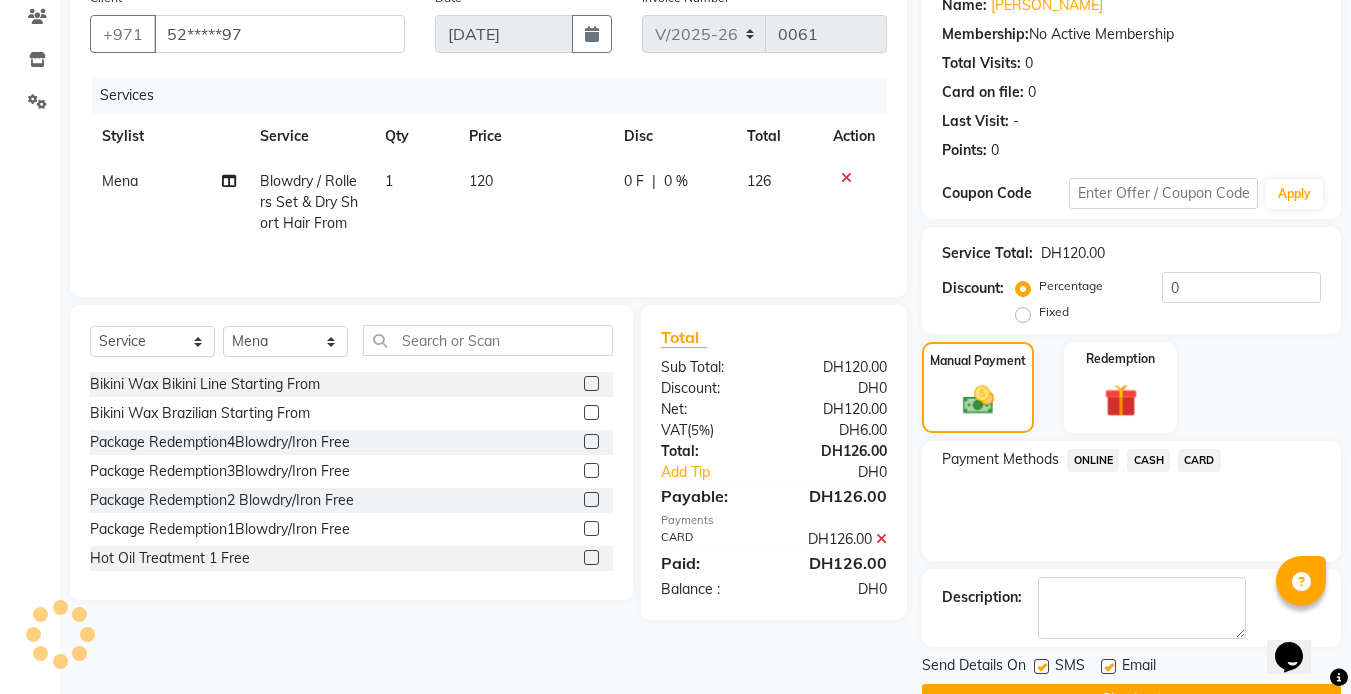 scroll, scrollTop: 222, scrollLeft: 0, axis: vertical 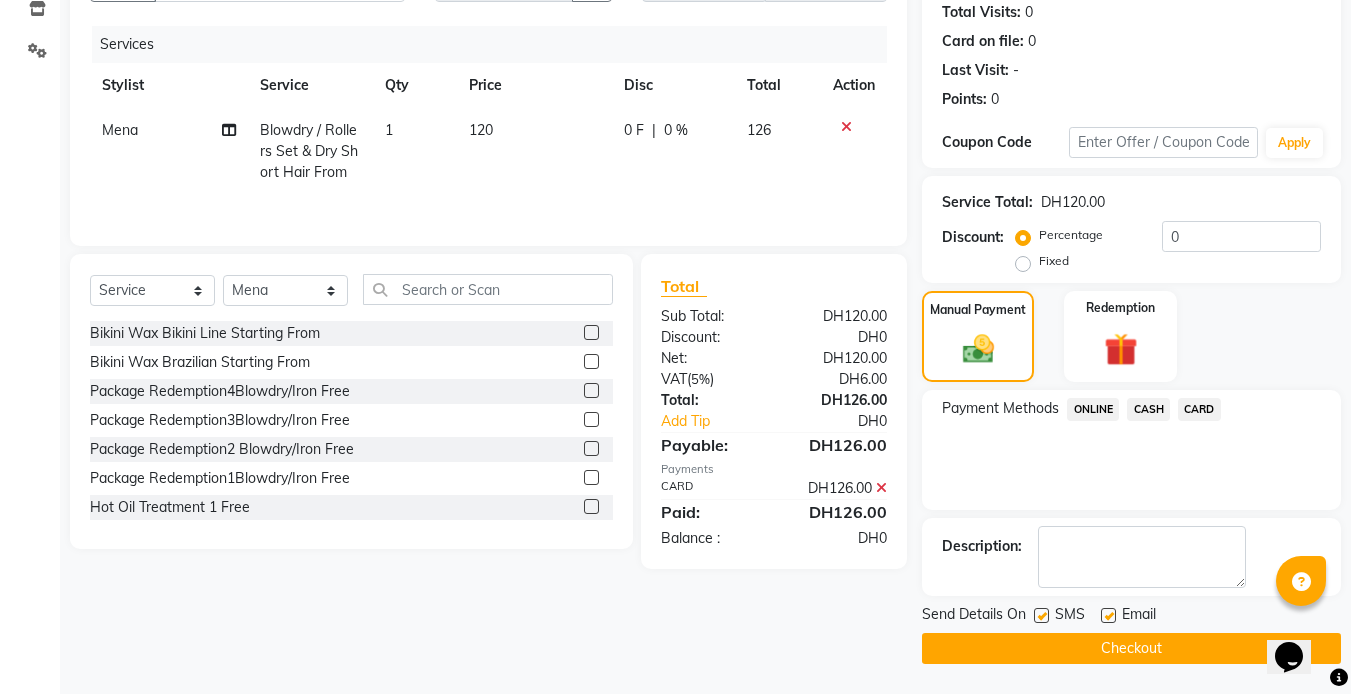 click on "Checkout" 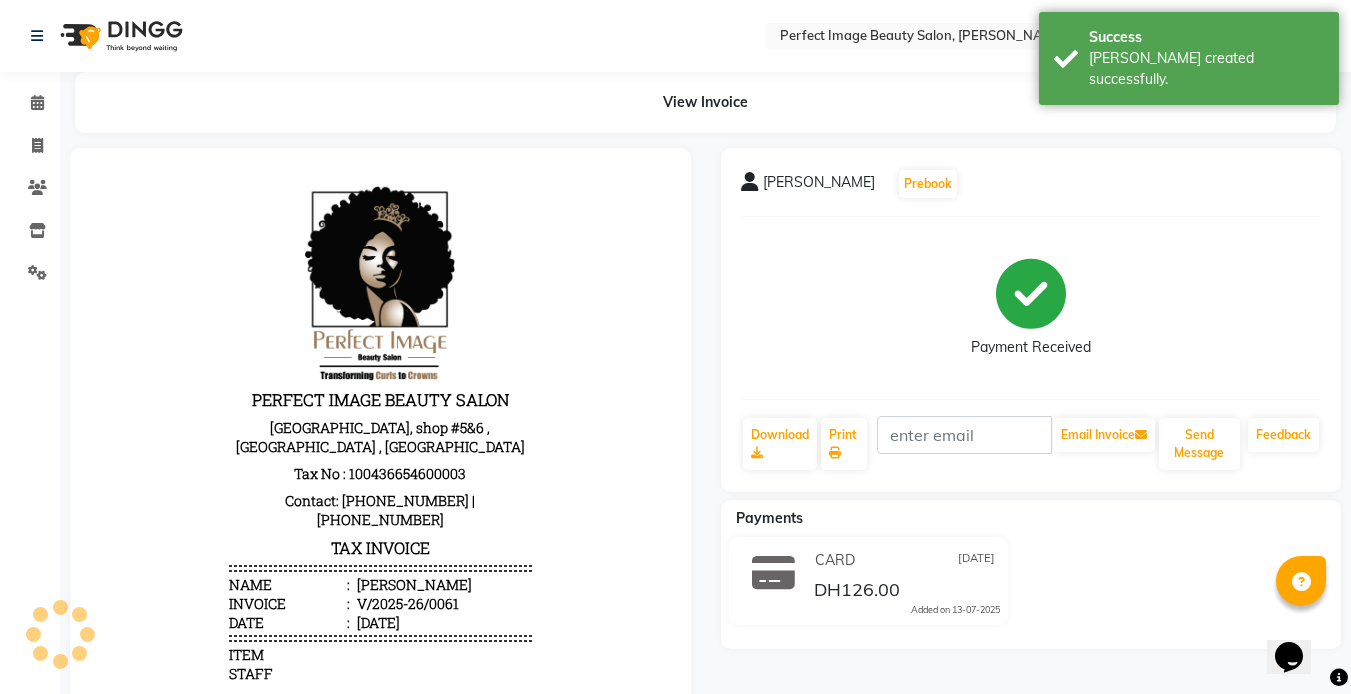 scroll, scrollTop: 0, scrollLeft: 0, axis: both 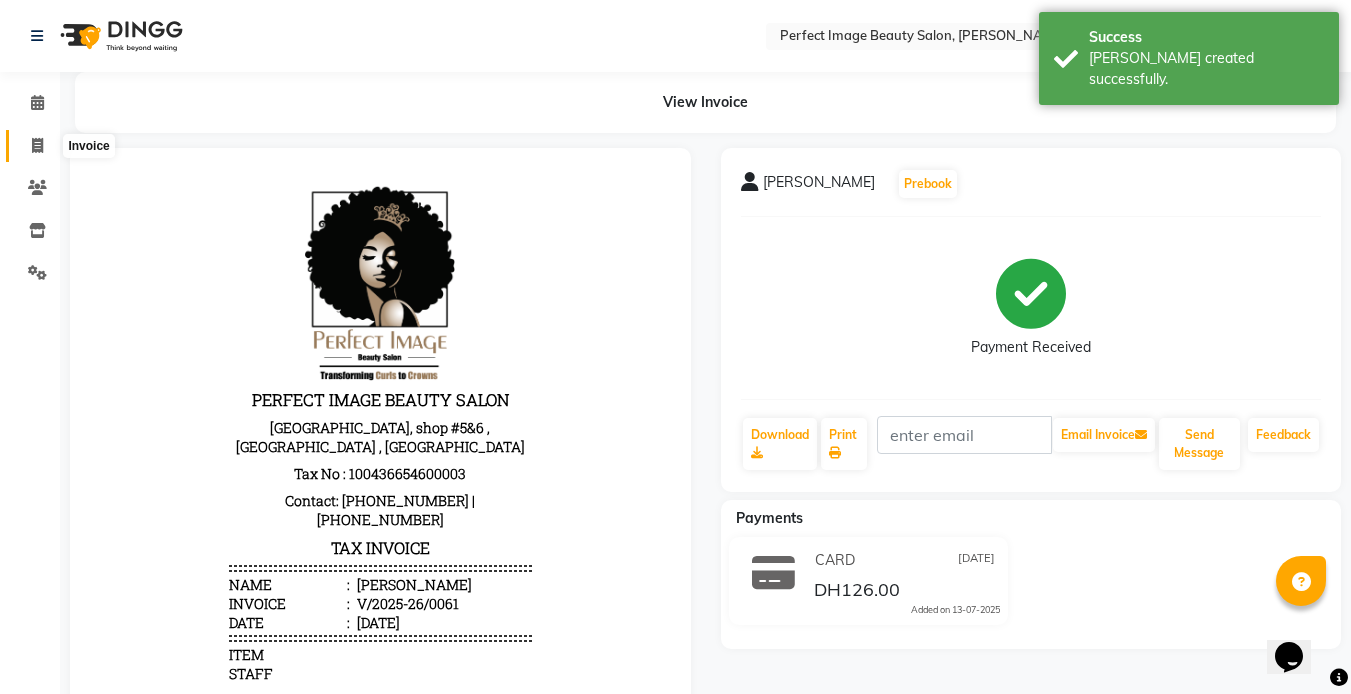click 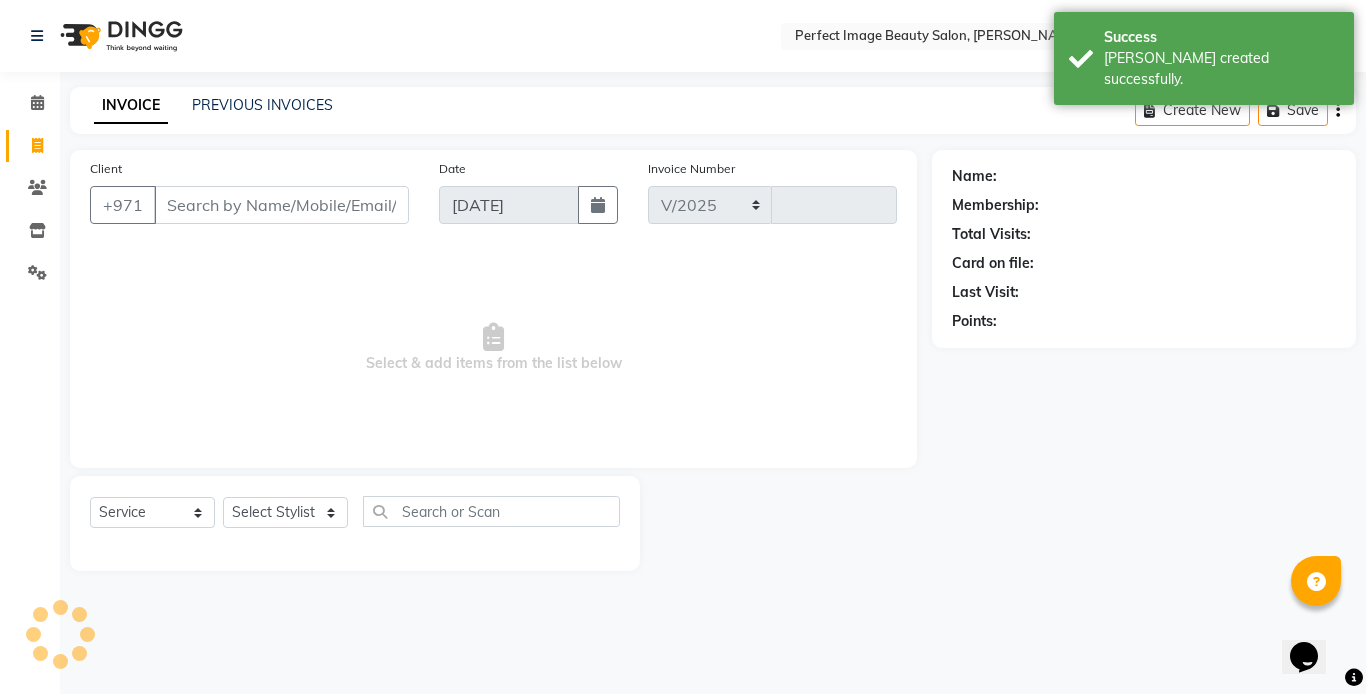select on "8564" 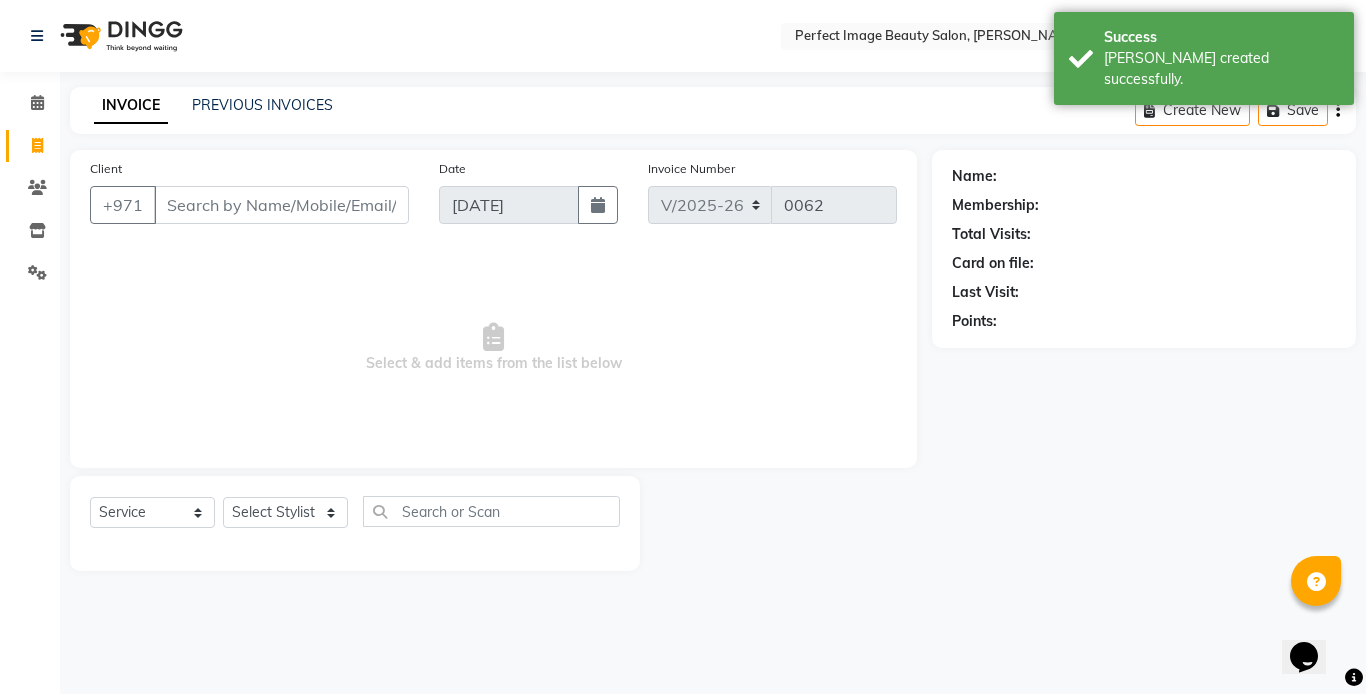click 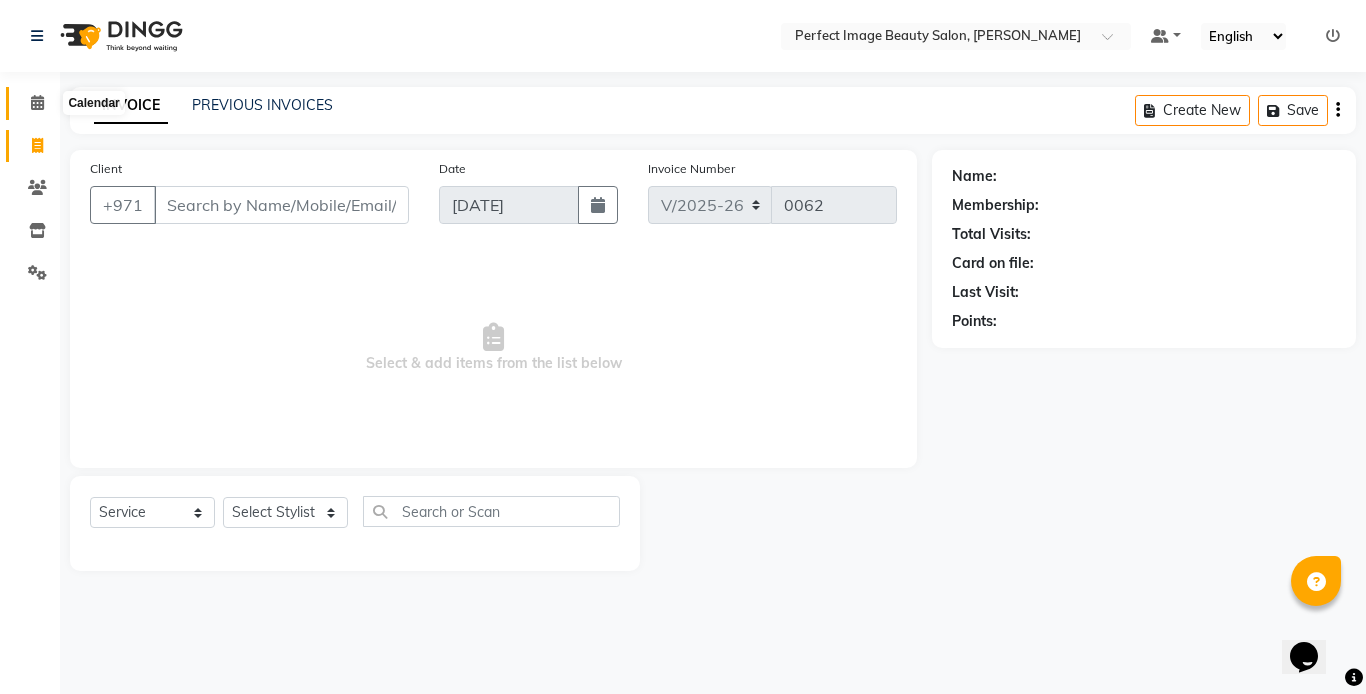 click 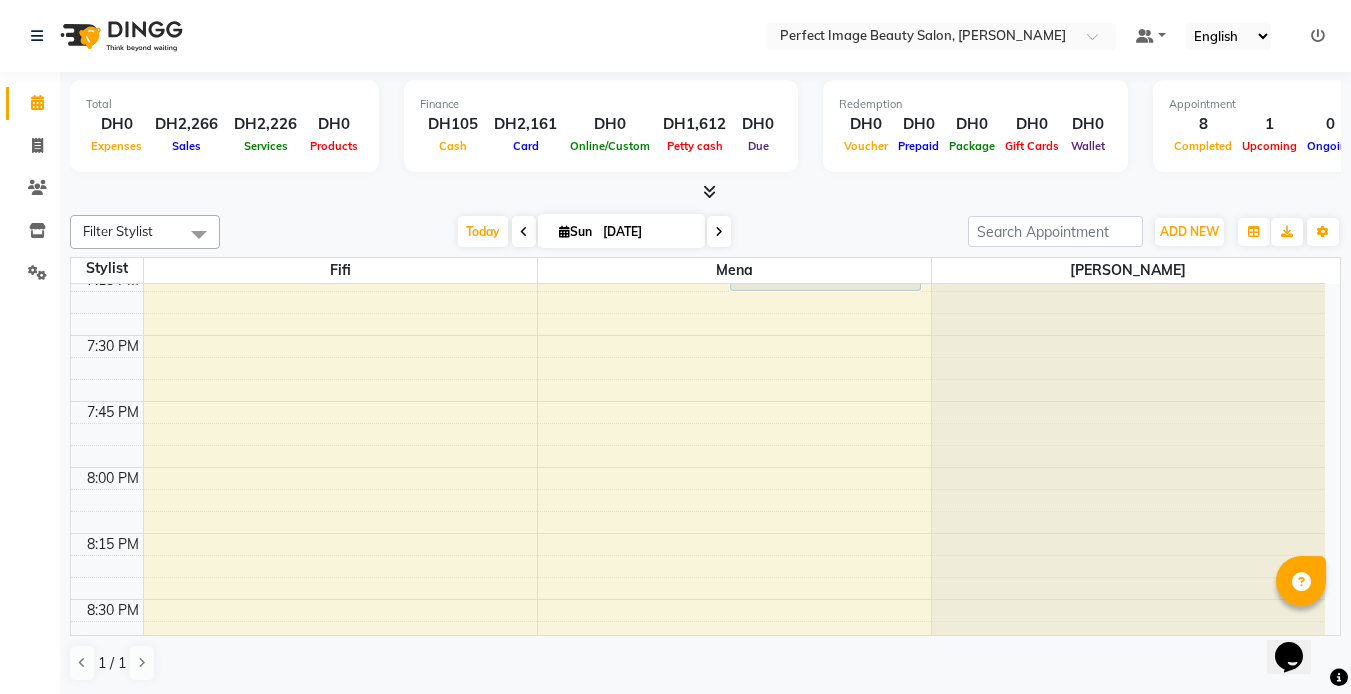 scroll, scrollTop: 3080, scrollLeft: 0, axis: vertical 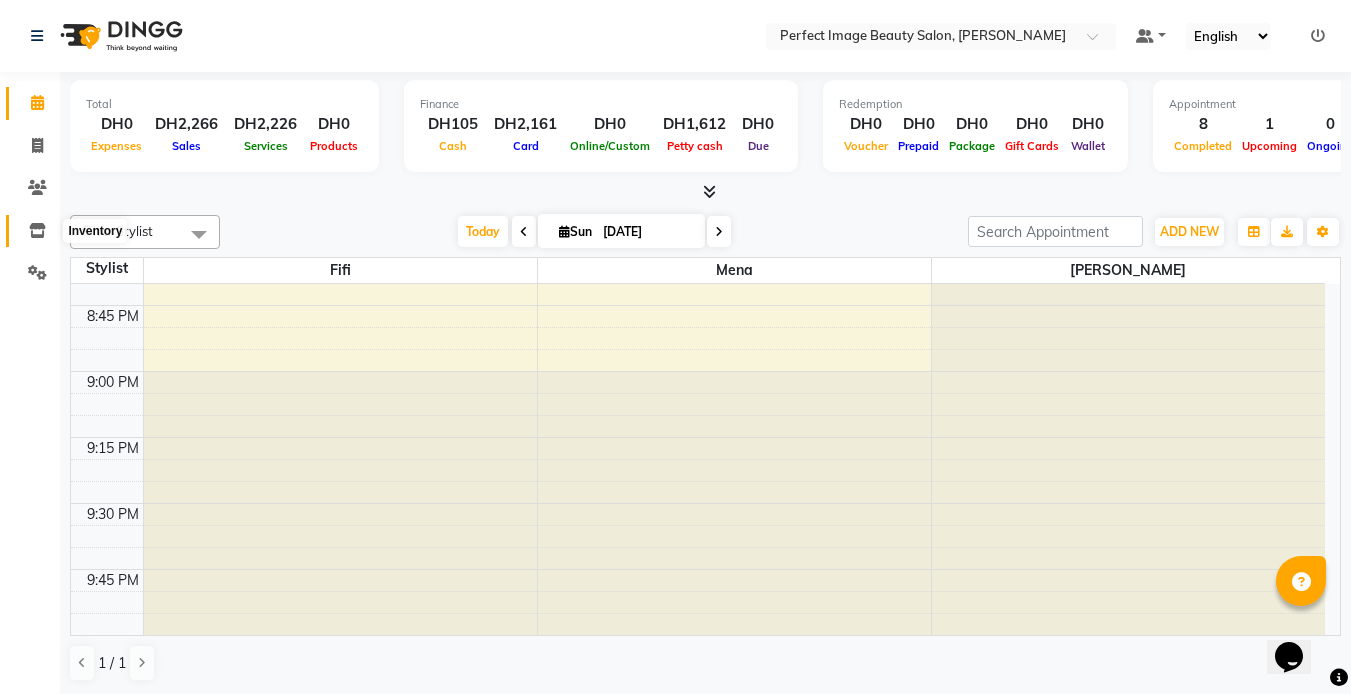 click 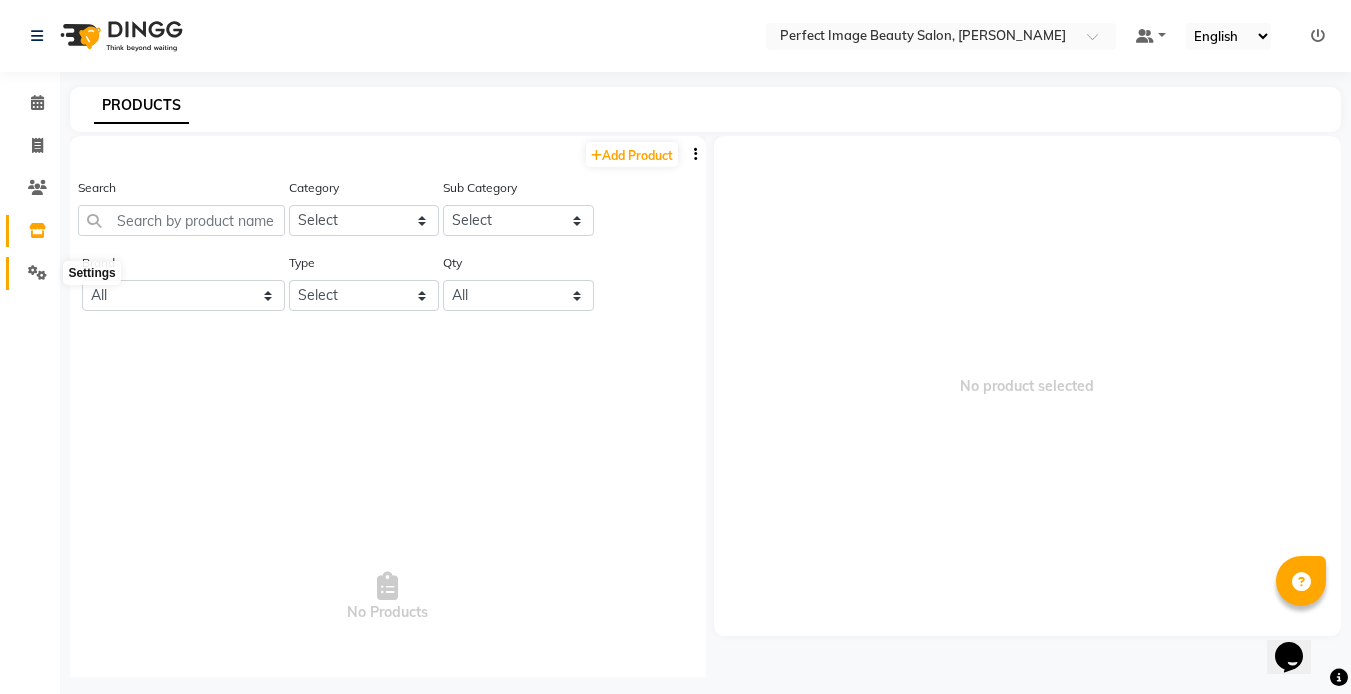 click 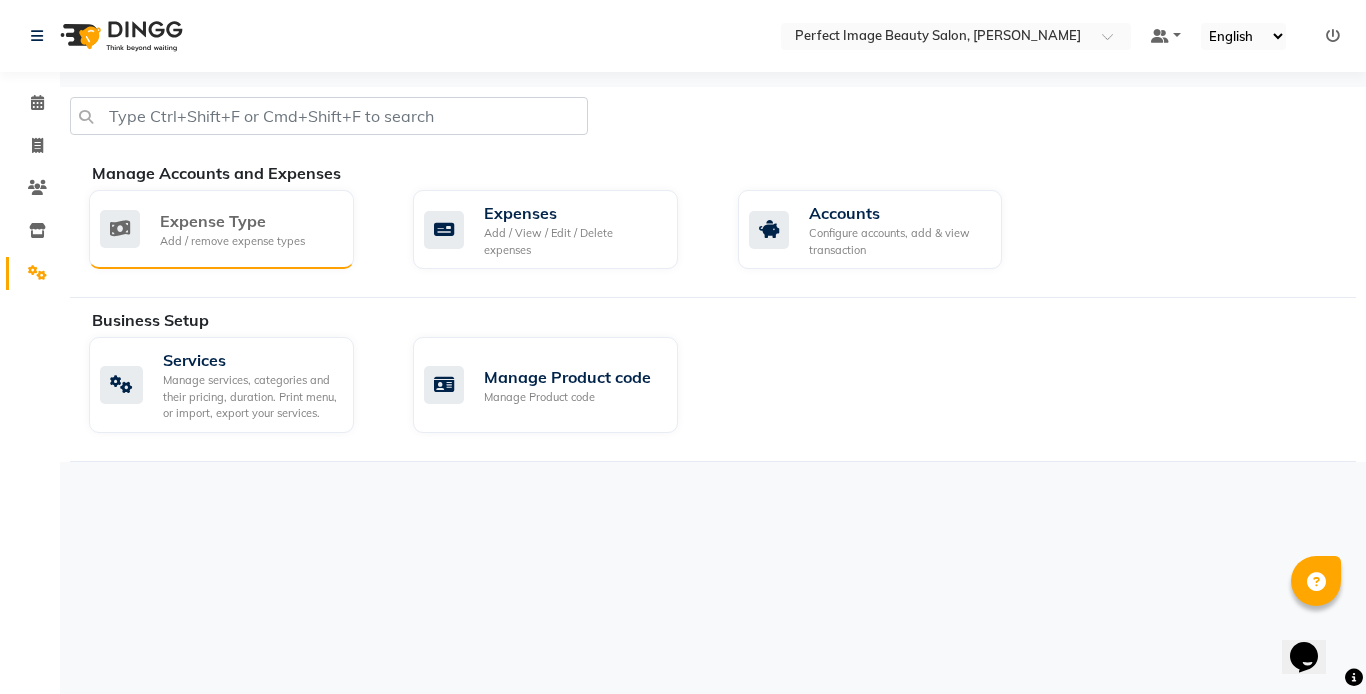 click on "Add / remove expense types" 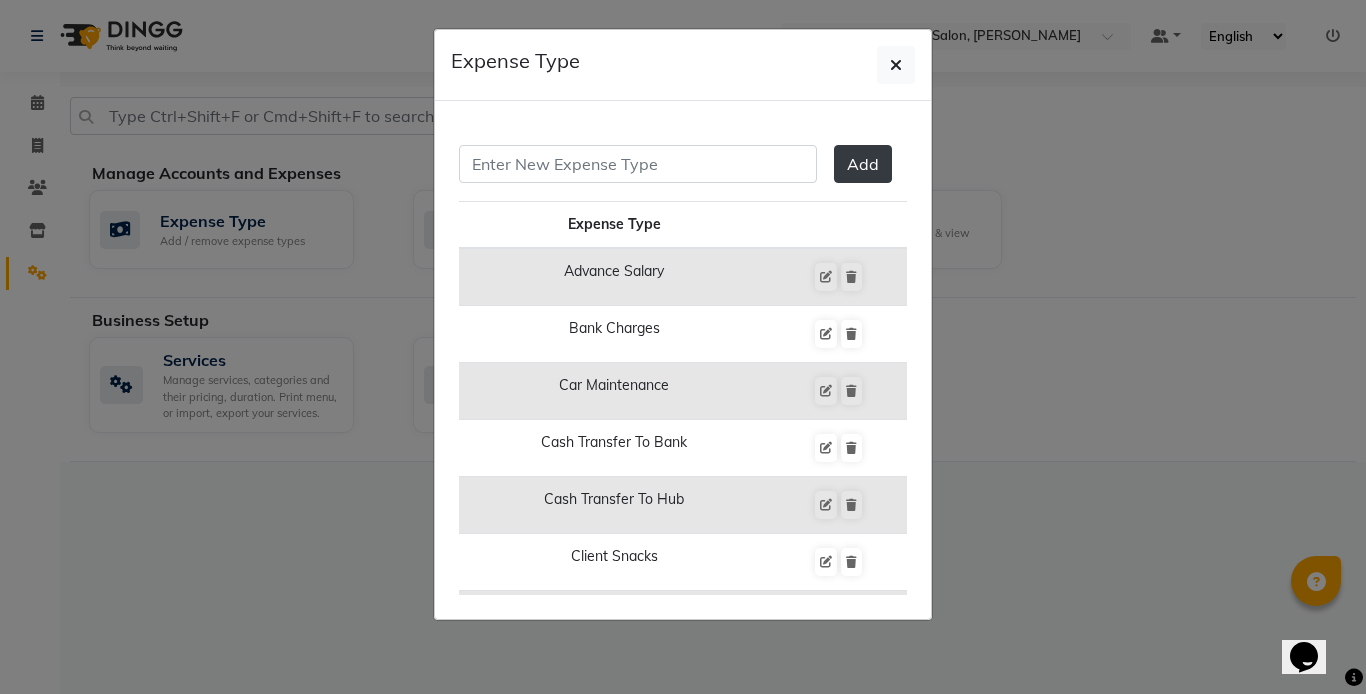 click on "Expense Type  Add  Expense Type Advance Salary Bank Charges Car Maintenance  Cash Transfer To Bank Cash Transfer To Hub Client Snacks Clinical Charges Equipment Fuel Govt Fee Incentive Insurance International Purchase Loan Repayment Maintenance Marketing Miscellaneous Mra Other Pantry Product Rent Salary Staff Snacks Tax Tea & Refreshment Utilities" 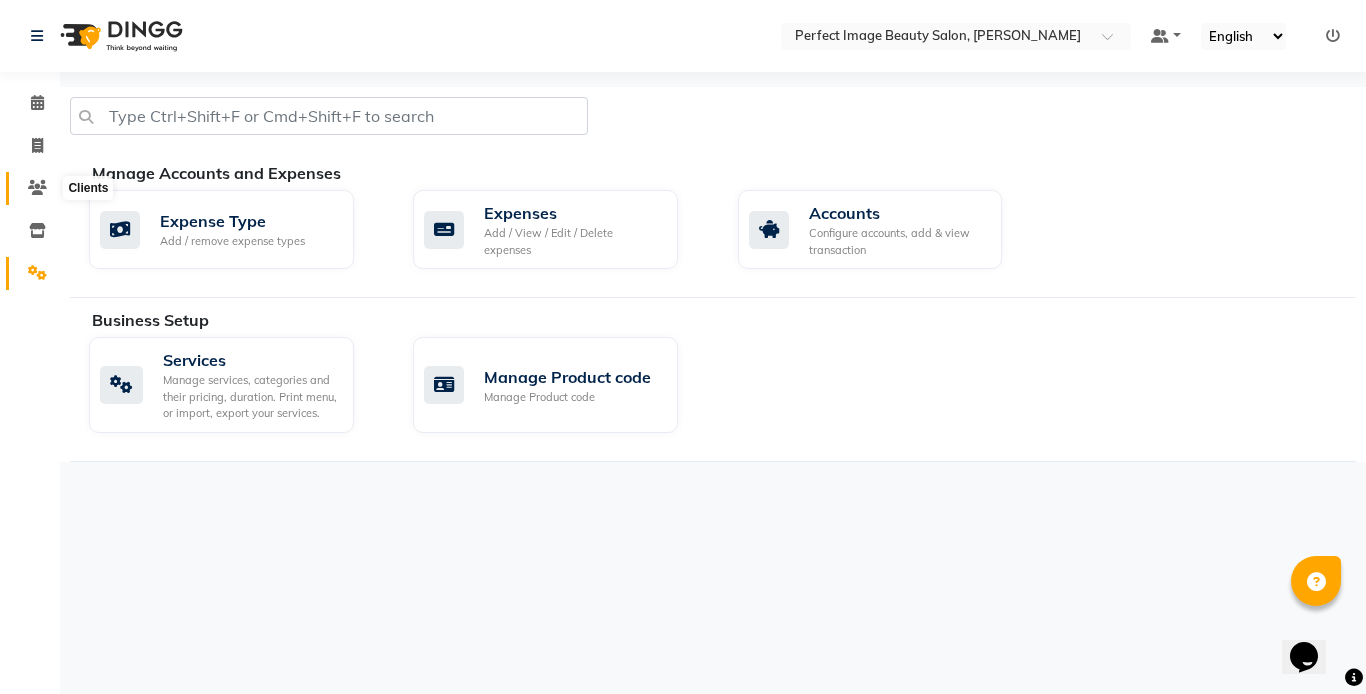 click 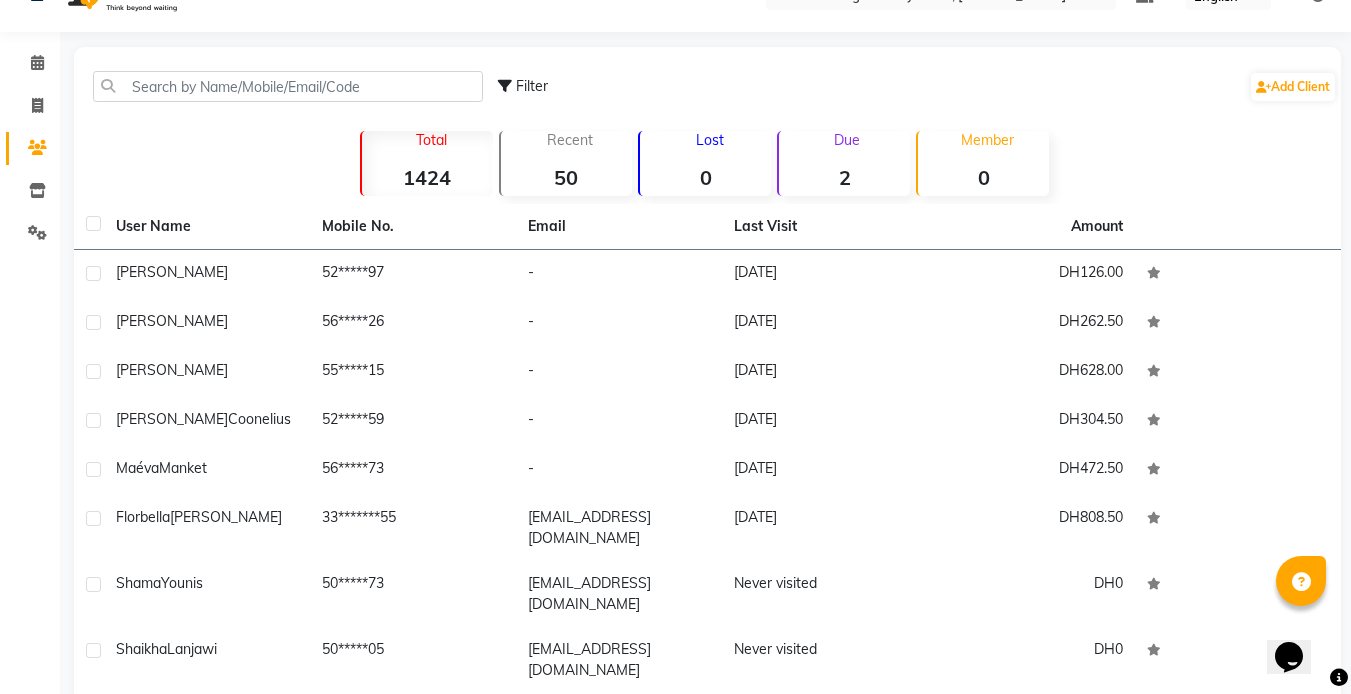 scroll, scrollTop: 206, scrollLeft: 0, axis: vertical 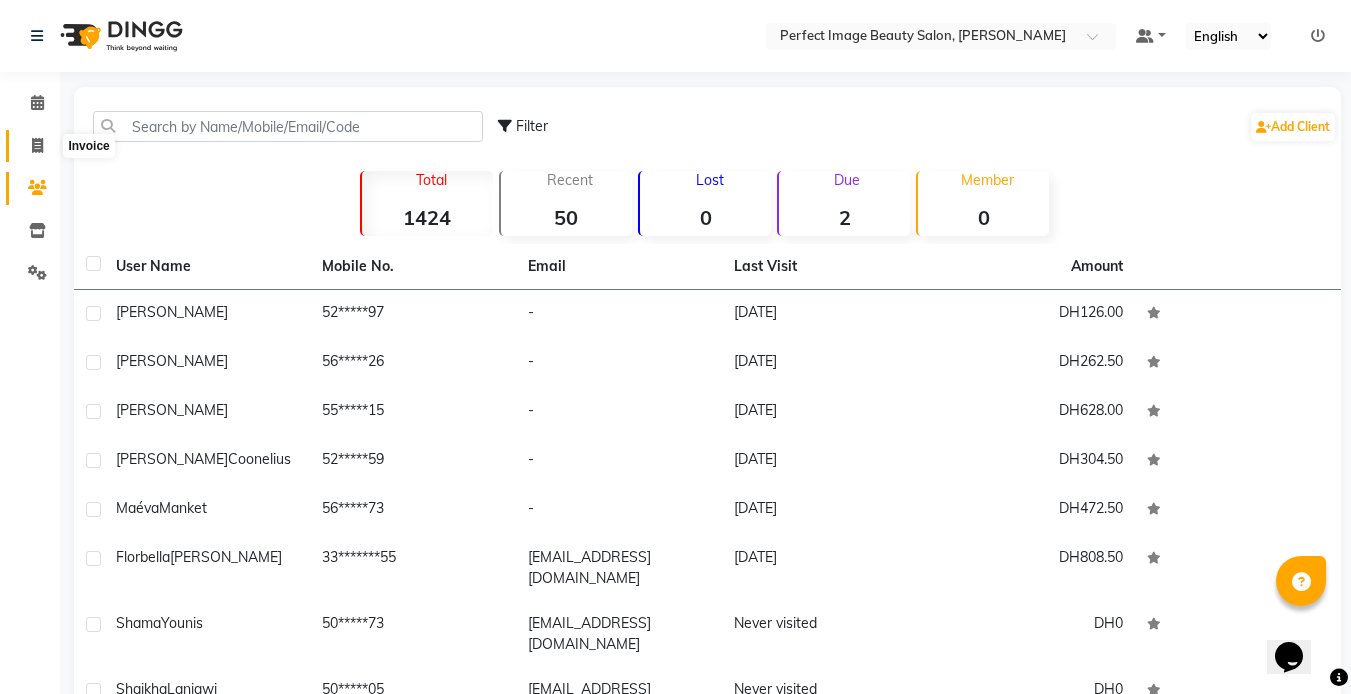 click 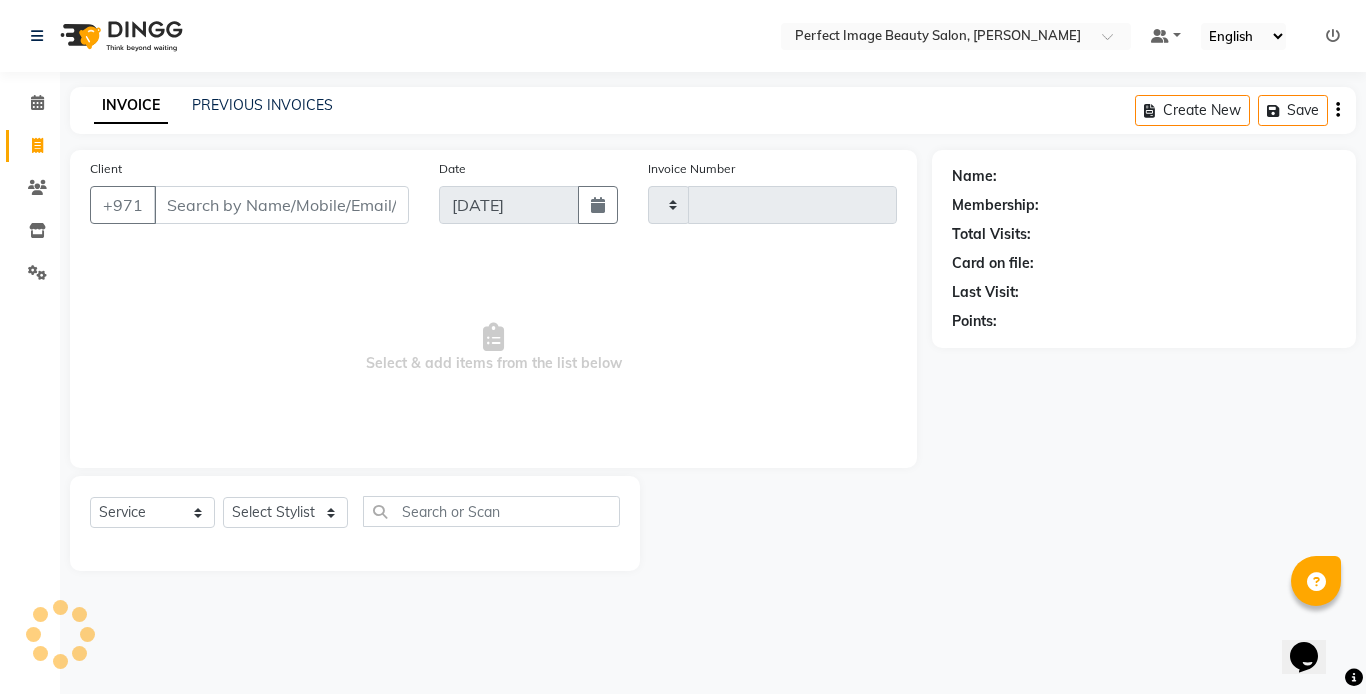 type on "0062" 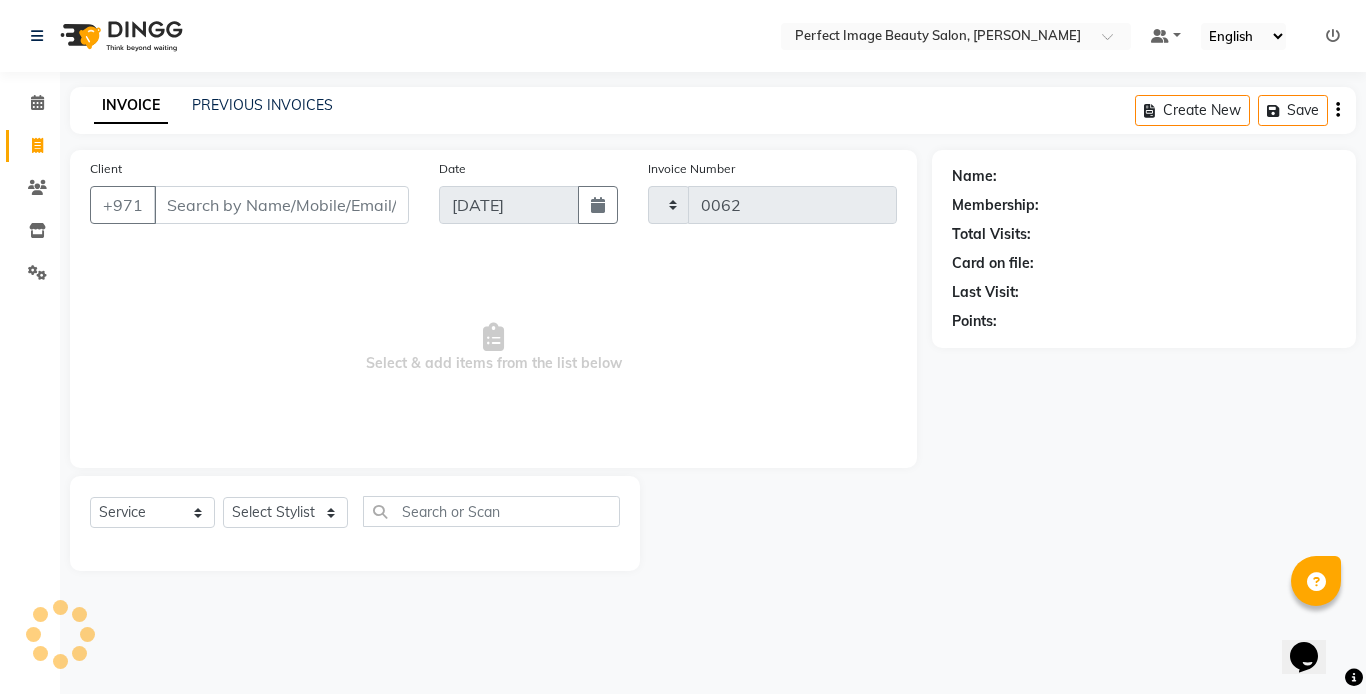 select on "8564" 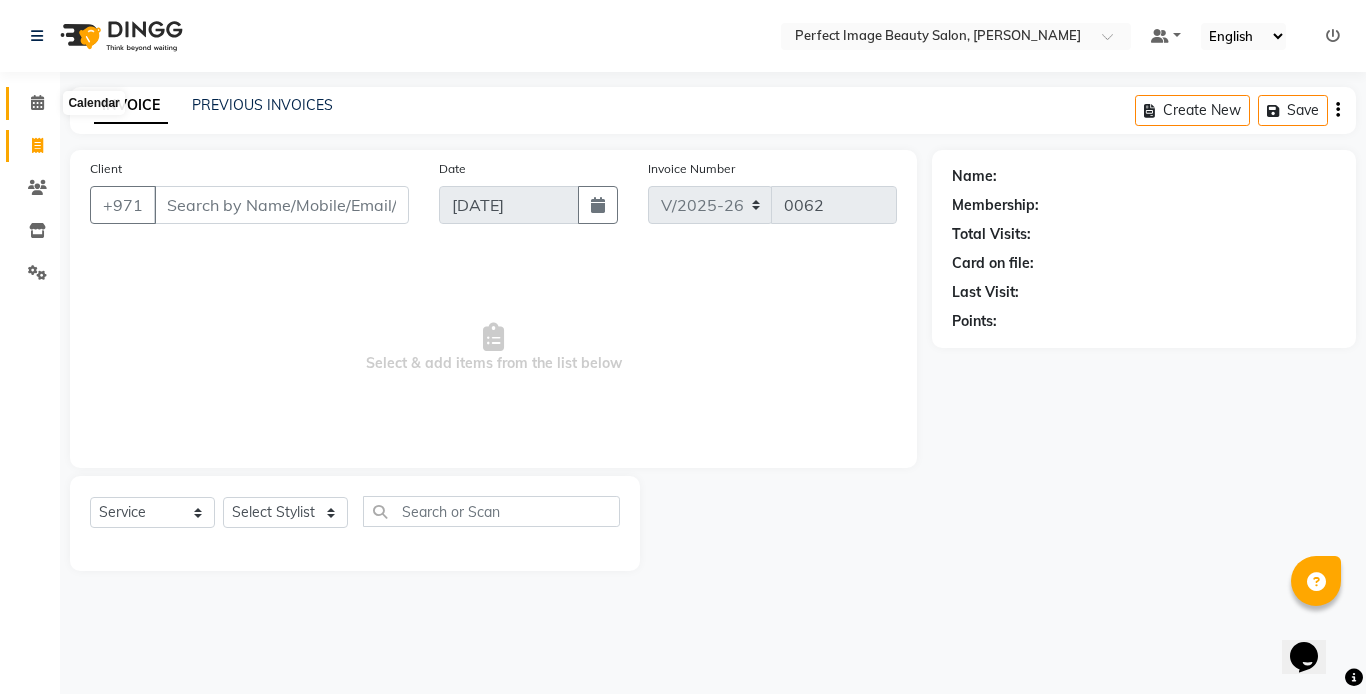 click 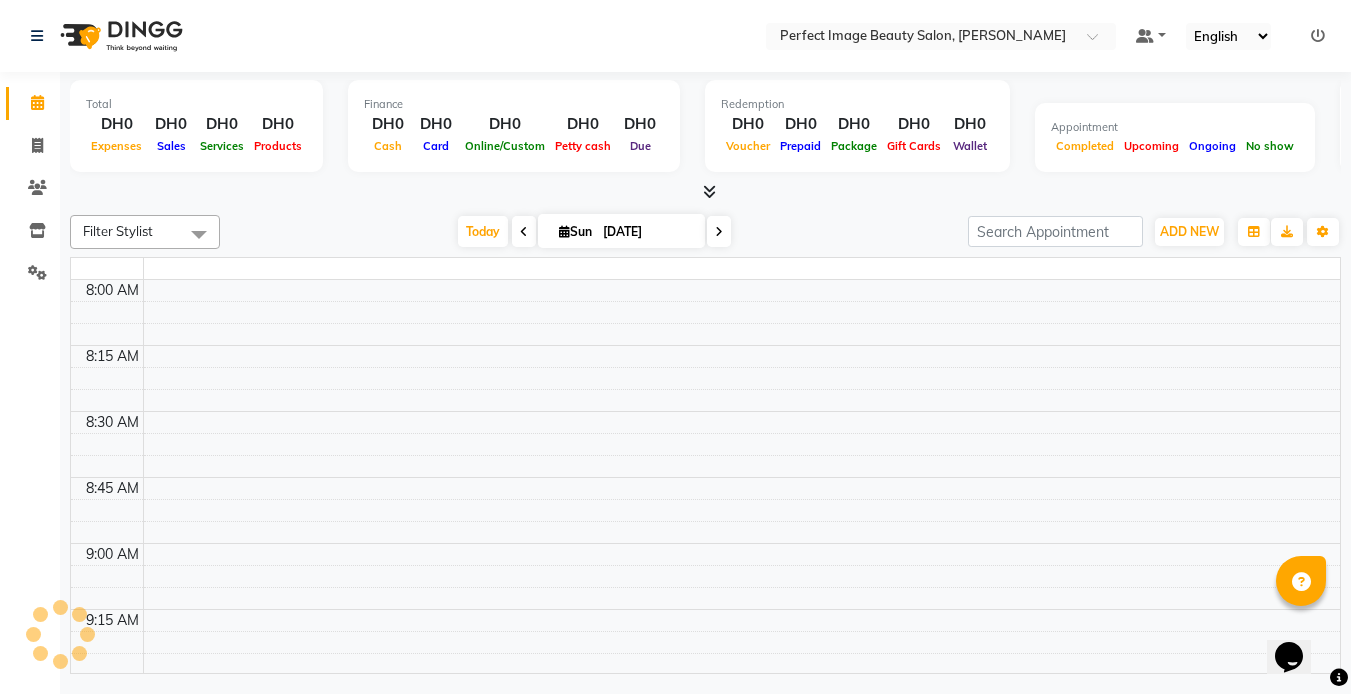 scroll, scrollTop: 0, scrollLeft: 0, axis: both 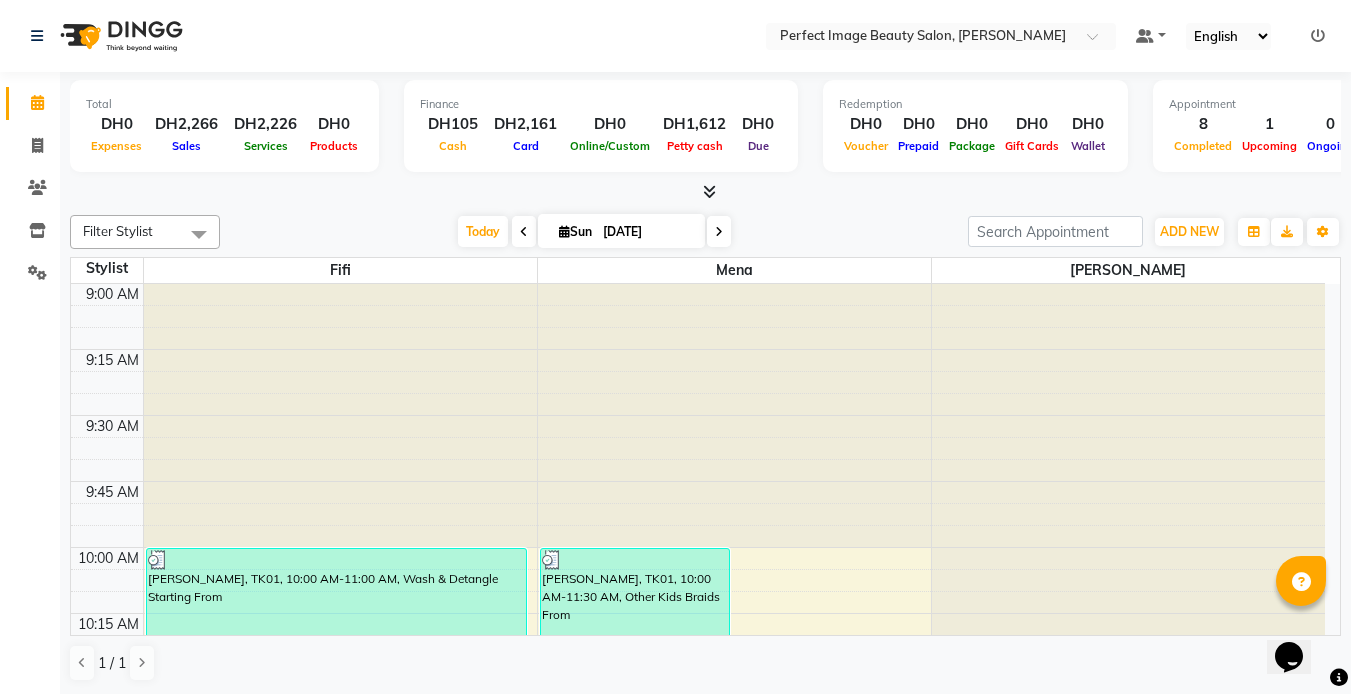 click on "Total" at bounding box center (224, 104) 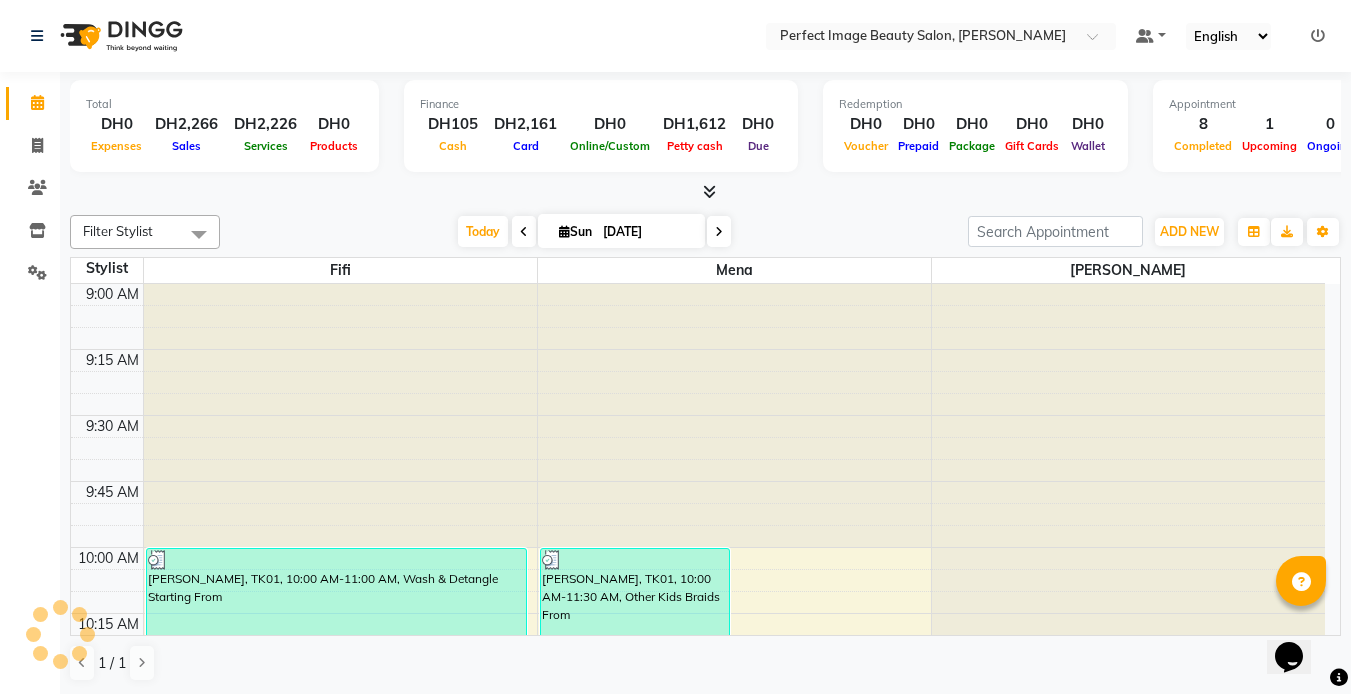 click on "Opens Chat This icon Opens the chat window." at bounding box center [1299, 622] 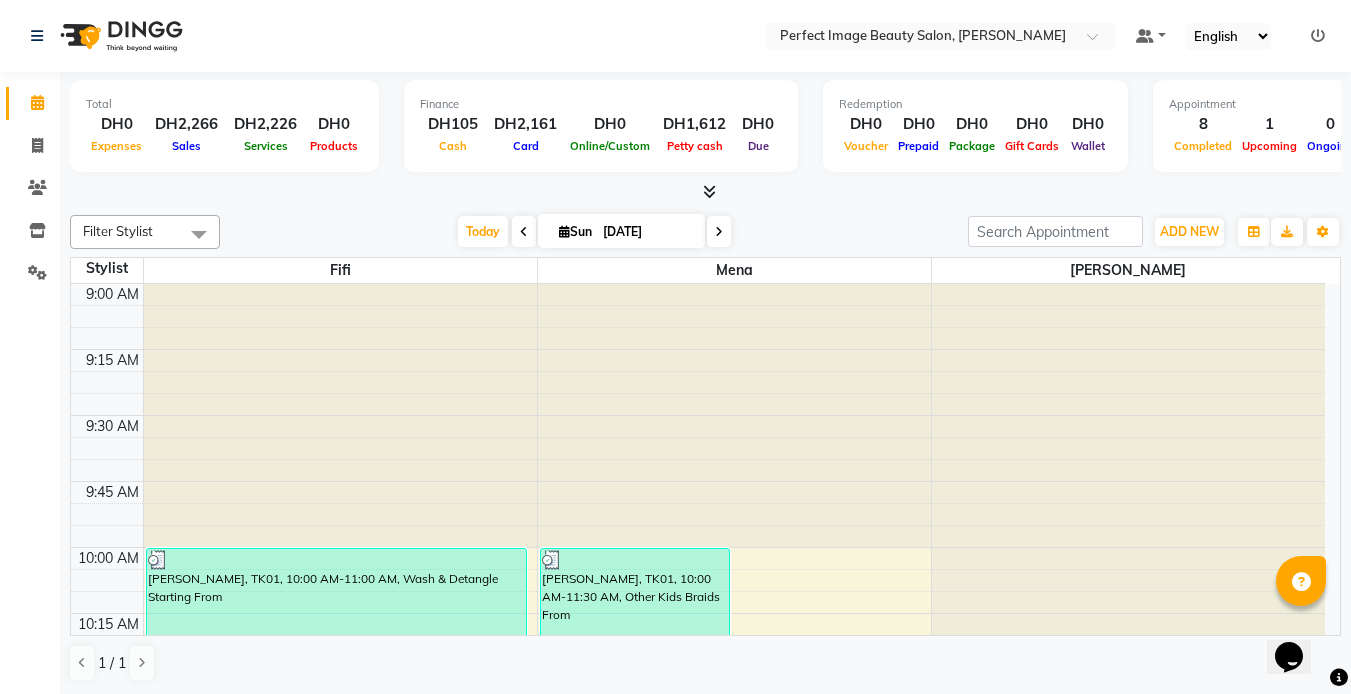 click on "9:00 AM 9:15 AM 9:30 AM 9:45 AM 10:00 AM 10:15 AM 10:30 AM 10:45 AM 11:00 AM 11:15 AM 11:30 AM 11:45 AM 12:00 PM 12:15 PM 12:30 PM 12:45 PM 1:00 PM 1:15 PM 1:30 PM 1:45 PM 2:00 PM 2:15 PM 2:30 PM 2:45 PM 3:00 PM 3:15 PM 3:30 PM 3:45 PM 4:00 PM 4:15 PM 4:30 PM 4:45 PM 5:00 PM 5:15 PM 5:30 PM 5:45 PM 6:00 PM 6:15 PM 6:30 PM 6:45 PM 7:00 PM 7:15 PM 7:30 PM 7:45 PM 8:00 PM 8:15 PM 8:30 PM 8:45 PM 9:00 PM 9:15 PM 9:30 PM 9:45 PM     [PERSON_NAME], TK02, 02:00 PM-02:45 PM, Hair Extensions Weave Removal From     [GEOGRAPHIC_DATA], TK07, 02:00 PM-02:30 PM, Hot Oil Treatment From     [PERSON_NAME], TK01, 10:00 AM-11:00 AM, Wash & Detangle Starting From     [PERSON_NAME], TK03, 11:15 AM-12:45 PM, Blowdry / Rollers Set & Dry Short Hair From     [GEOGRAPHIC_DATA], TK07, 01:00 PM-02:00 PM, Braid Removal From     [PERSON_NAME], TK01, 10:00 AM-11:30 AM, Other Kids Braids From     Florbella [PERSON_NAME][GEOGRAPHIC_DATA], TK05, 11:25 AM-03:25 PM, Single Braiding Medium Hair From     [PERSON_NAME], TK06, 04:00 PM-05:30 PM, Blowdry / Rollers Set & Dry Short Hair From" at bounding box center [706, 460] 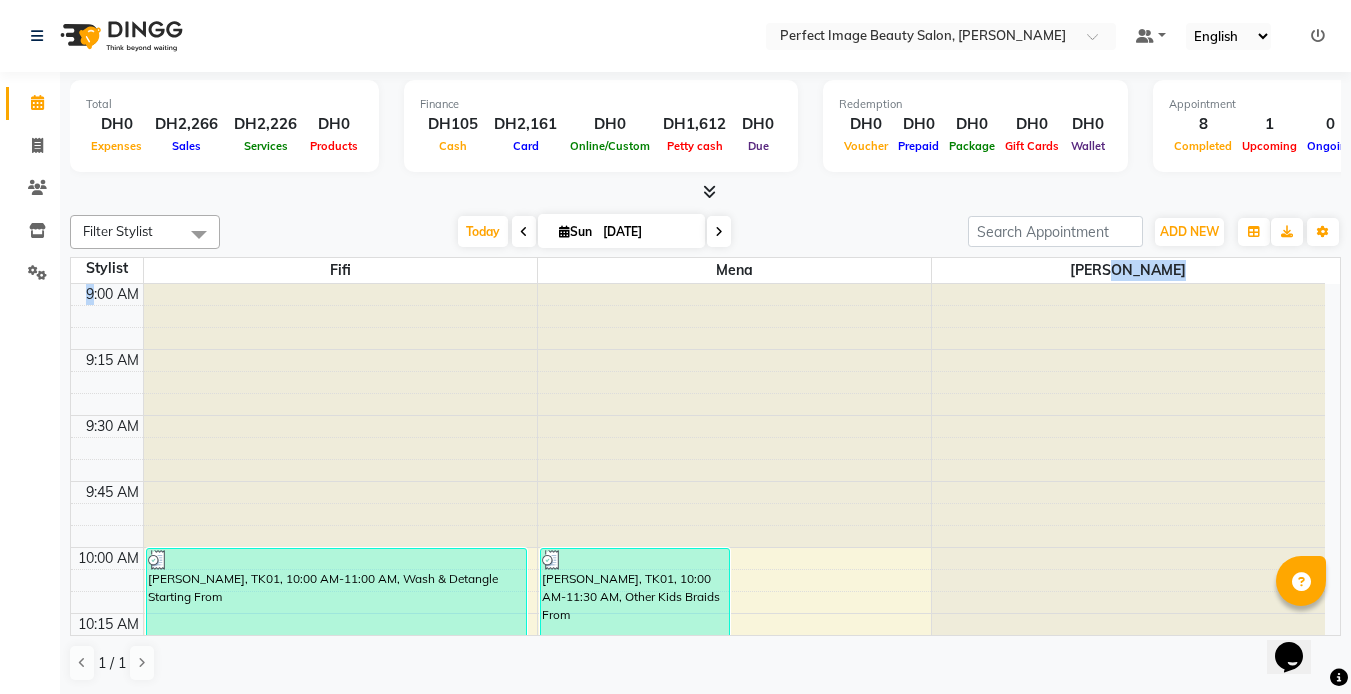 click on "9:00 AM 9:15 AM 9:30 AM 9:45 AM 10:00 AM 10:15 AM 10:30 AM 10:45 AM 11:00 AM 11:15 AM 11:30 AM 11:45 AM 12:00 PM 12:15 PM 12:30 PM 12:45 PM 1:00 PM 1:15 PM 1:30 PM 1:45 PM 2:00 PM 2:15 PM 2:30 PM 2:45 PM 3:00 PM 3:15 PM 3:30 PM 3:45 PM 4:00 PM 4:15 PM 4:30 PM 4:45 PM 5:00 PM 5:15 PM 5:30 PM 5:45 PM 6:00 PM 6:15 PM 6:30 PM 6:45 PM 7:00 PM 7:15 PM 7:30 PM 7:45 PM 8:00 PM 8:15 PM 8:30 PM 8:45 PM 9:00 PM 9:15 PM 9:30 PM 9:45 PM     [PERSON_NAME], TK02, 02:00 PM-02:45 PM, Hair Extensions Weave Removal From     [GEOGRAPHIC_DATA], TK07, 02:00 PM-02:30 PM, Hot Oil Treatment From     [PERSON_NAME], TK01, 10:00 AM-11:00 AM, Wash & Detangle Starting From     [PERSON_NAME], TK03, 11:15 AM-12:45 PM, Blowdry / Rollers Set & Dry Short Hair From     [GEOGRAPHIC_DATA], TK07, 01:00 PM-02:00 PM, Braid Removal From     [PERSON_NAME], TK01, 10:00 AM-11:30 AM, Other Kids Braids From     Florbella [PERSON_NAME][GEOGRAPHIC_DATA], TK05, 11:25 AM-03:25 PM, Single Braiding Medium Hair From     [PERSON_NAME], TK06, 04:00 PM-05:30 PM, Blowdry / Rollers Set & Dry Short Hair From" at bounding box center [706, 460] 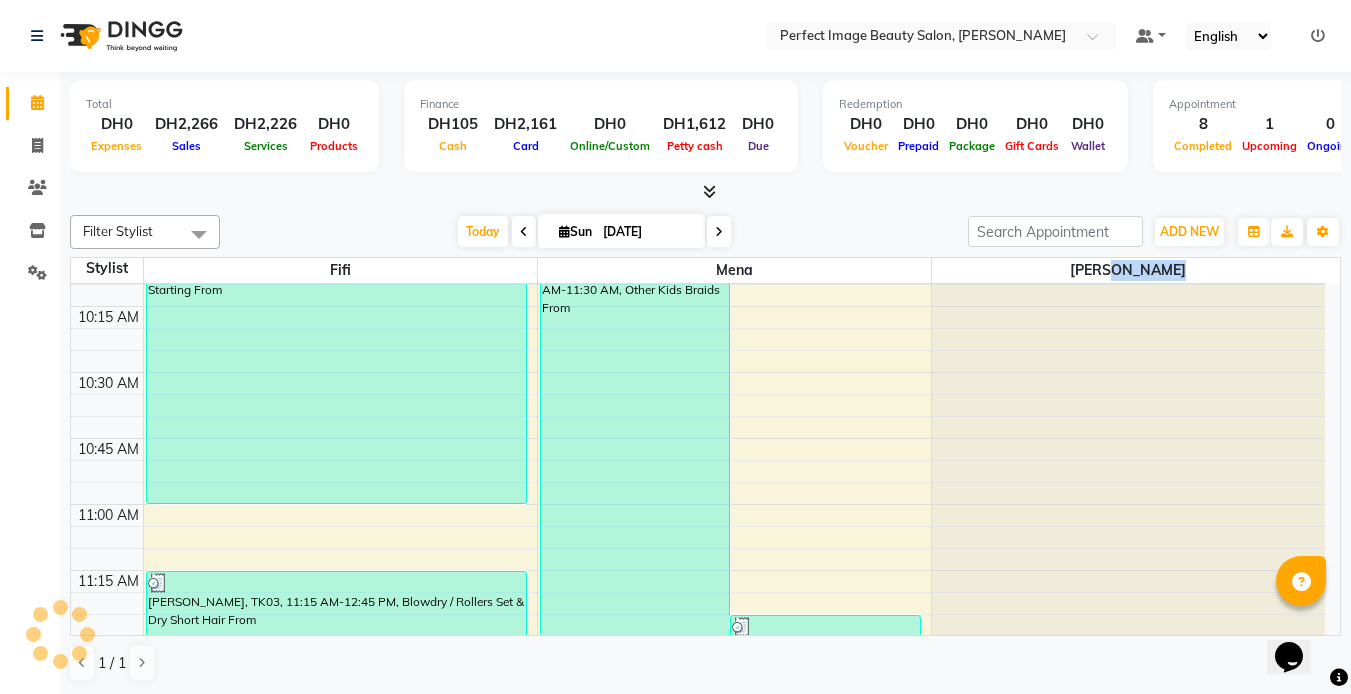 scroll, scrollTop: 614, scrollLeft: 0, axis: vertical 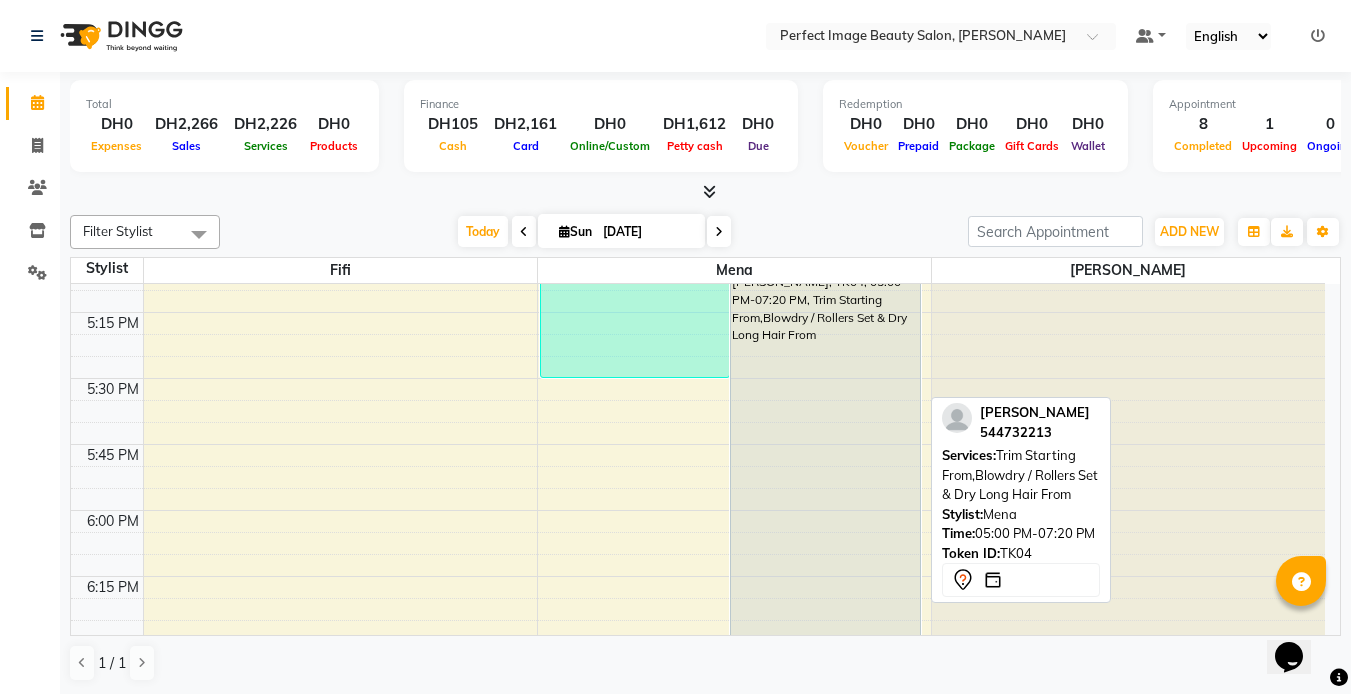 click on "[PERSON_NAME], TK04, 05:00 PM-07:20 PM, Trim Starting From,Blowdry / Rollers Set & Dry Long Hair From" at bounding box center [825, 554] 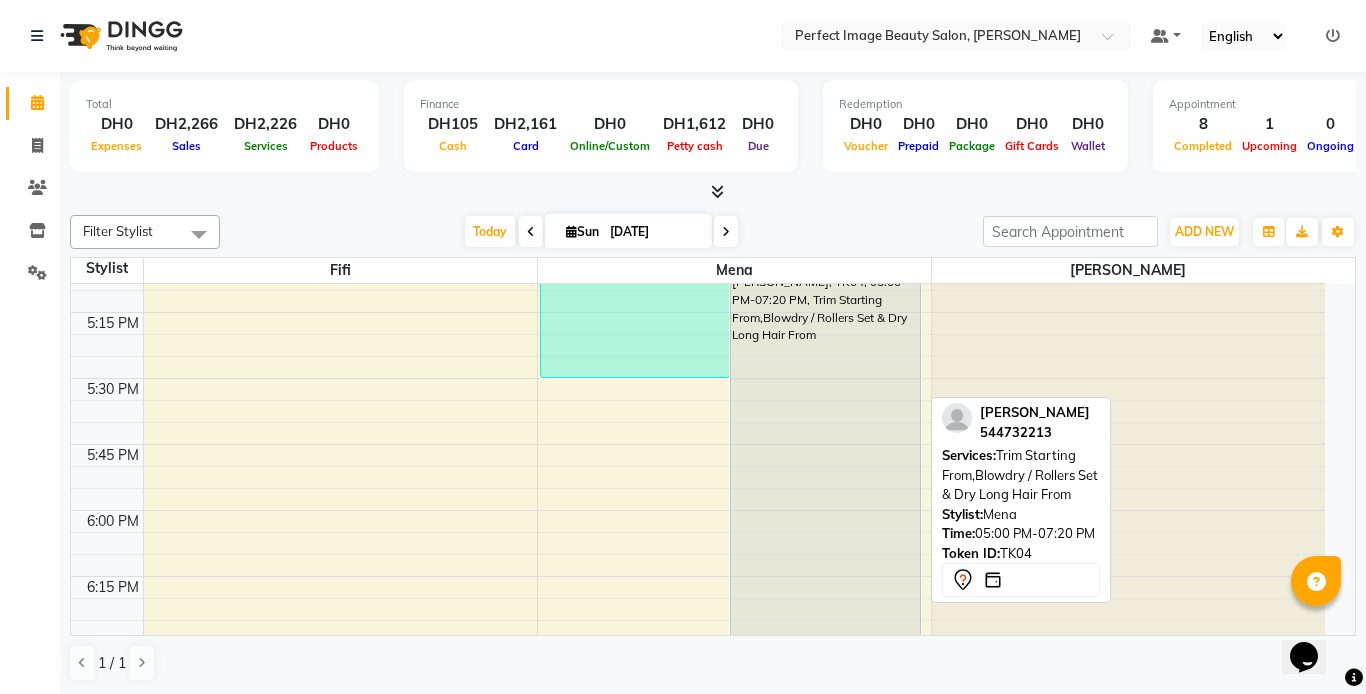 select on "7" 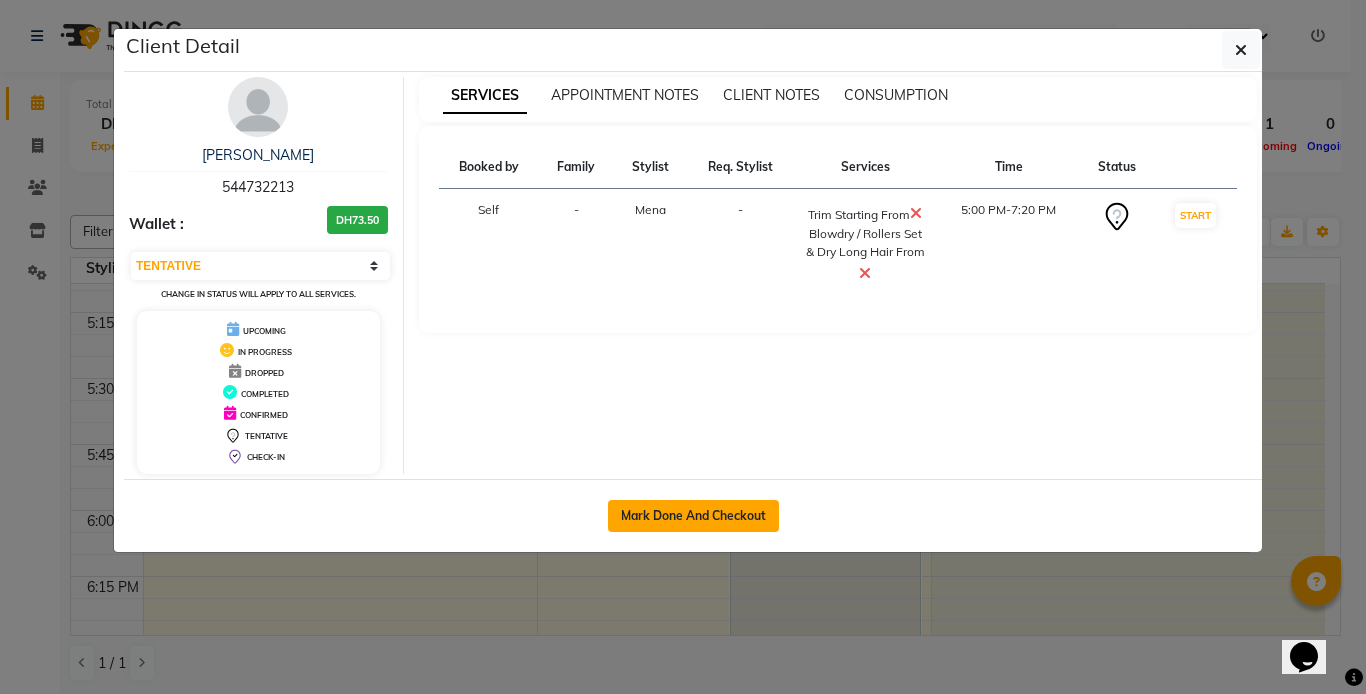 click on "Mark Done And Checkout" 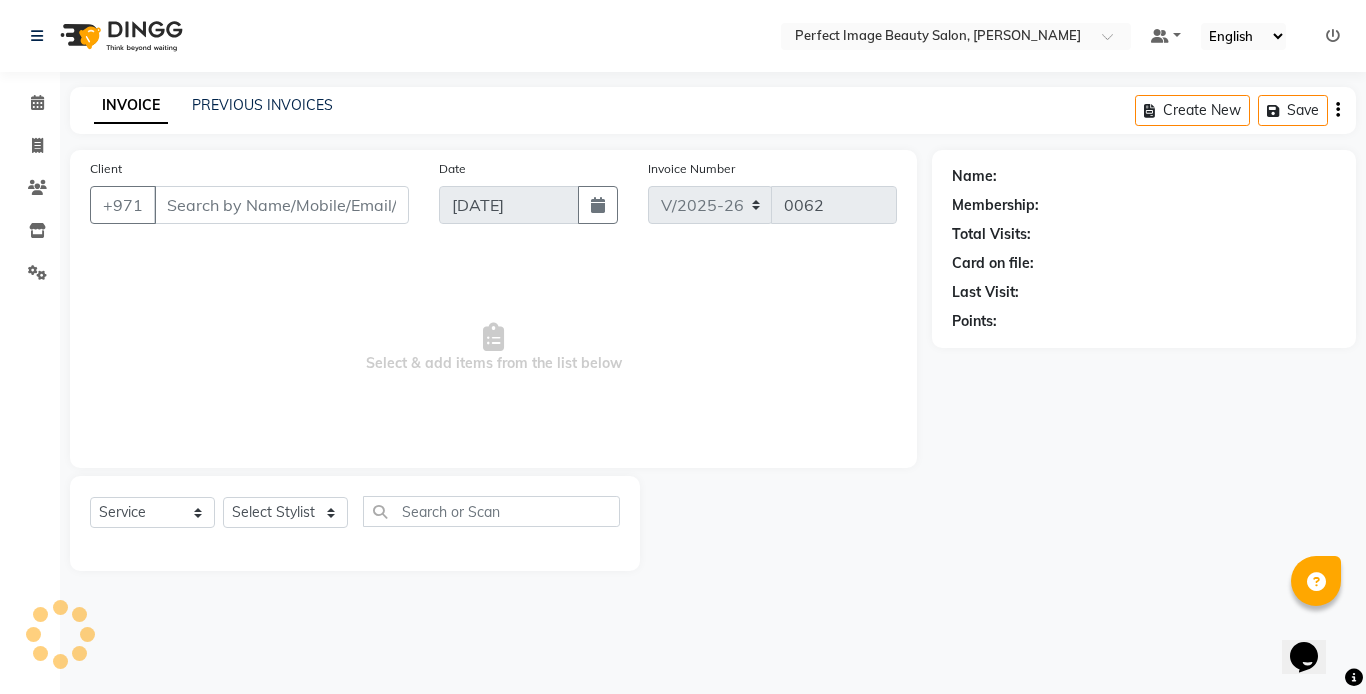 type on "54*****13" 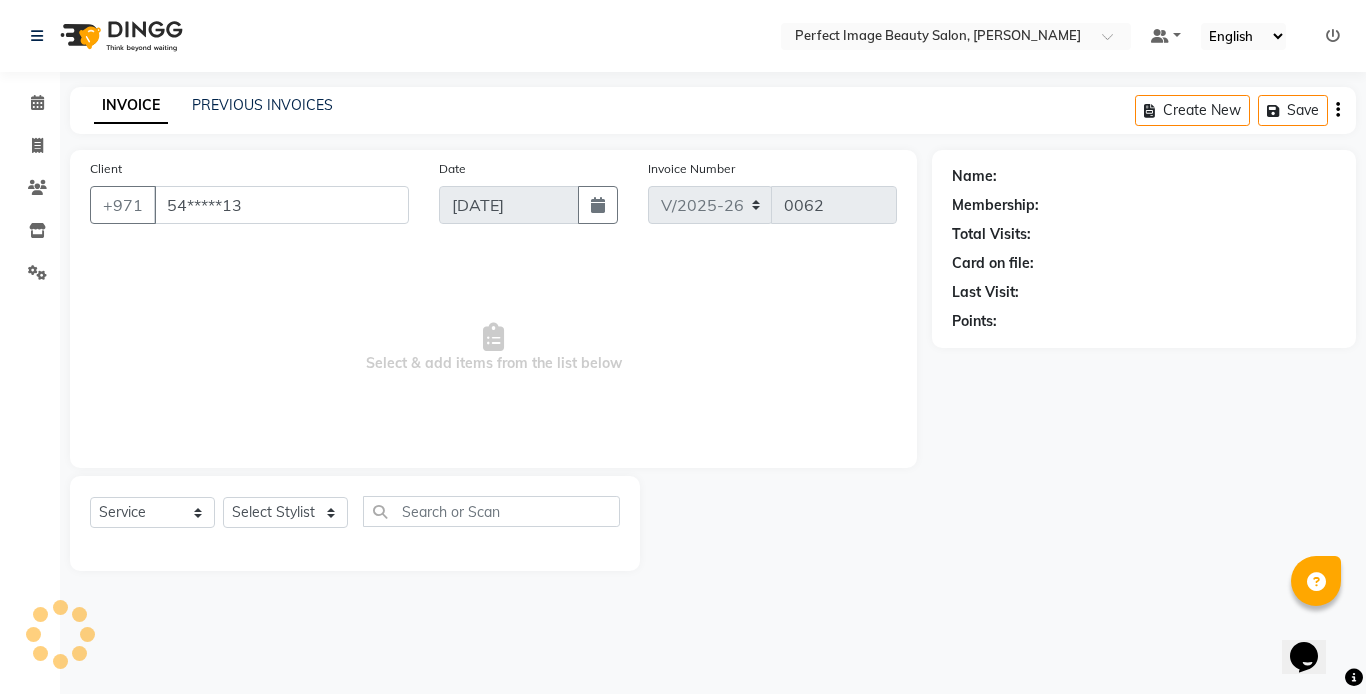select on "85054" 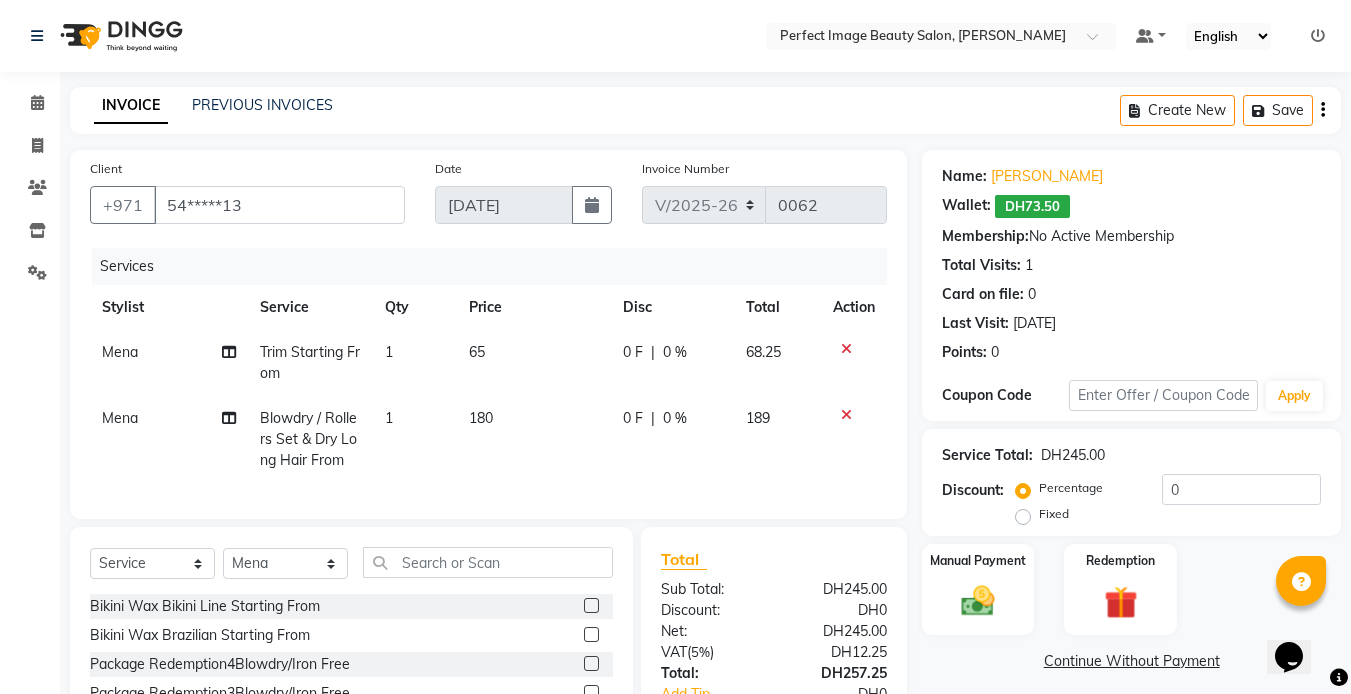 click on "180" 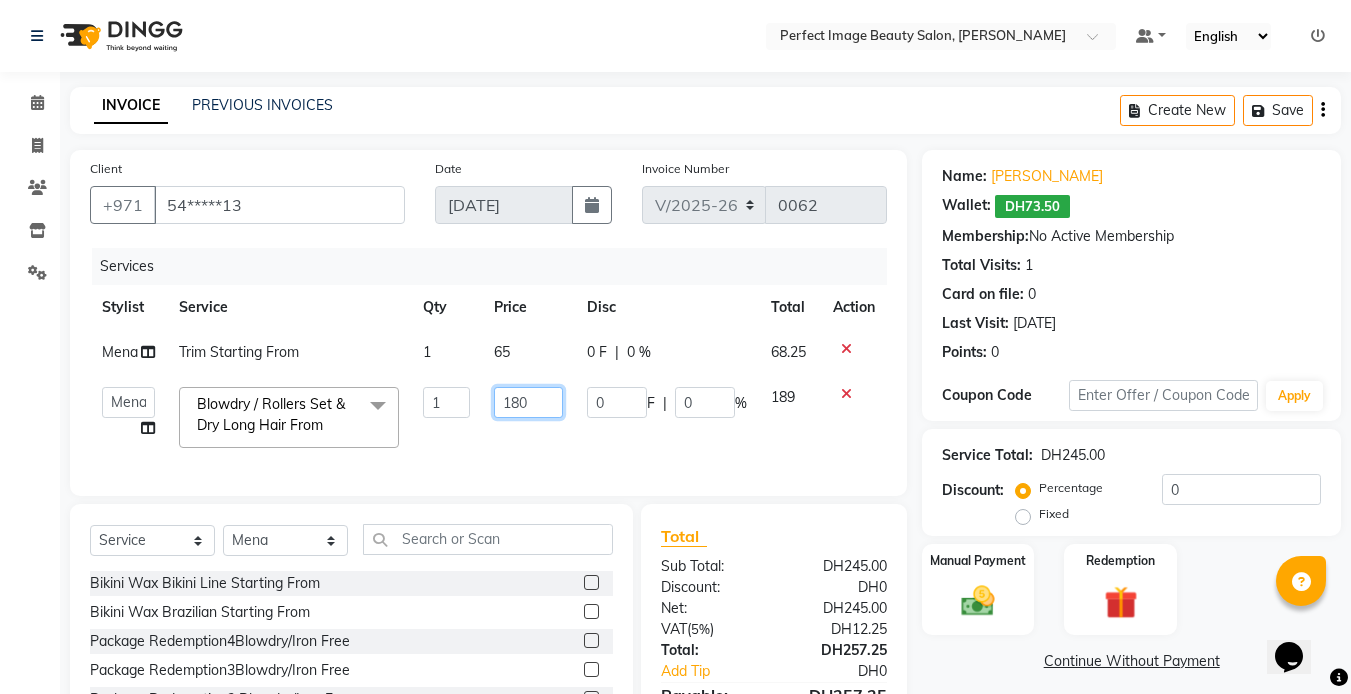 click on "180" 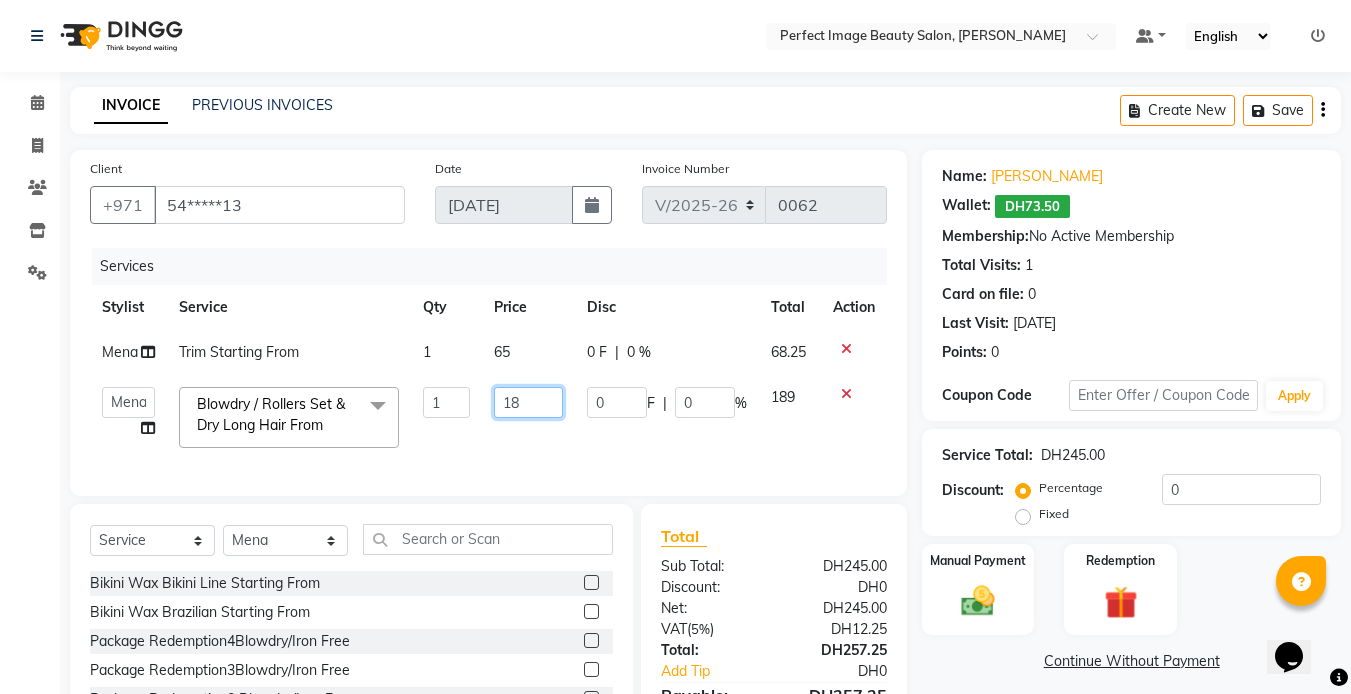 type on "1" 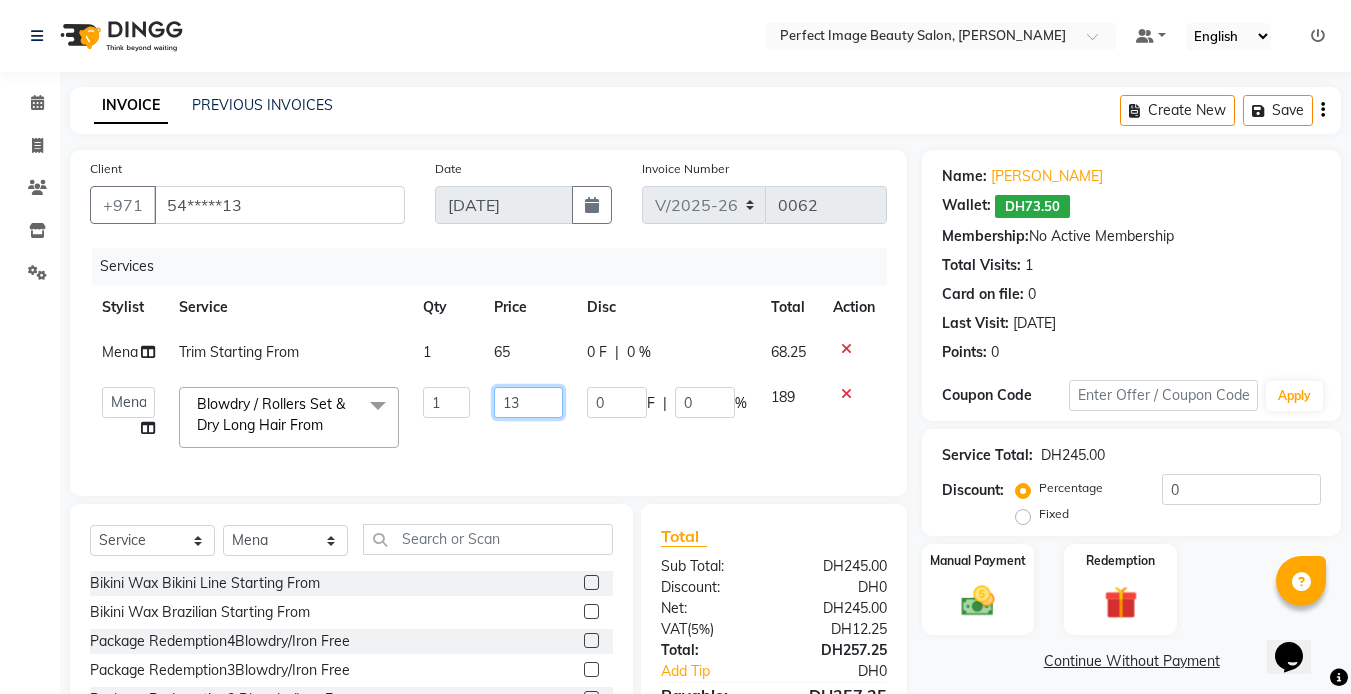 type on "130" 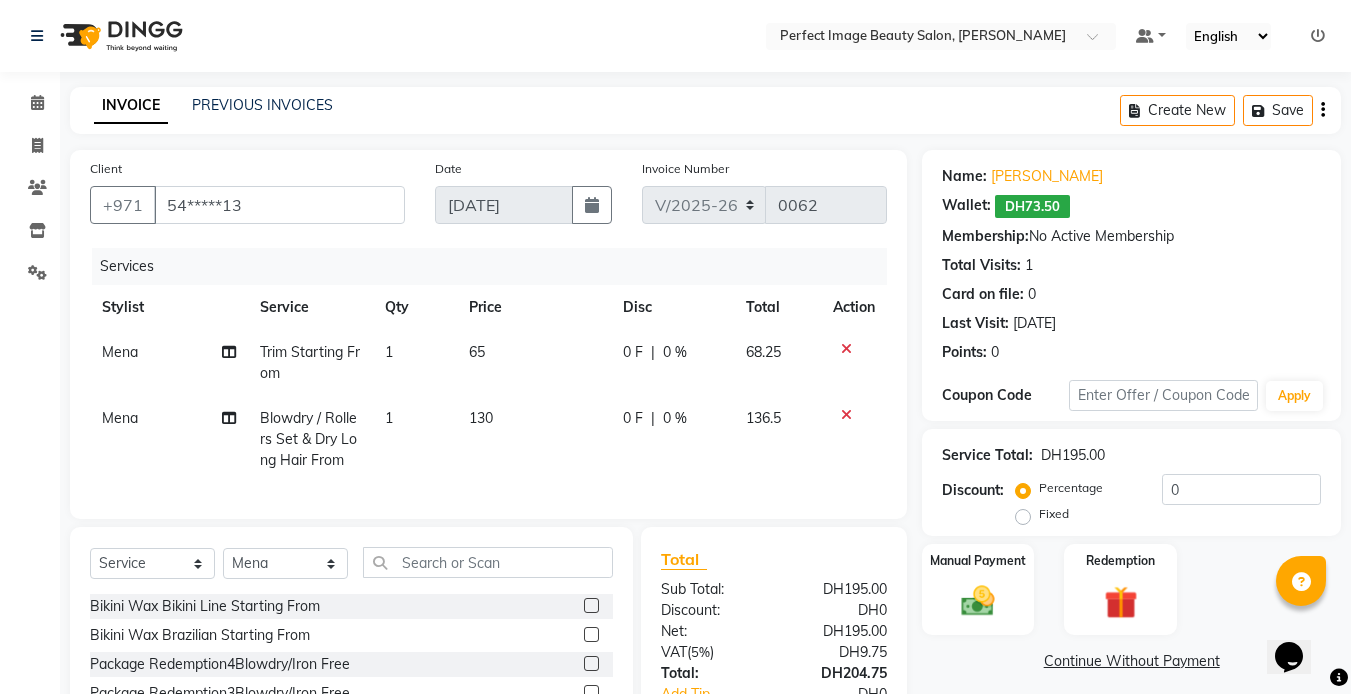click 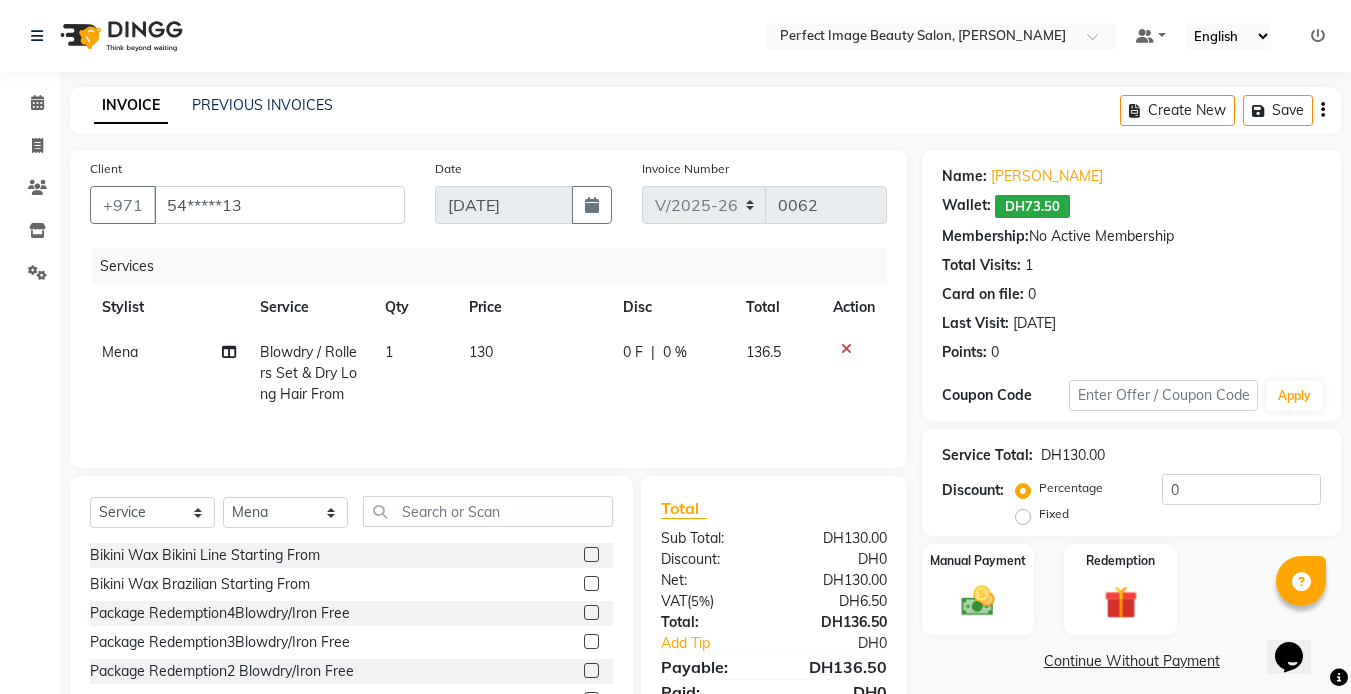 click on "130" 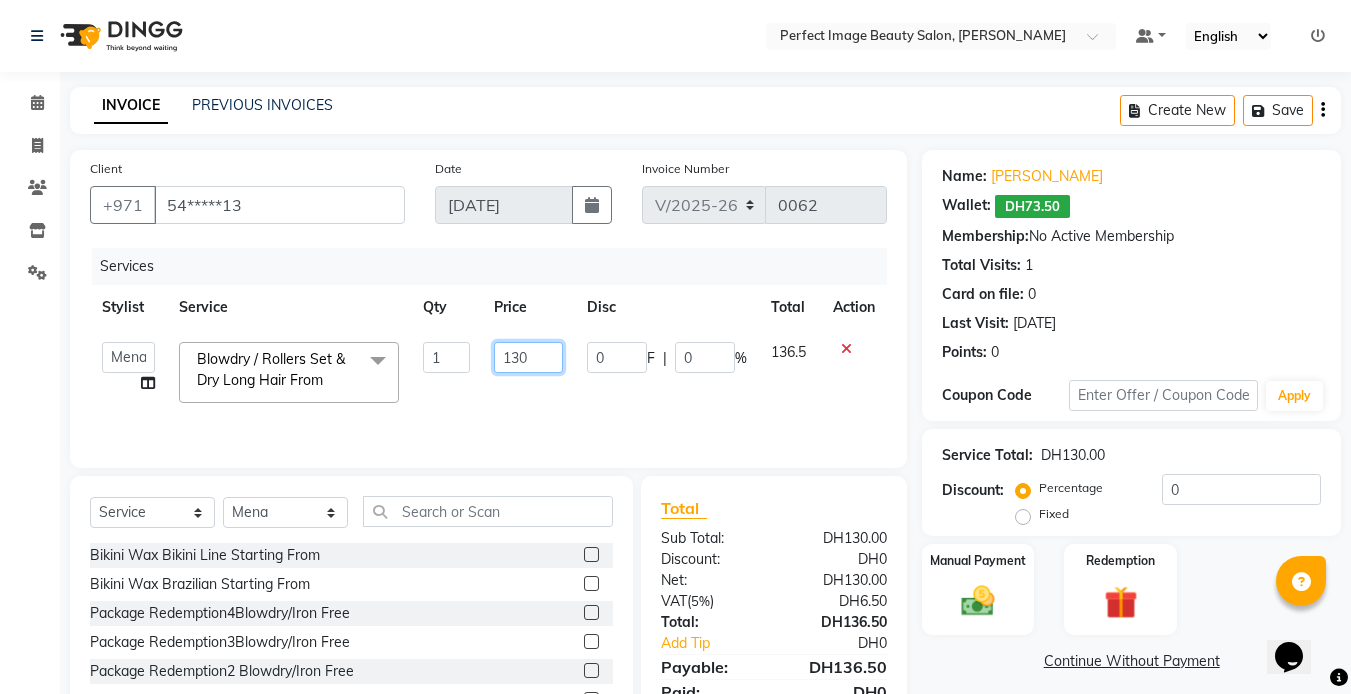click on "130" 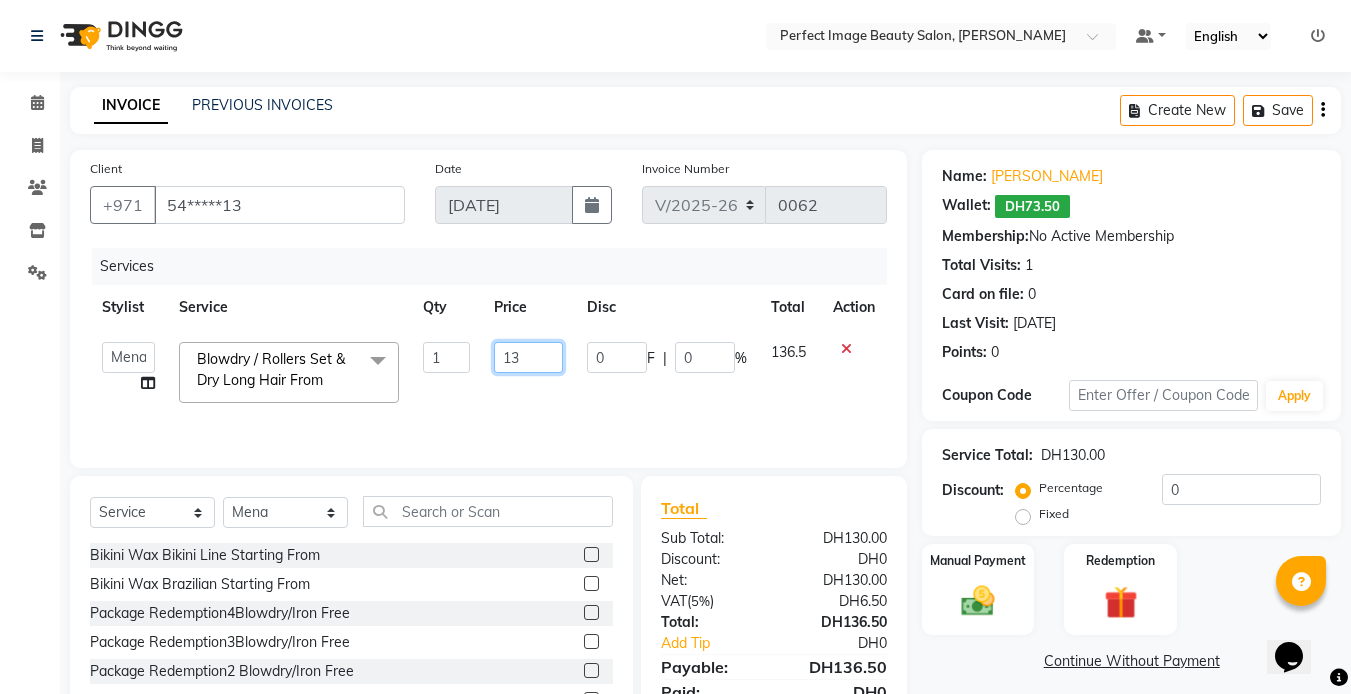 type on "1" 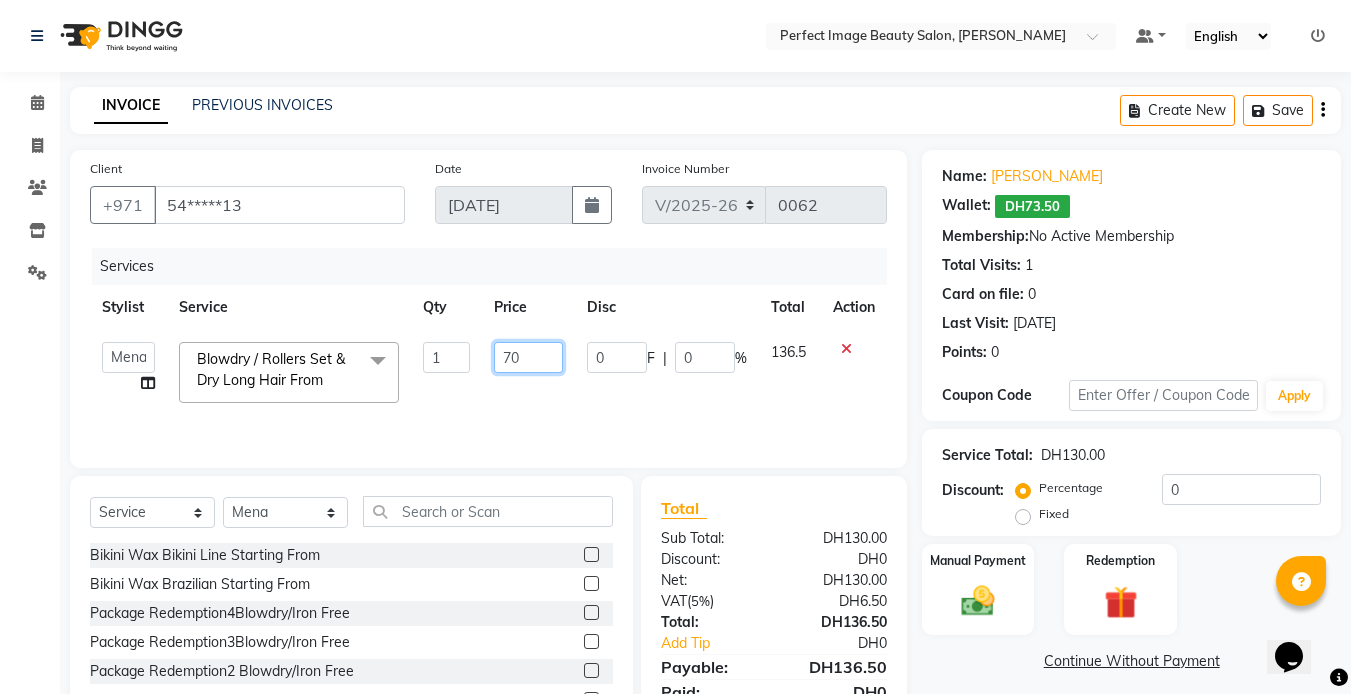 type on "700" 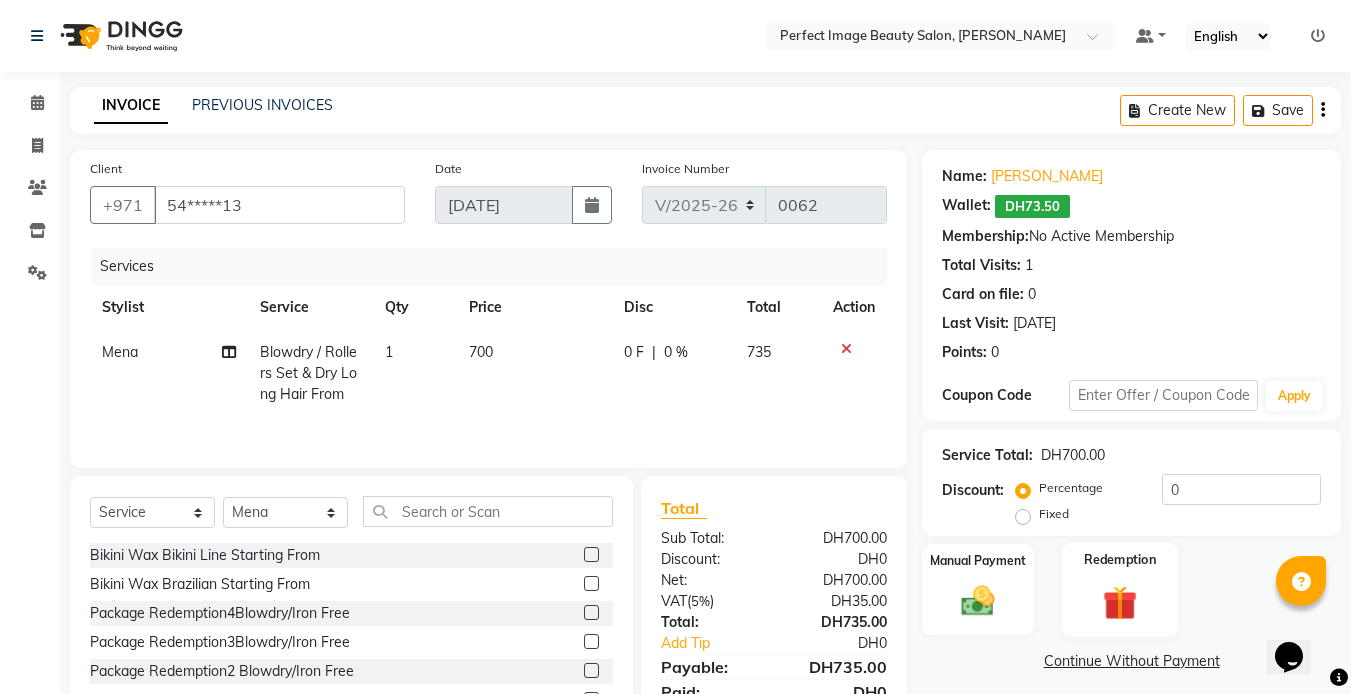 click on "Redemption" 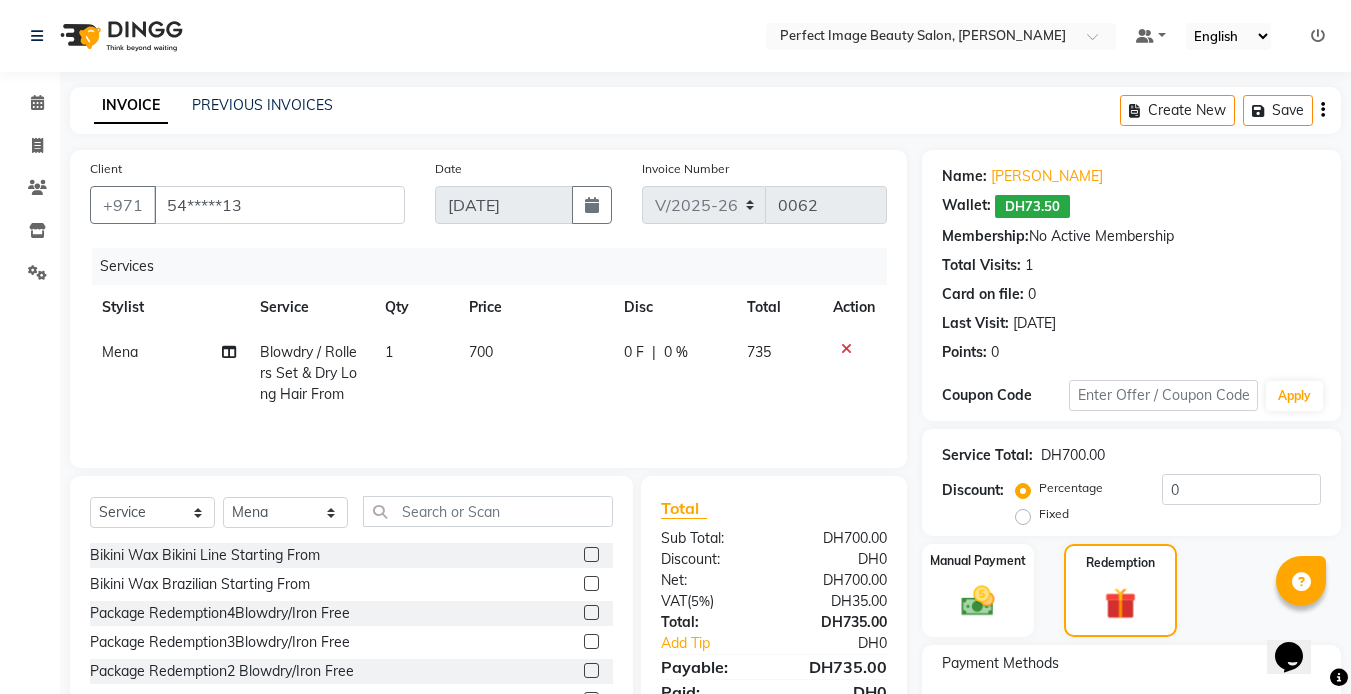 scroll, scrollTop: 80, scrollLeft: 0, axis: vertical 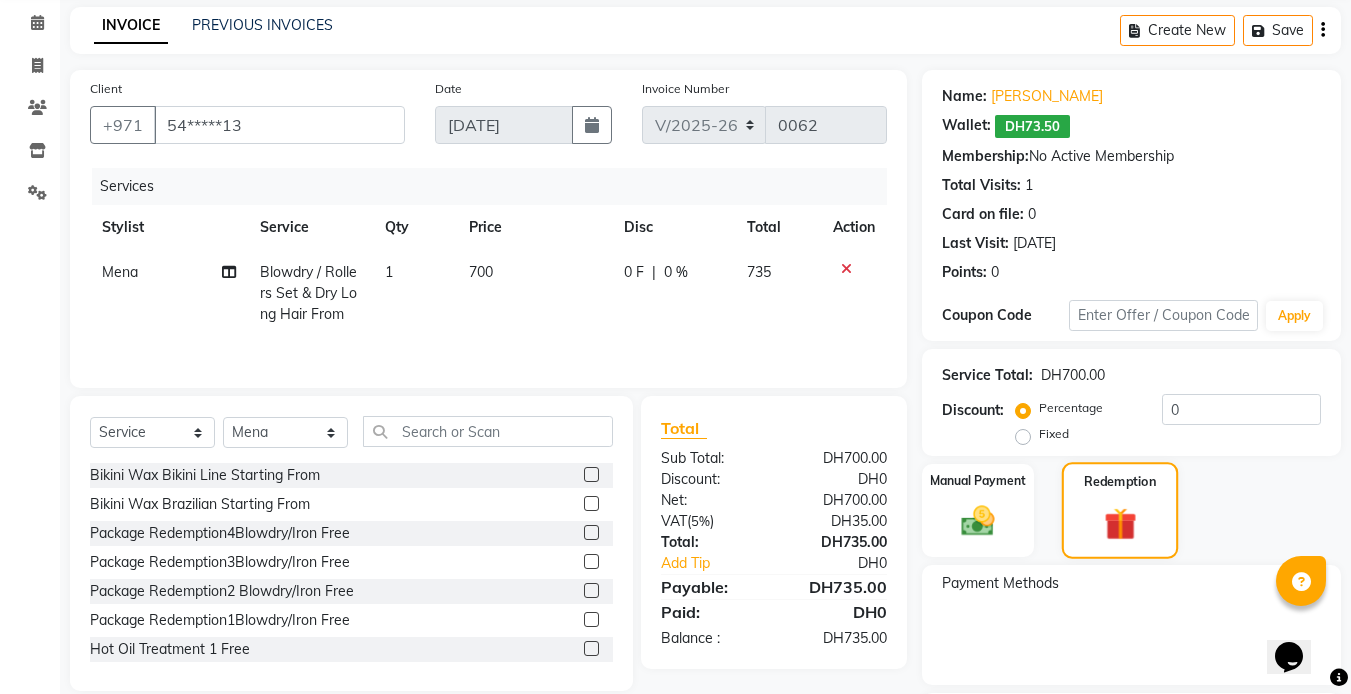 click on "Redemption" 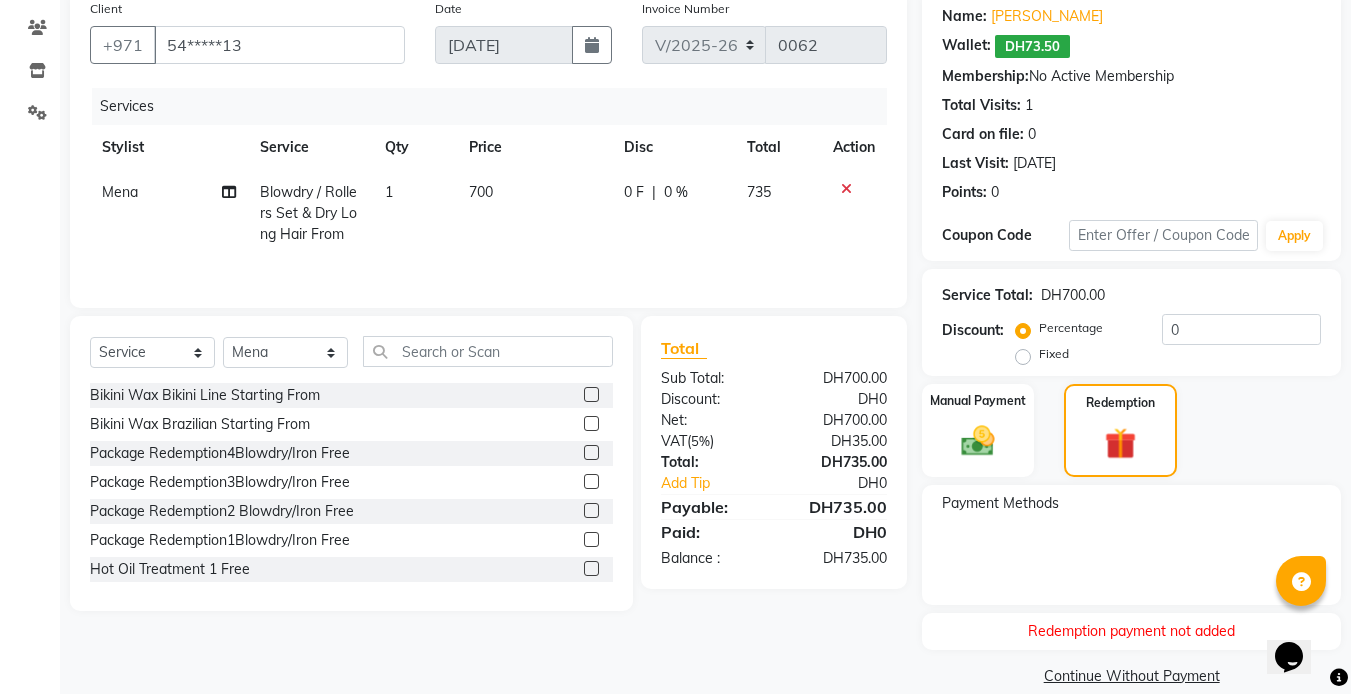 scroll, scrollTop: 187, scrollLeft: 0, axis: vertical 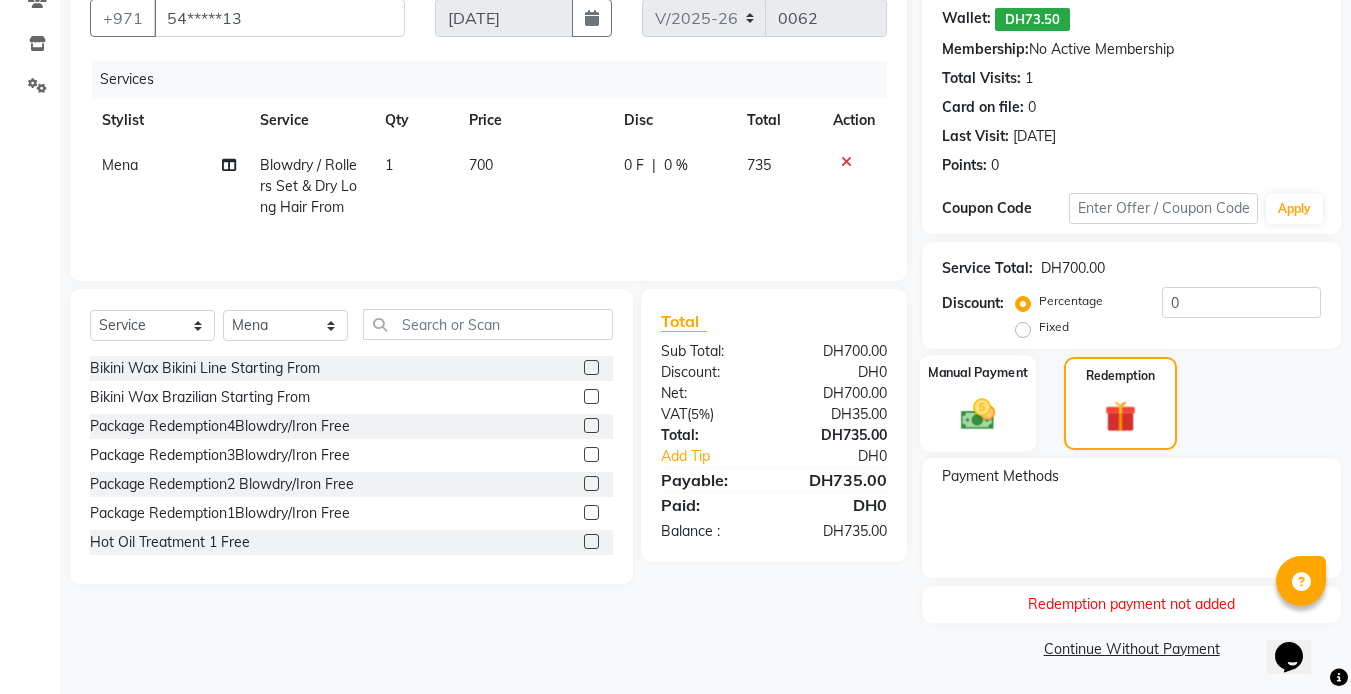 click on "Manual Payment" 